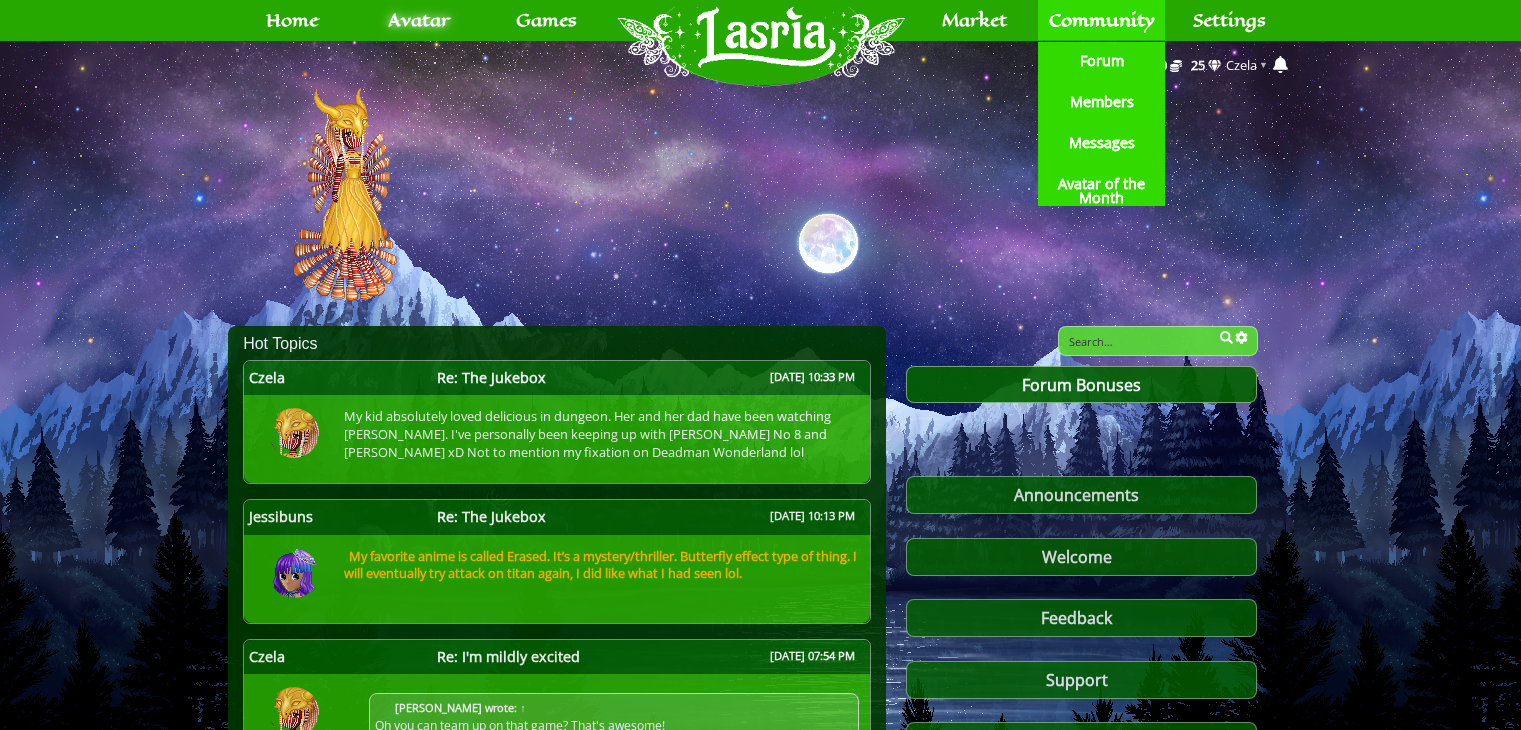 click on "Forum" at bounding box center (1102, 61) 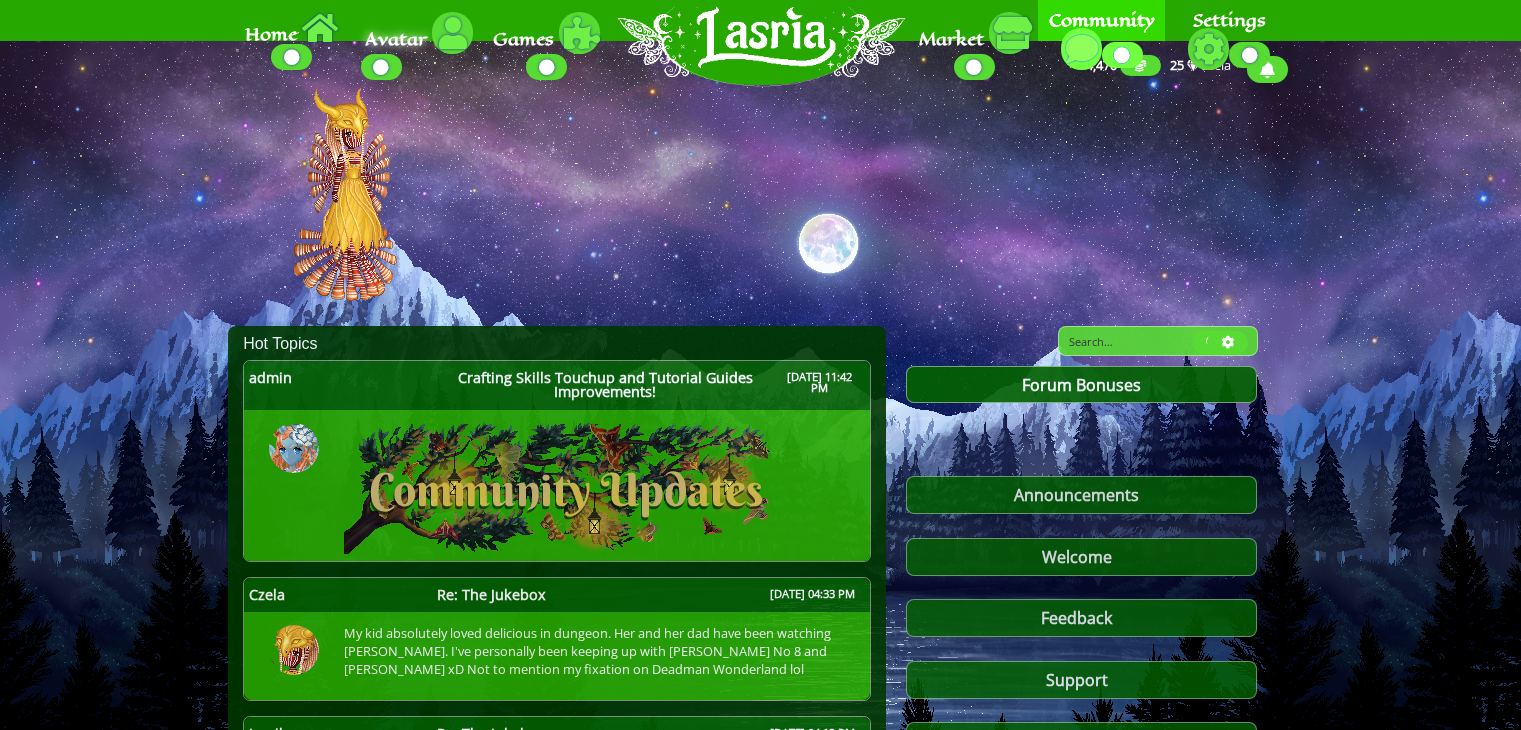 scroll, scrollTop: 0, scrollLeft: 0, axis: both 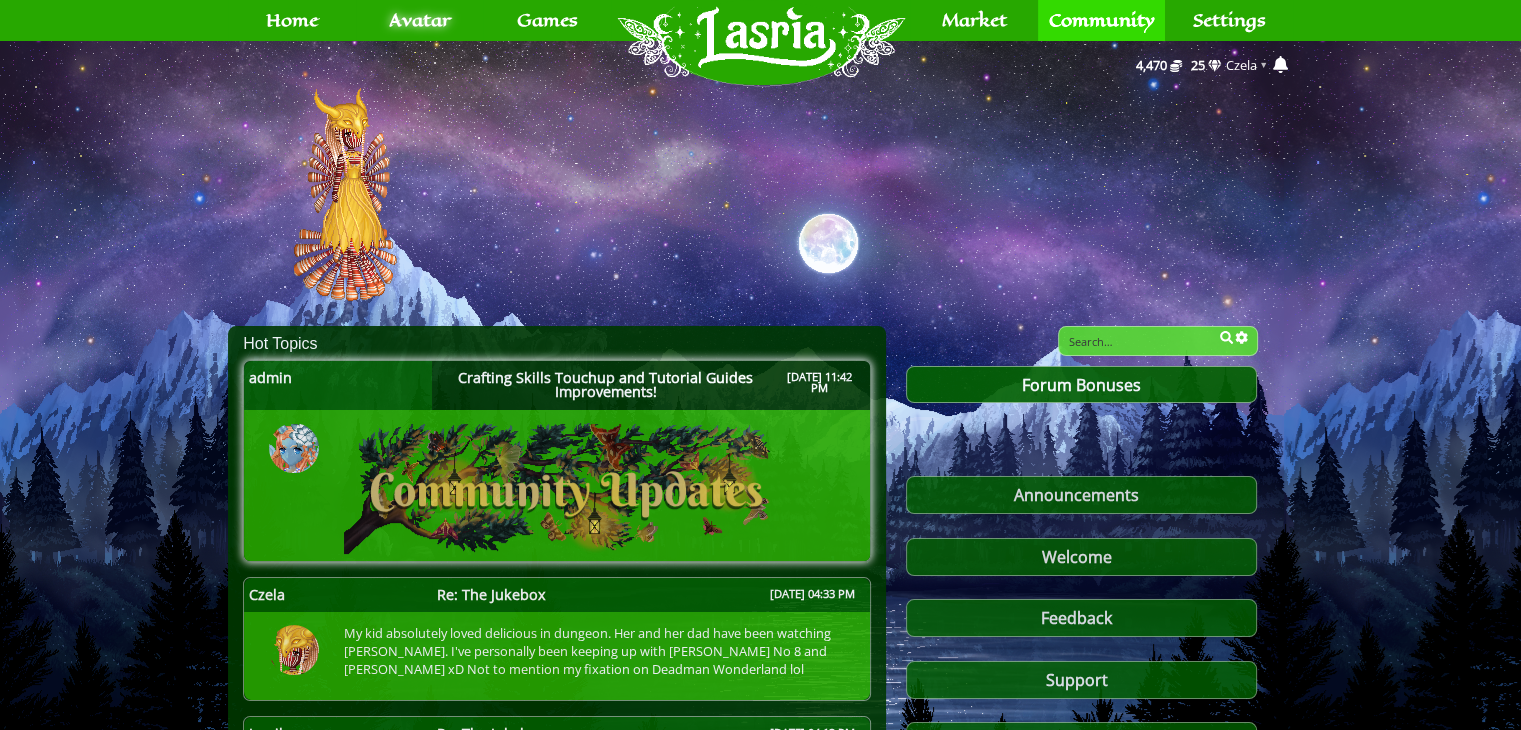 click on "Crafting Skills Touchup and Tutorial Guides Improvements!" at bounding box center (605, 385) 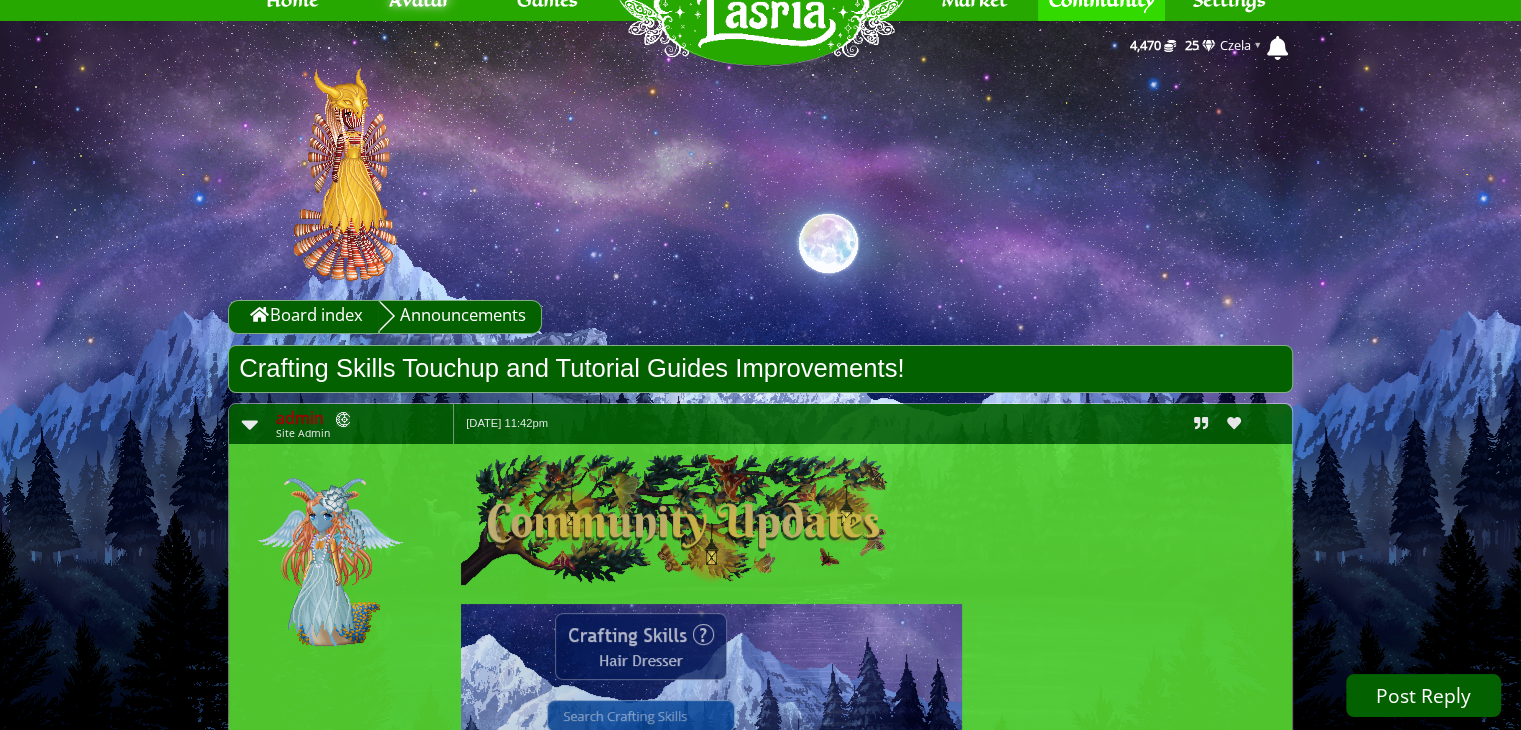 scroll, scrollTop: 0, scrollLeft: 0, axis: both 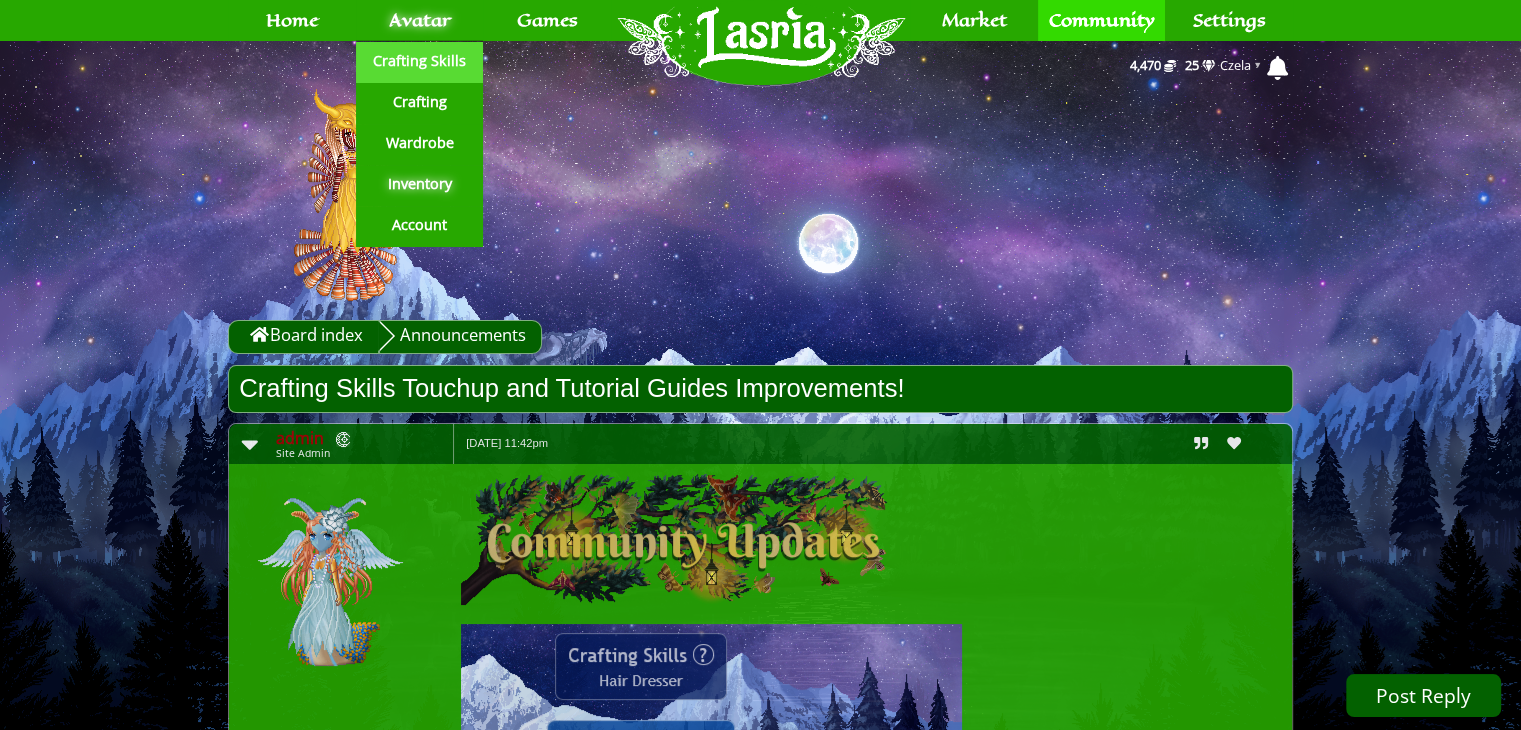 click on "Crafting Skills" at bounding box center [419, 61] 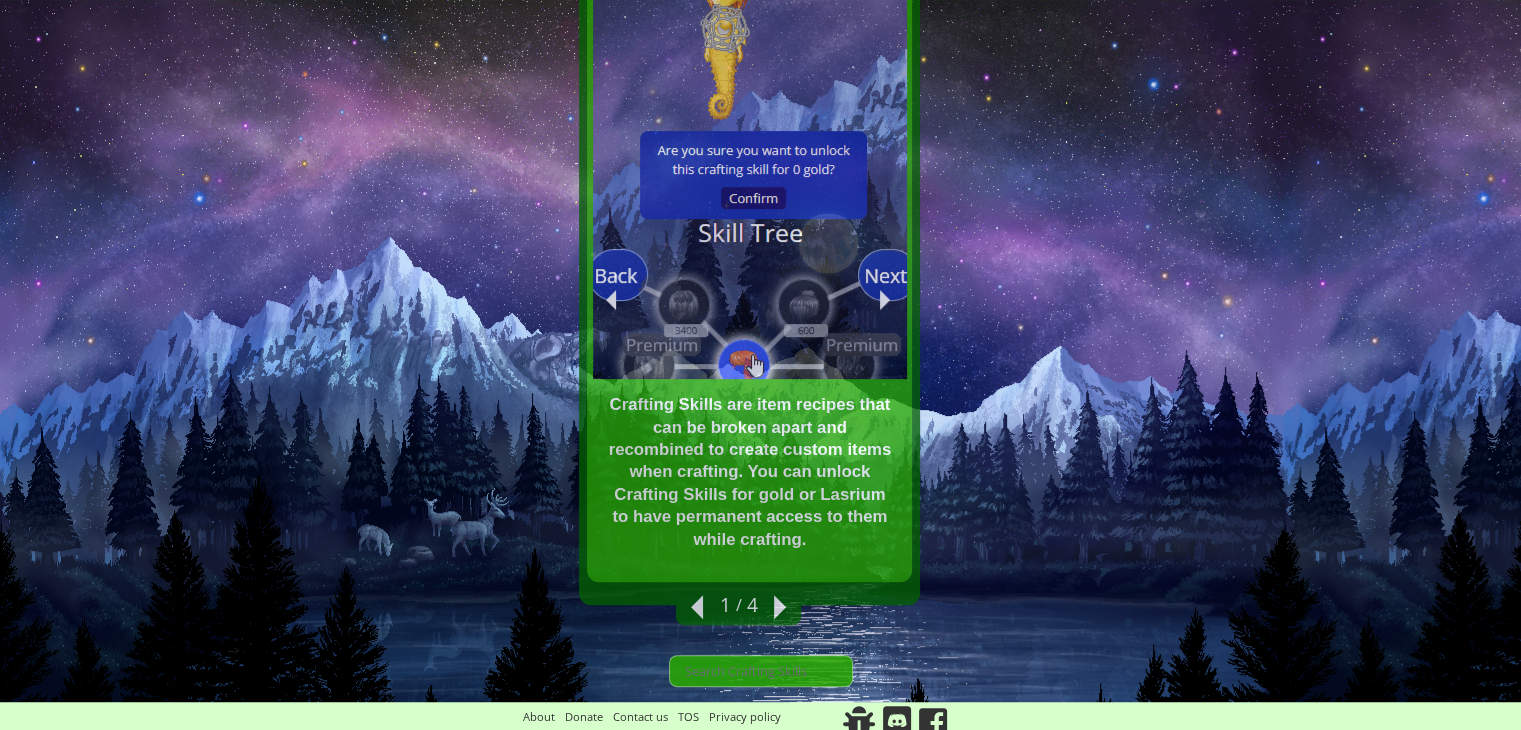 scroll, scrollTop: 626, scrollLeft: 0, axis: vertical 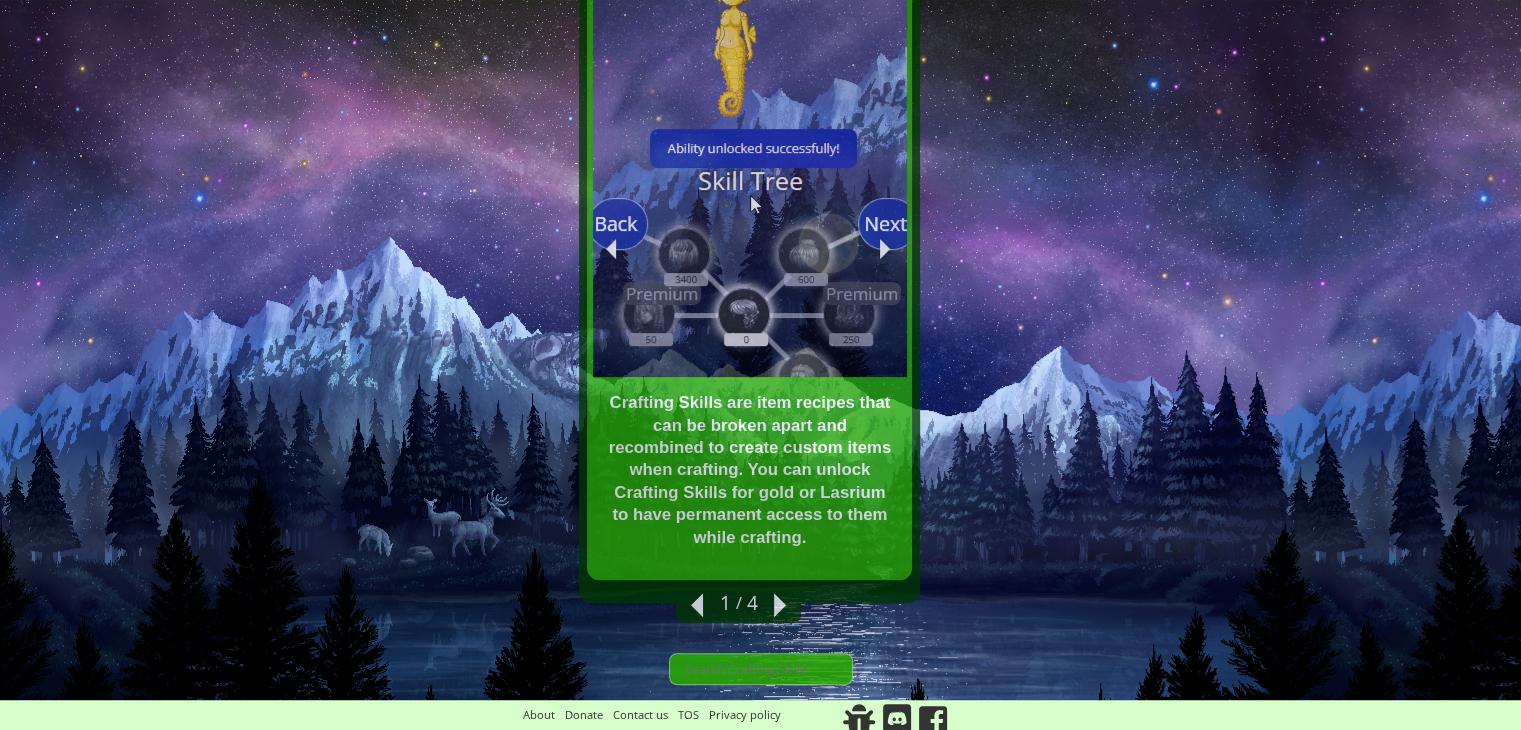 click at bounding box center (780, 605) 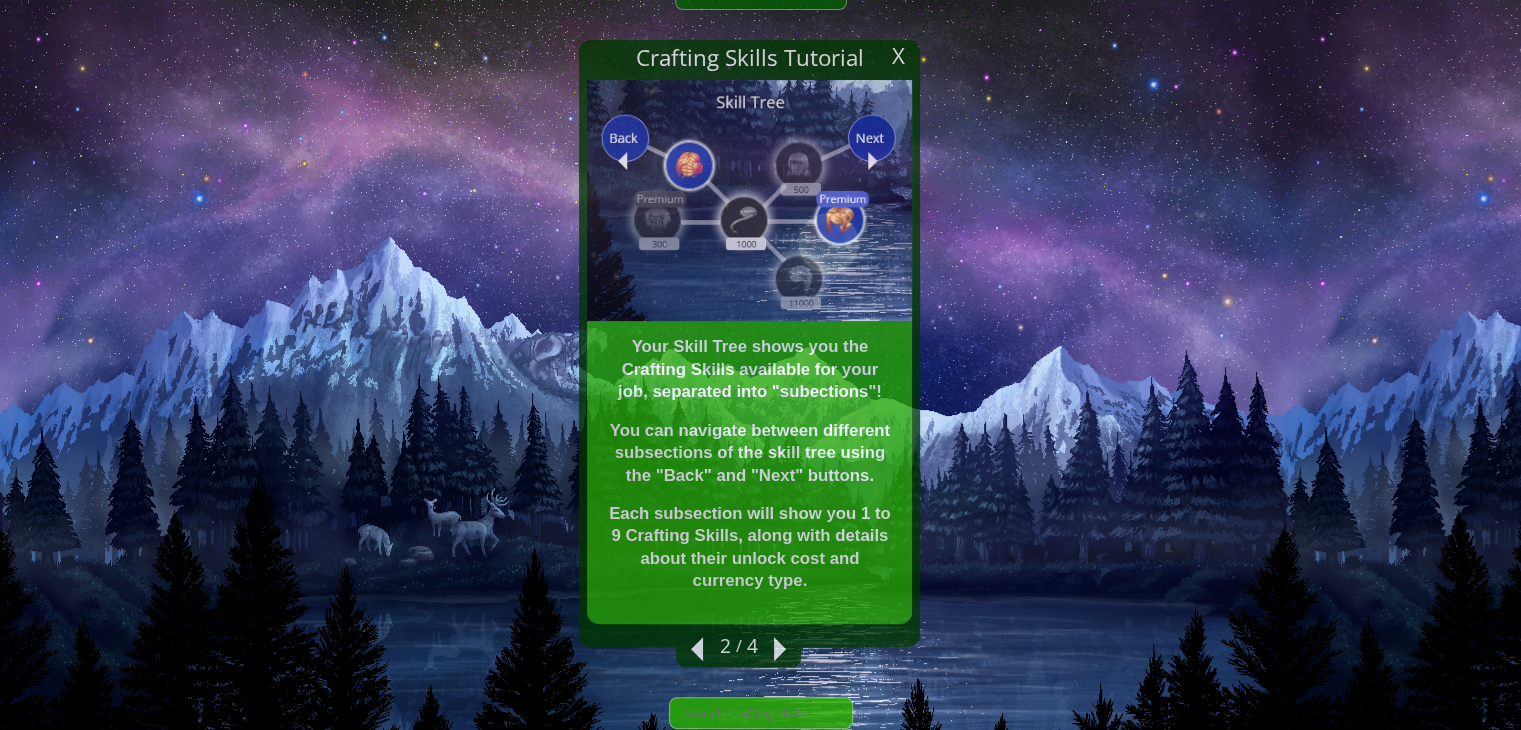scroll, scrollTop: 390, scrollLeft: 0, axis: vertical 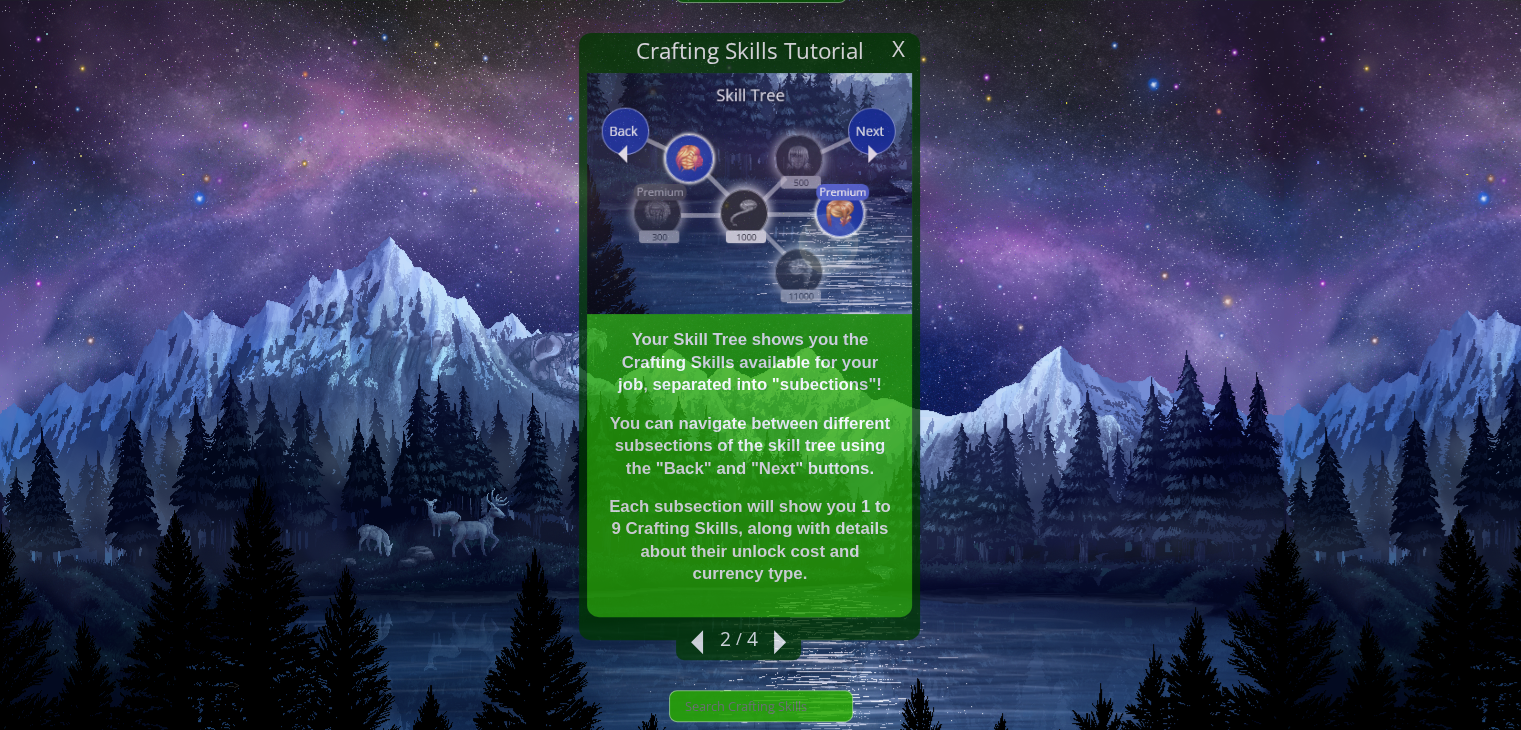 click at bounding box center [780, 642] 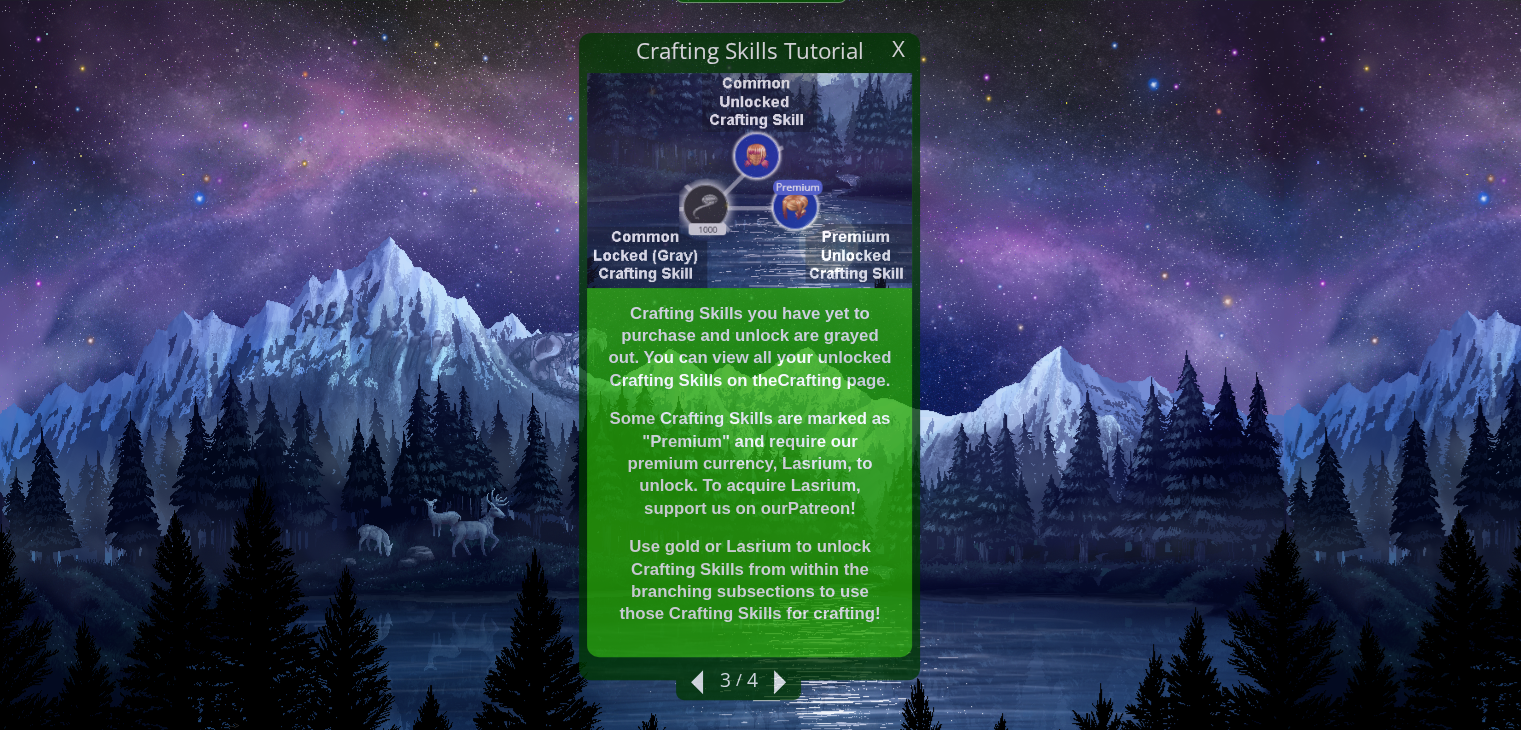 click at bounding box center [697, 682] 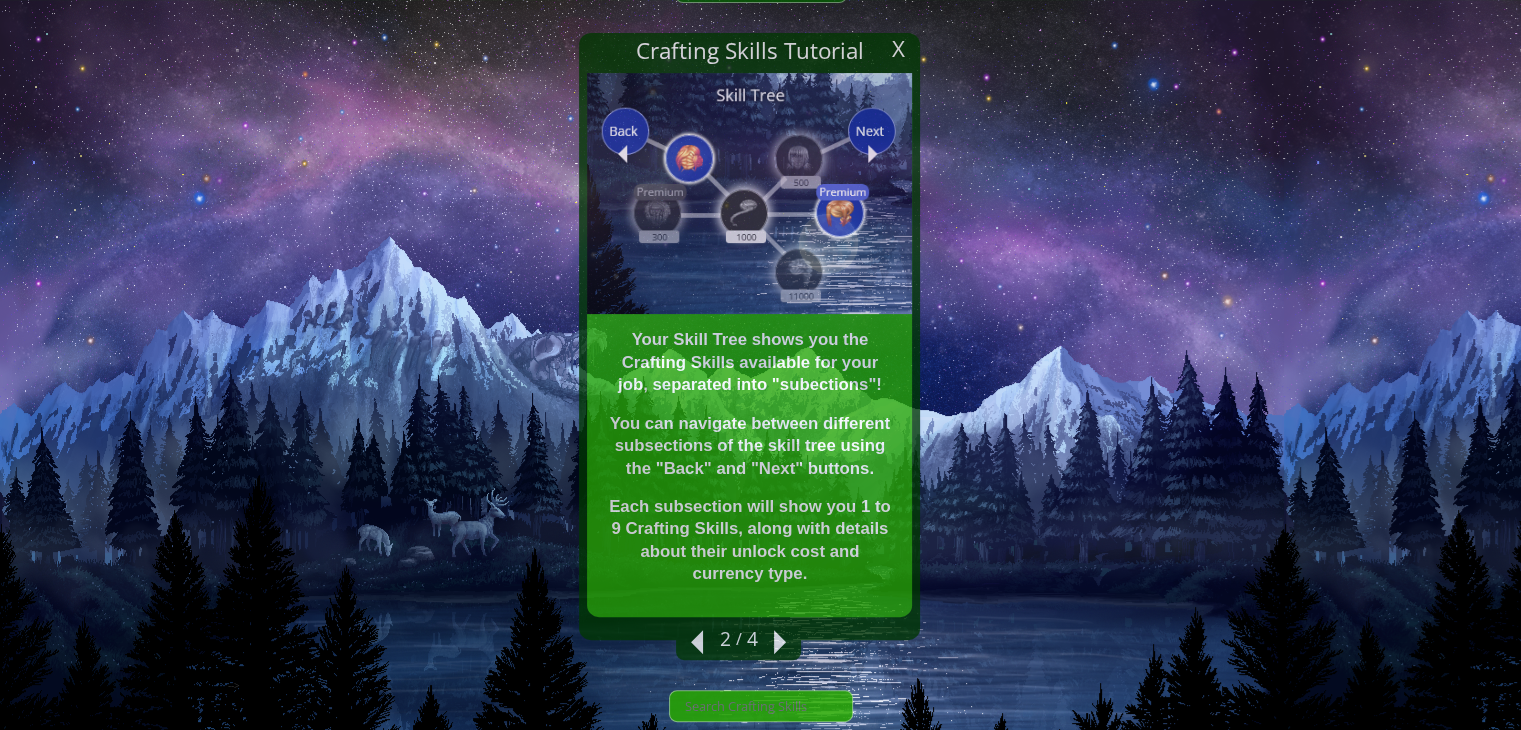 click at bounding box center [780, 642] 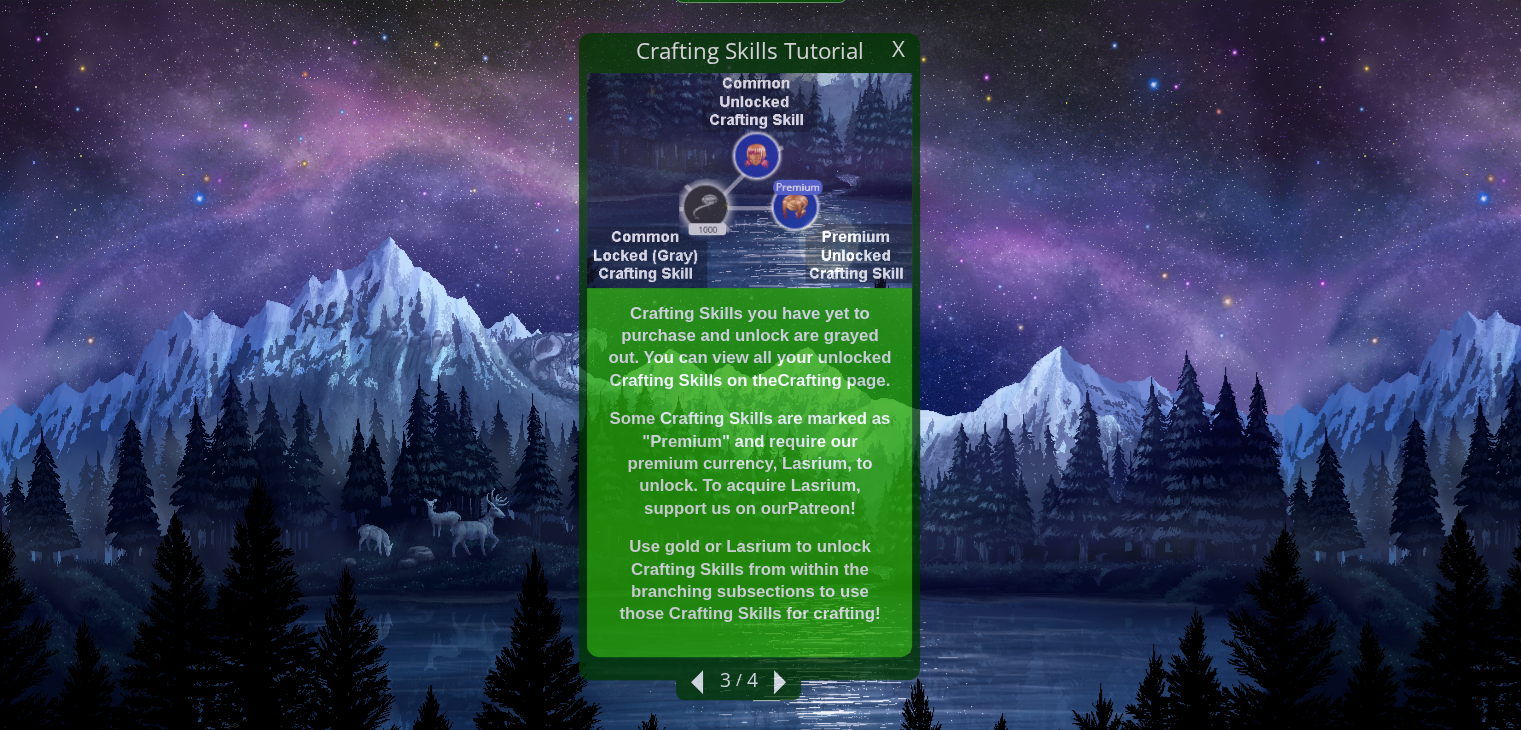 click on "[1,2,3,4]
3 / 4" at bounding box center (738, 680) 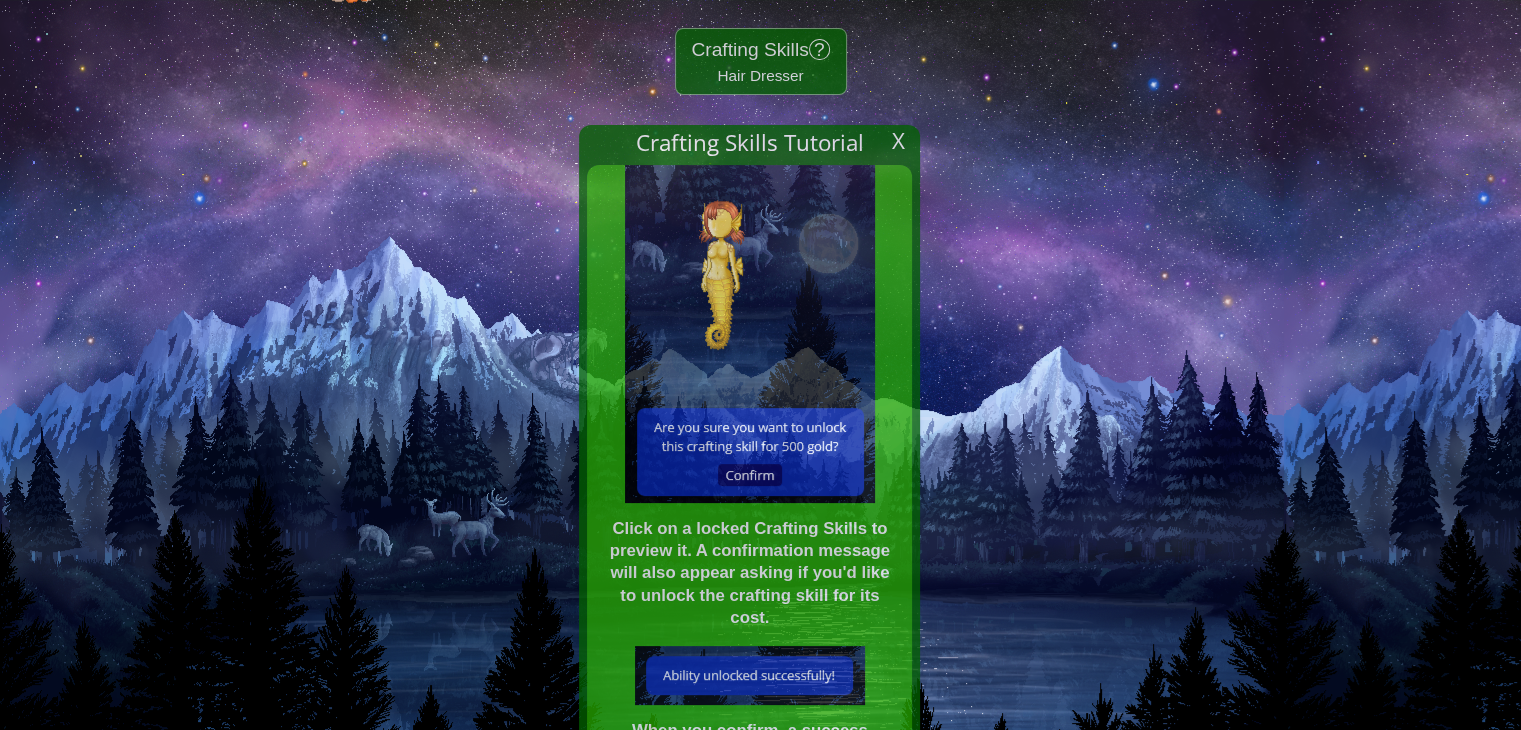 scroll, scrollTop: 297, scrollLeft: 0, axis: vertical 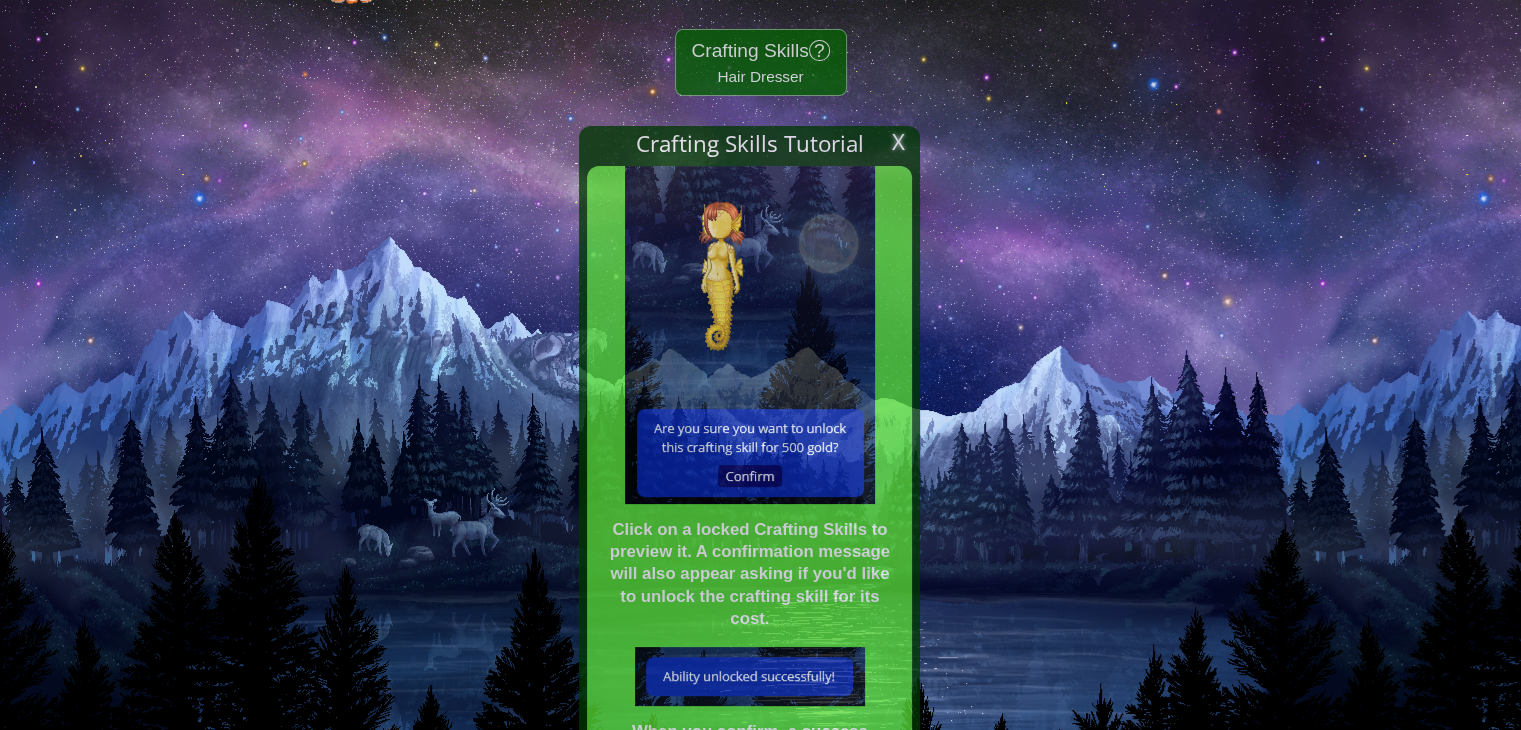 click on "X" at bounding box center (898, 142) 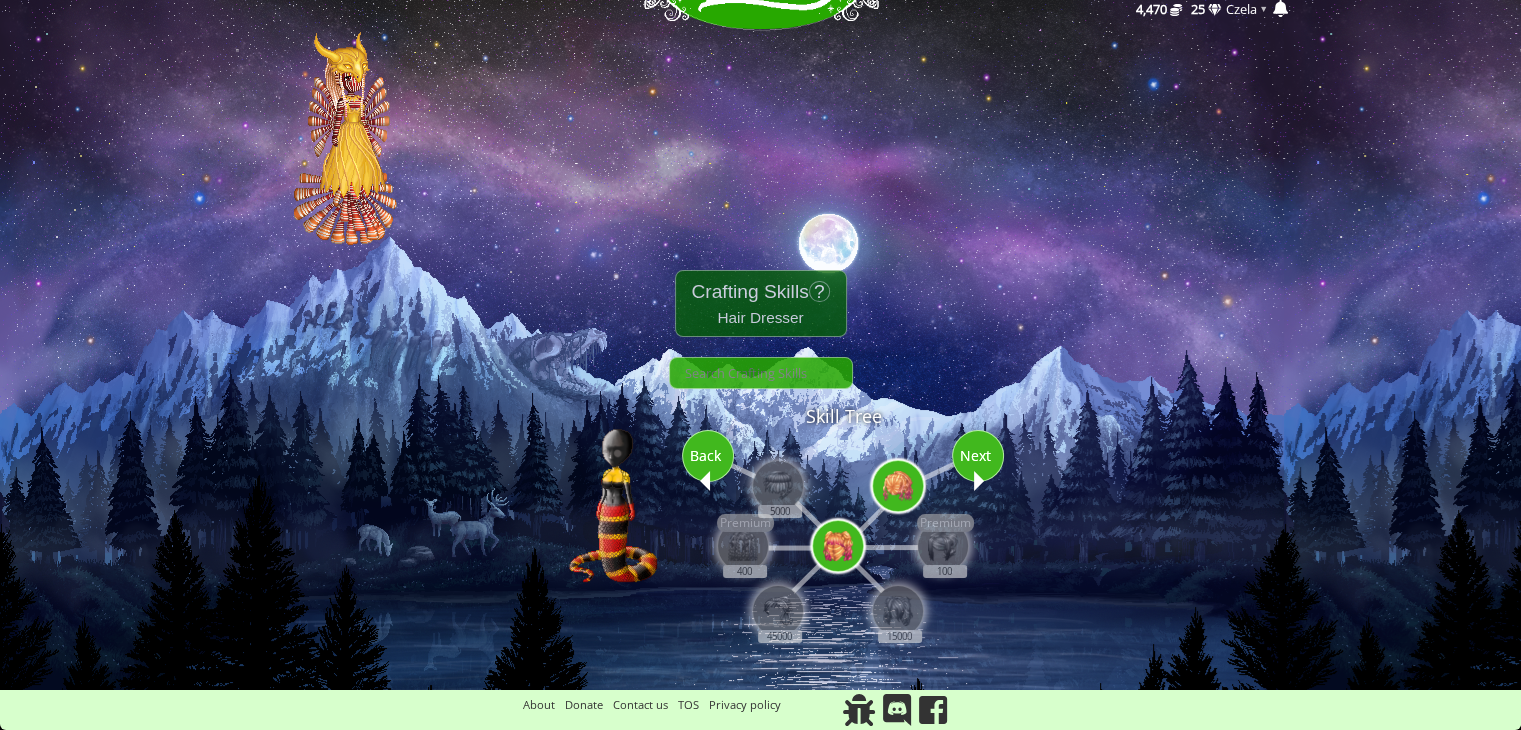 scroll, scrollTop: 54, scrollLeft: 0, axis: vertical 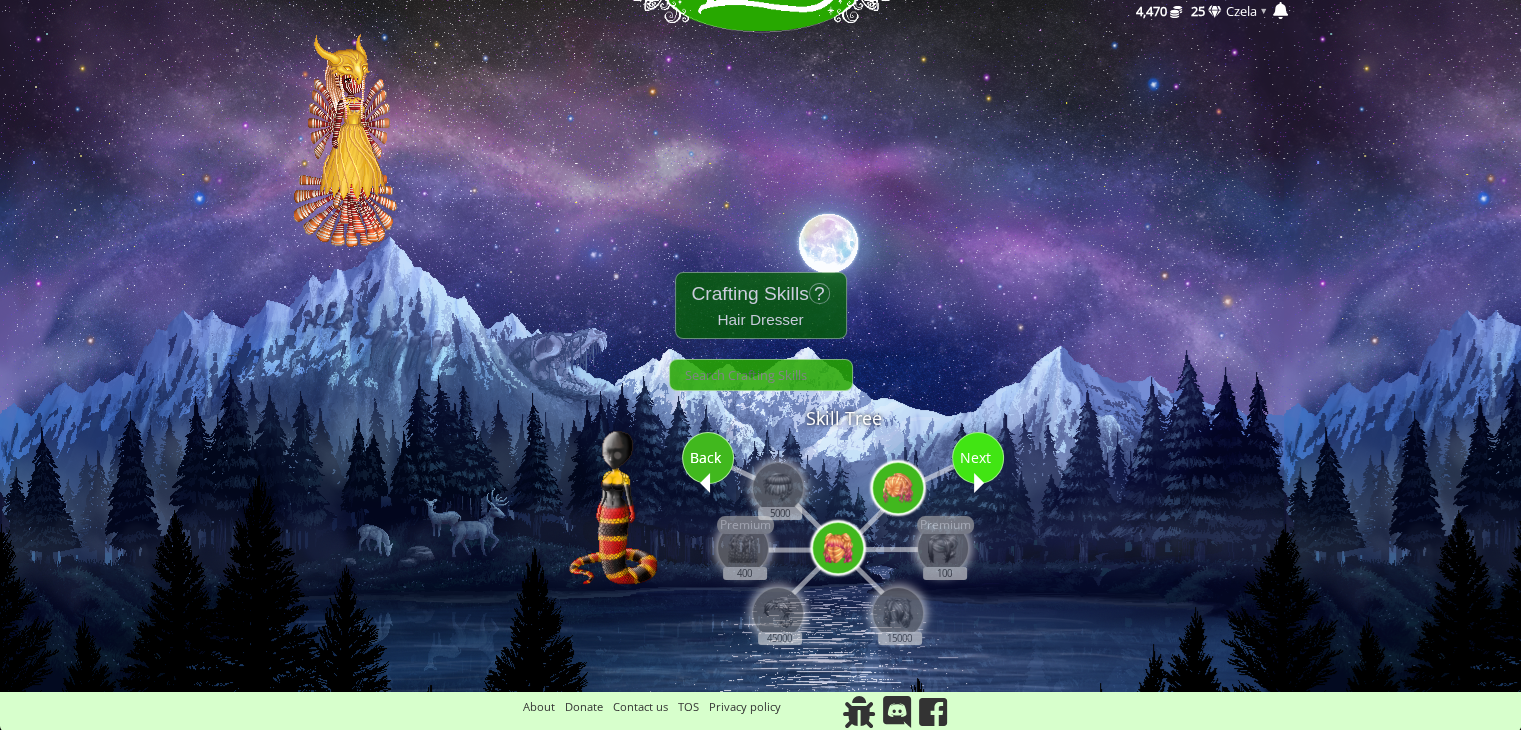 click on "Next" at bounding box center (978, 457) 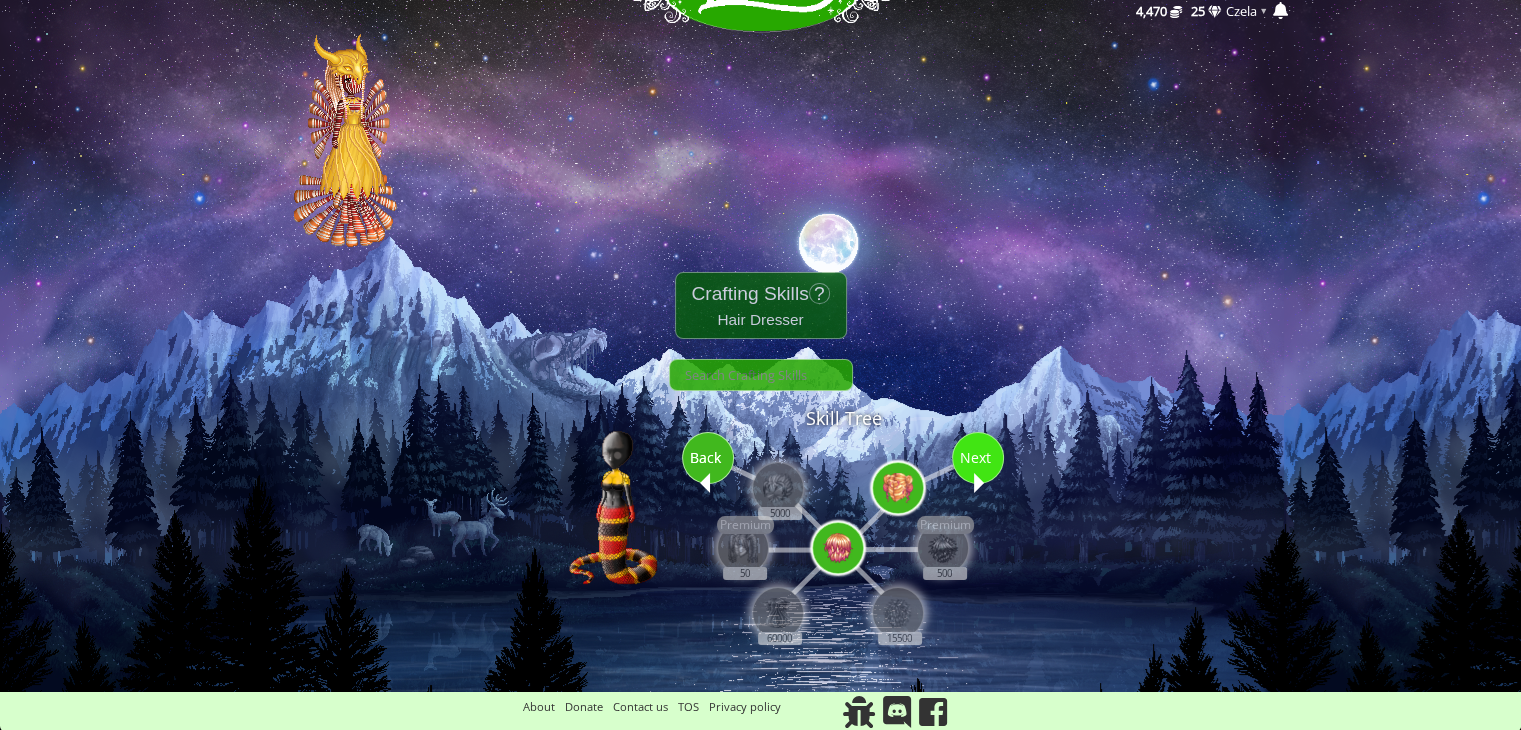 click on "Next" at bounding box center (978, 457) 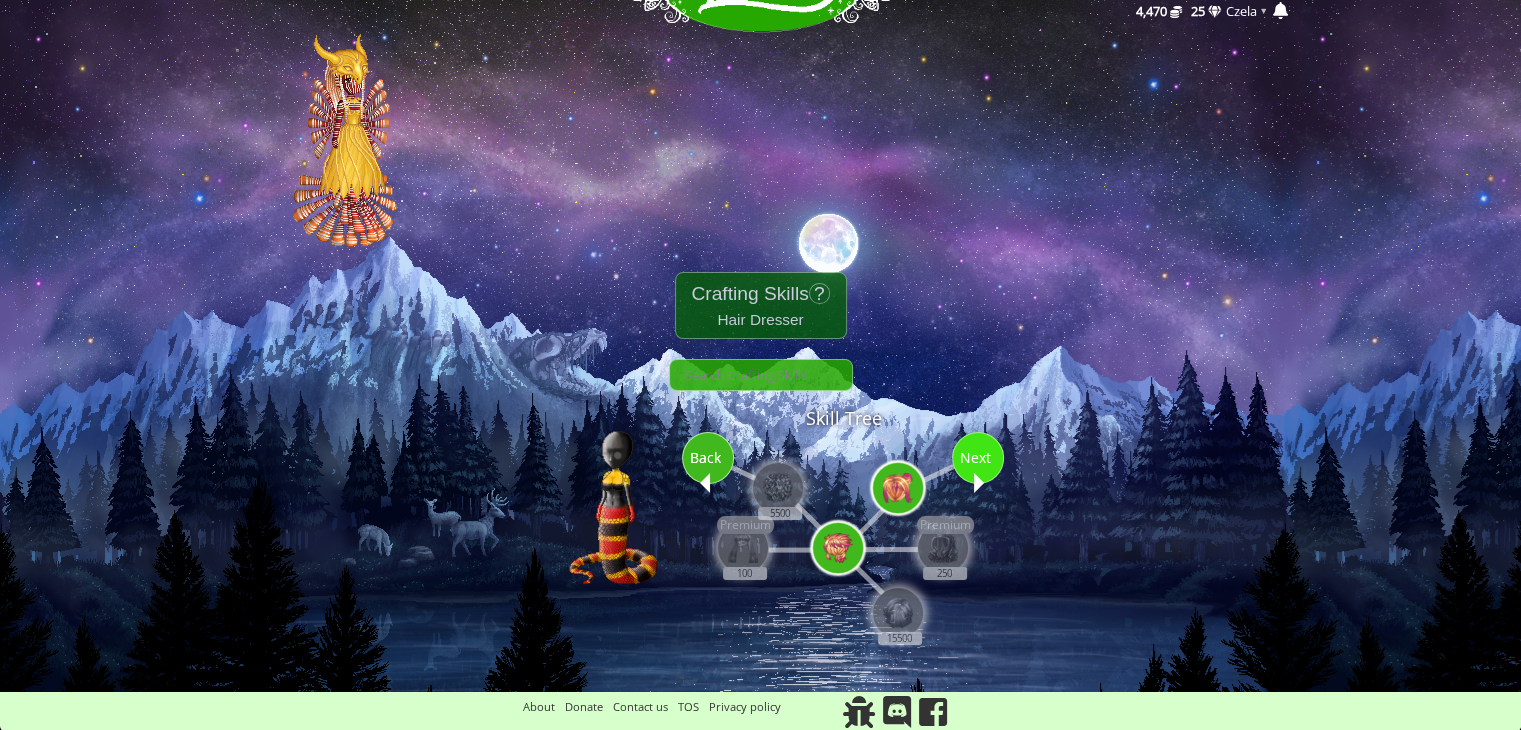 click on "Next" at bounding box center (978, 457) 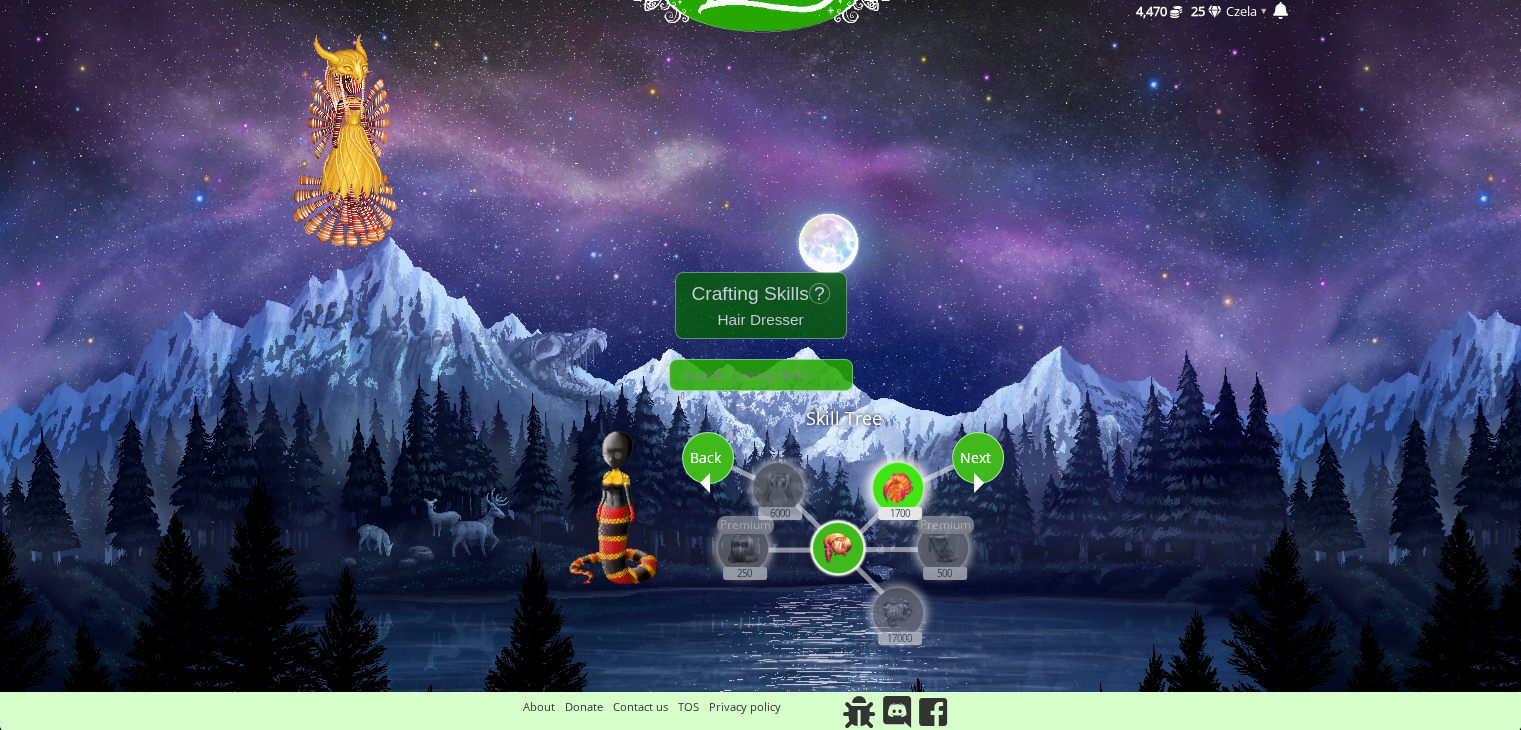click at bounding box center (898, 488) 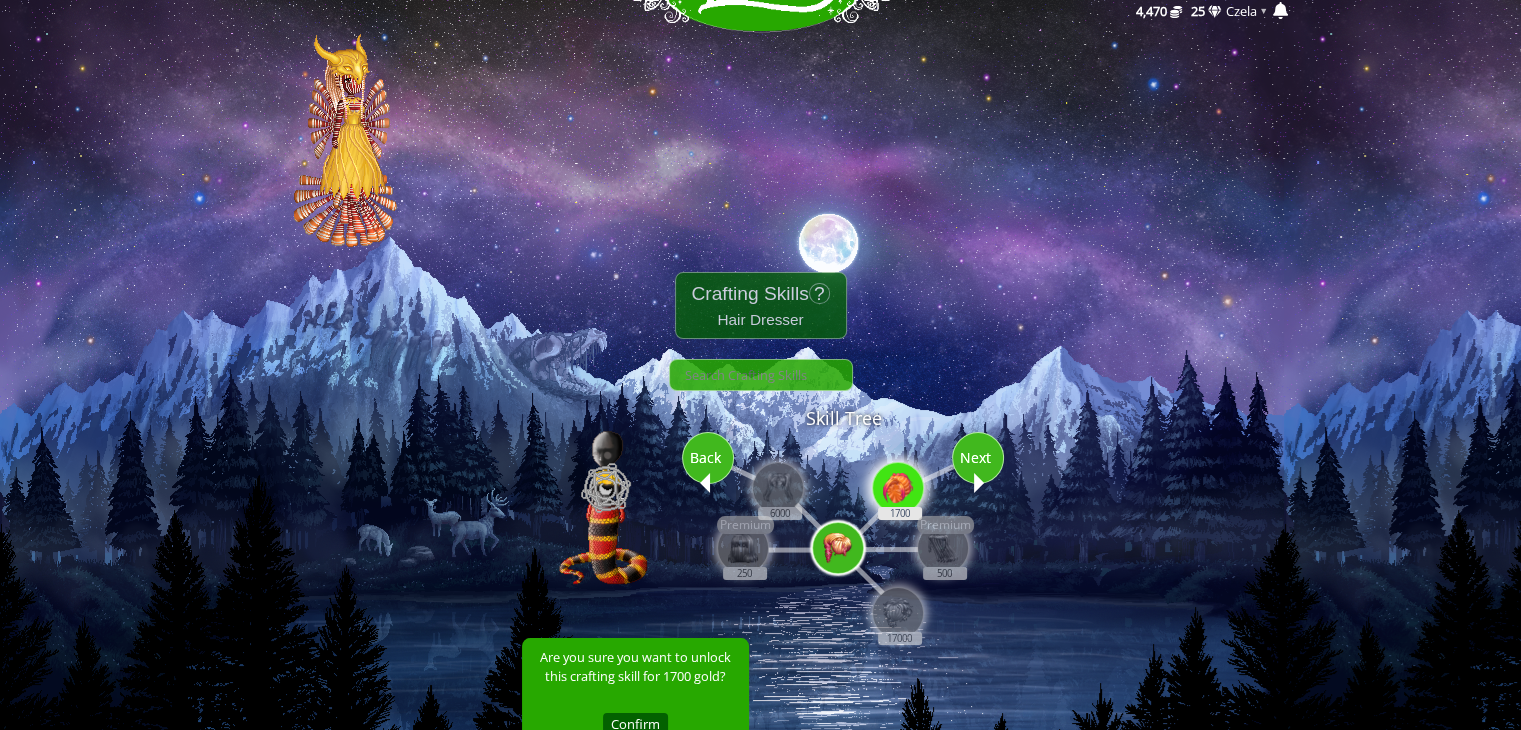 scroll, scrollTop: 123, scrollLeft: 0, axis: vertical 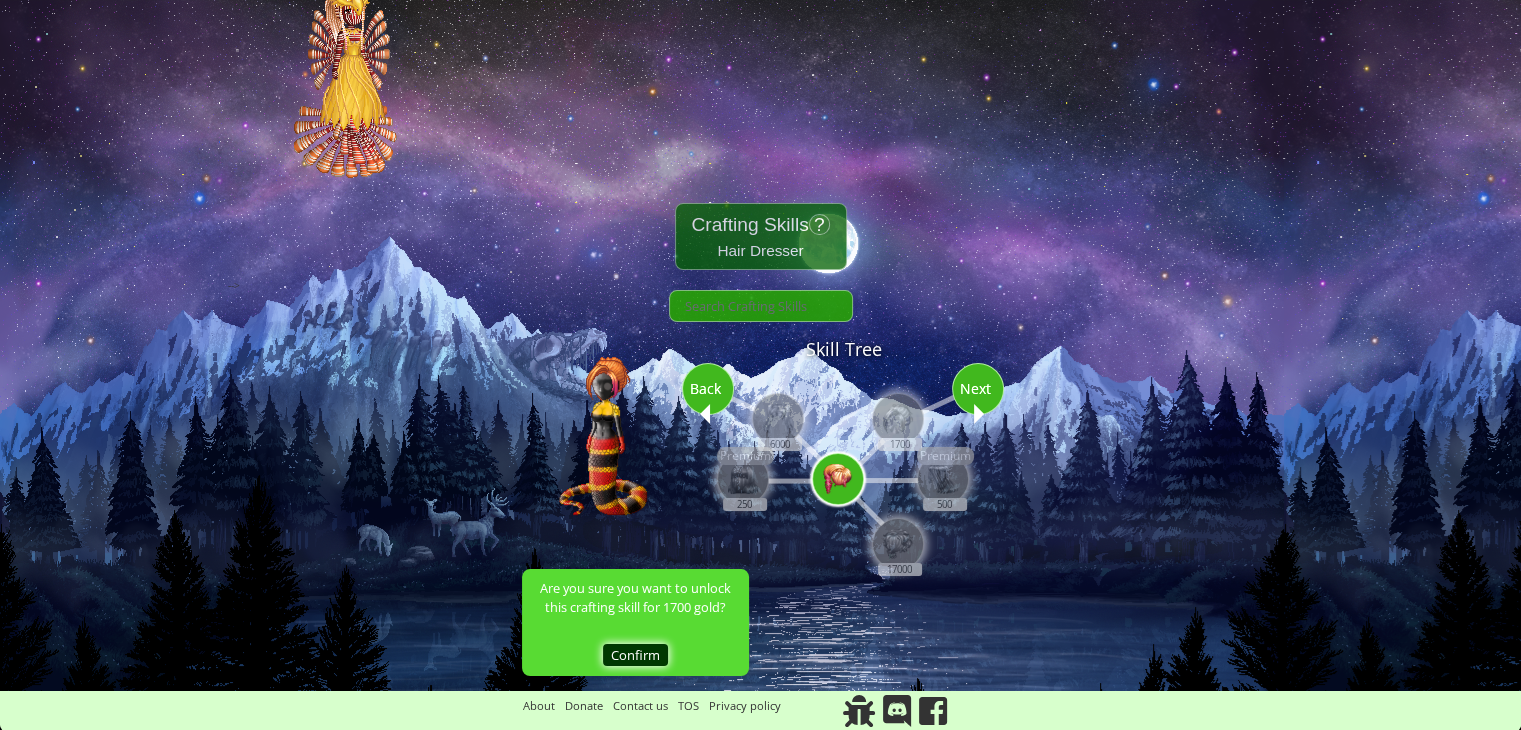 click on "Confirm" at bounding box center (635, 655) 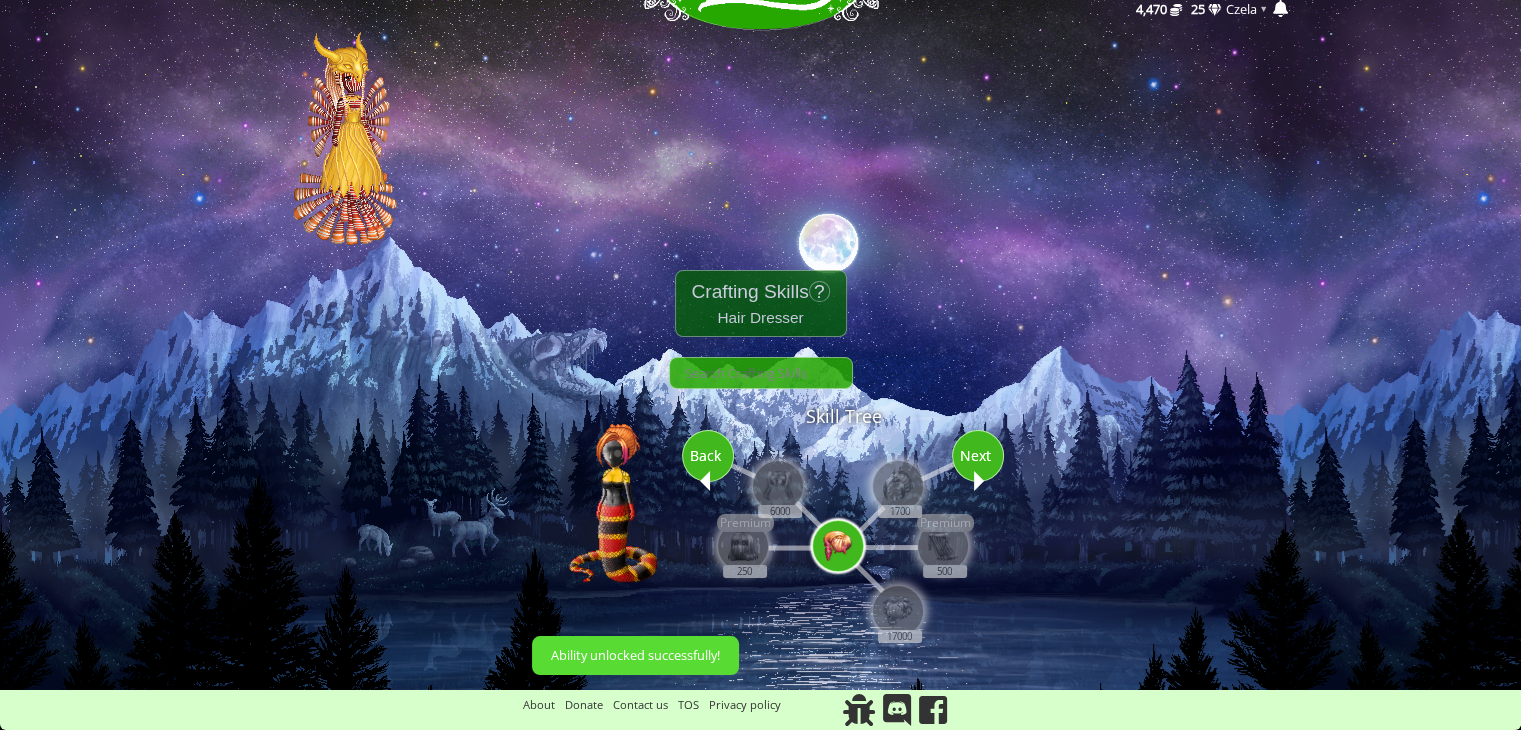 scroll, scrollTop: 54, scrollLeft: 0, axis: vertical 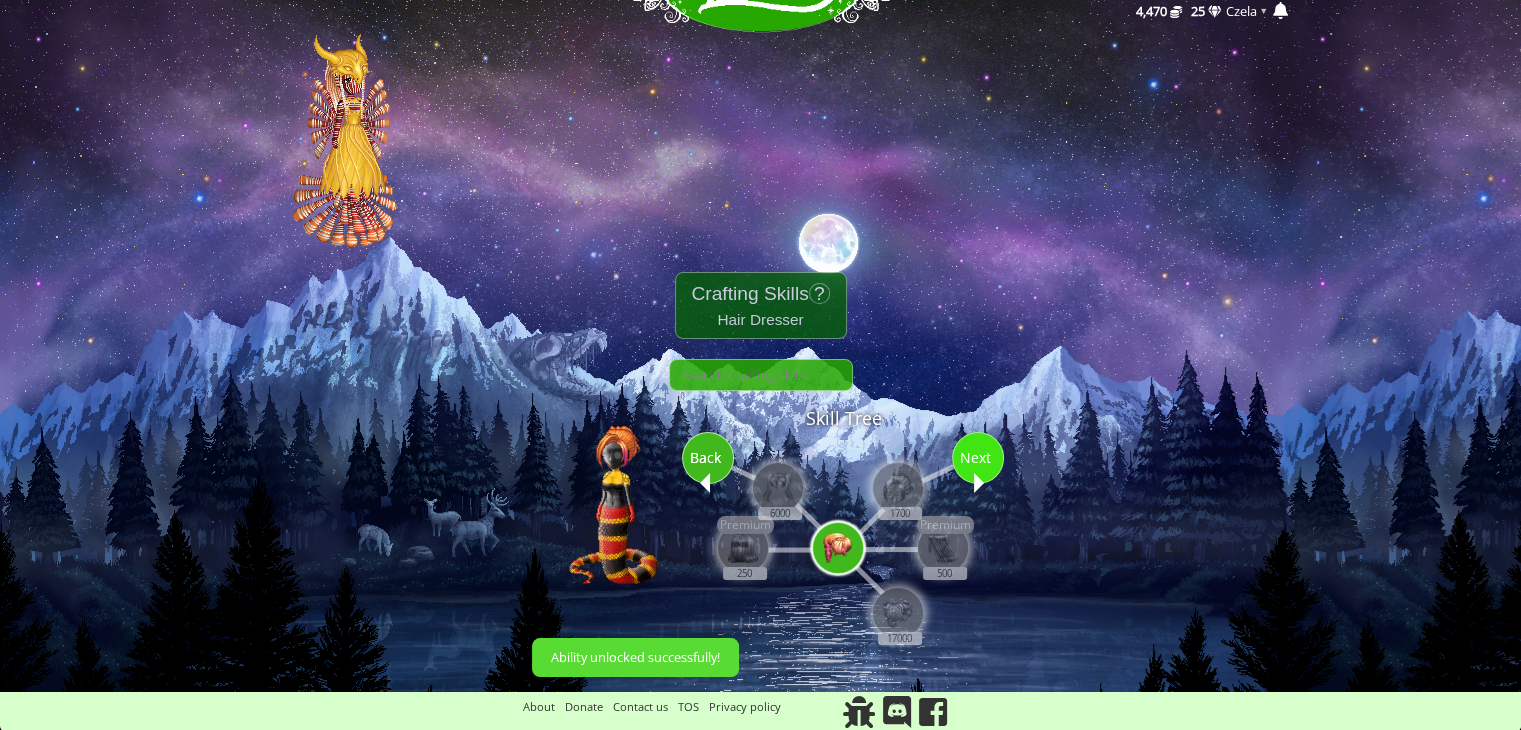 click on "Next" at bounding box center [978, 457] 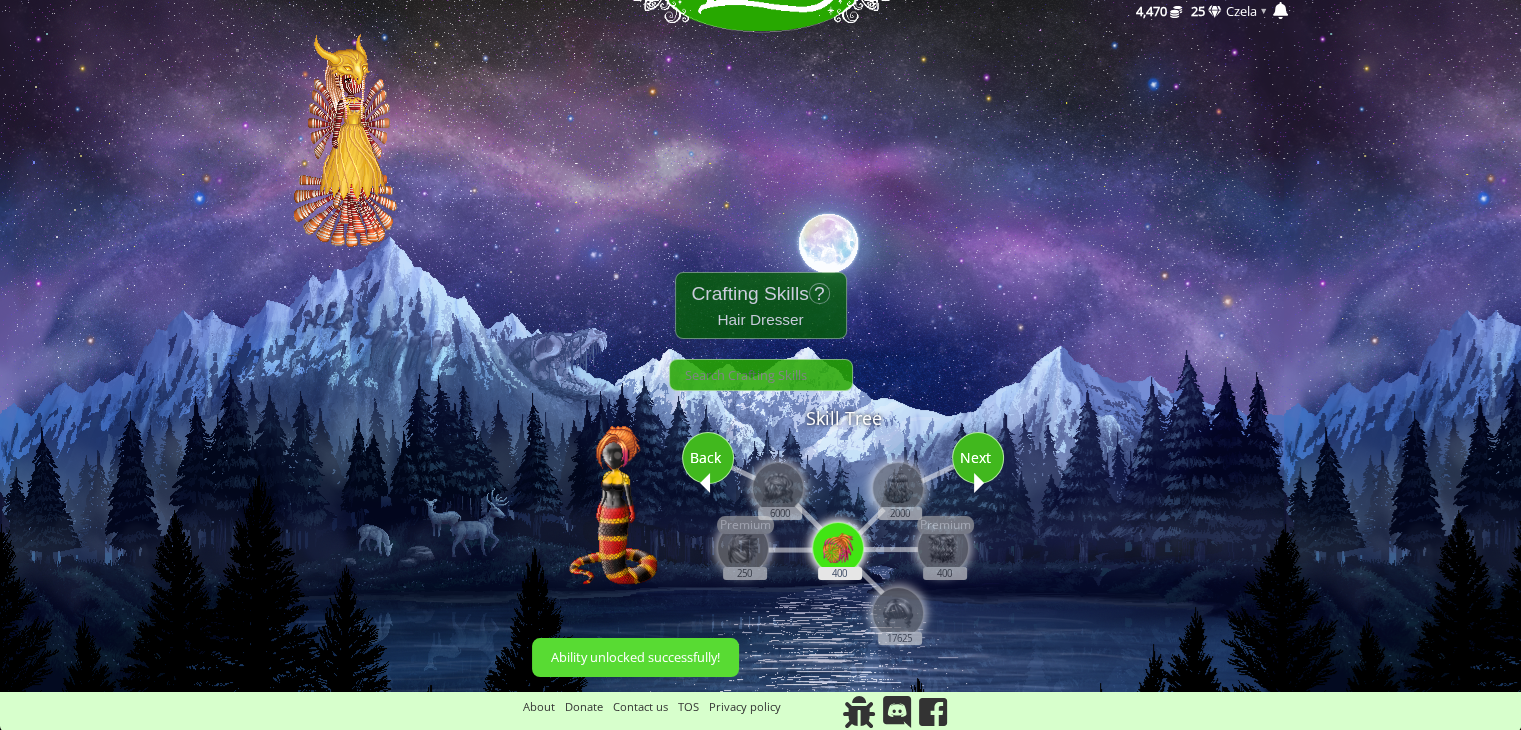 click at bounding box center [838, 548] 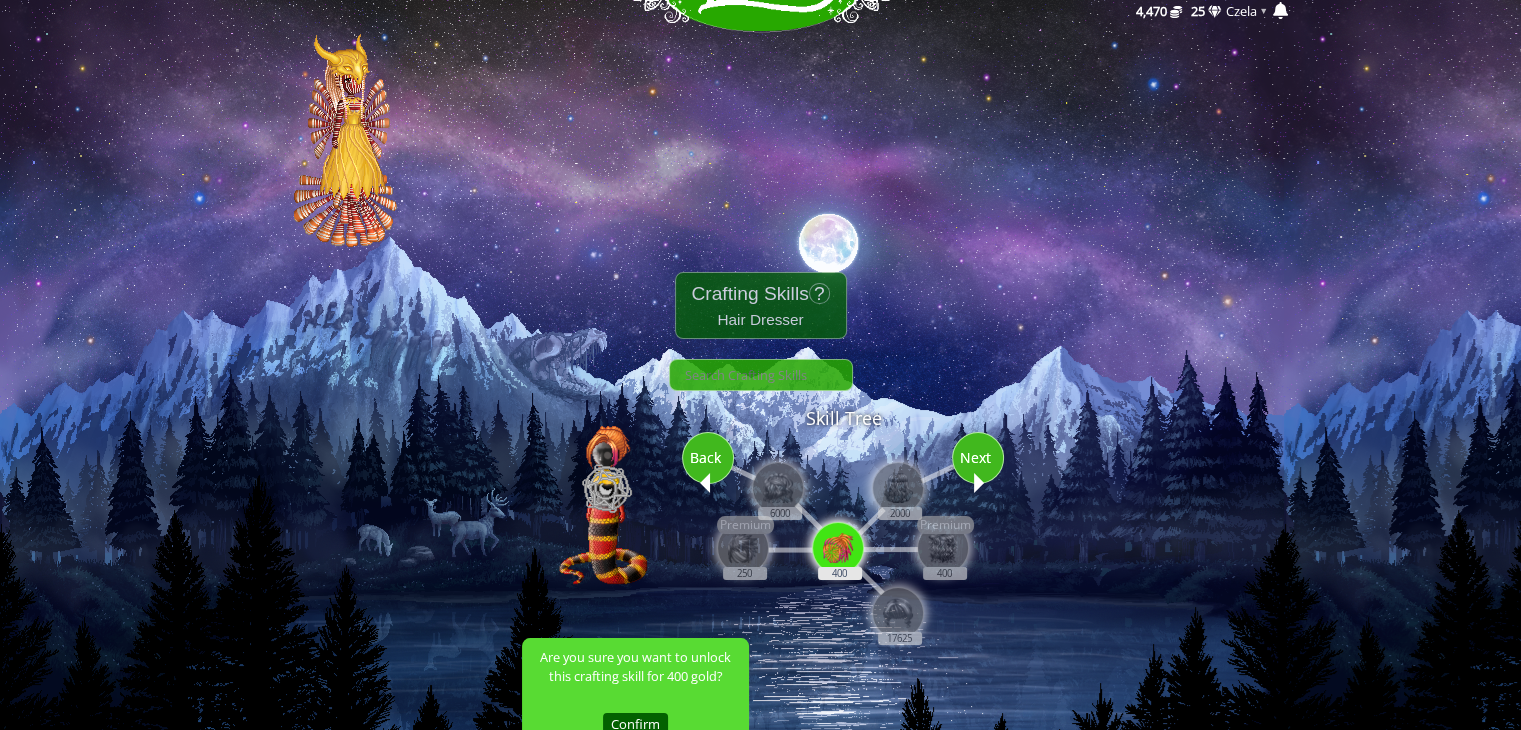 scroll, scrollTop: 123, scrollLeft: 0, axis: vertical 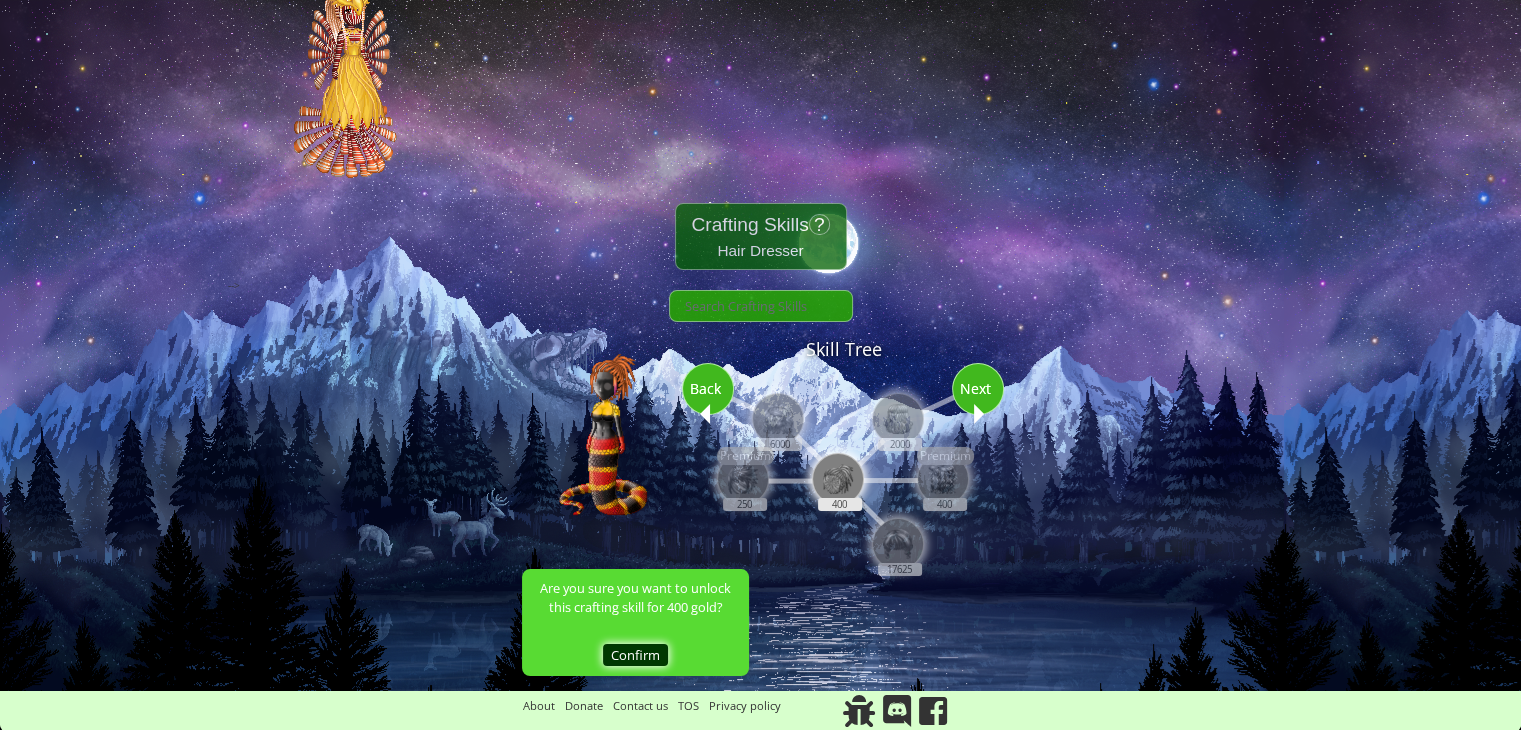 click on "Confirm" at bounding box center [635, 655] 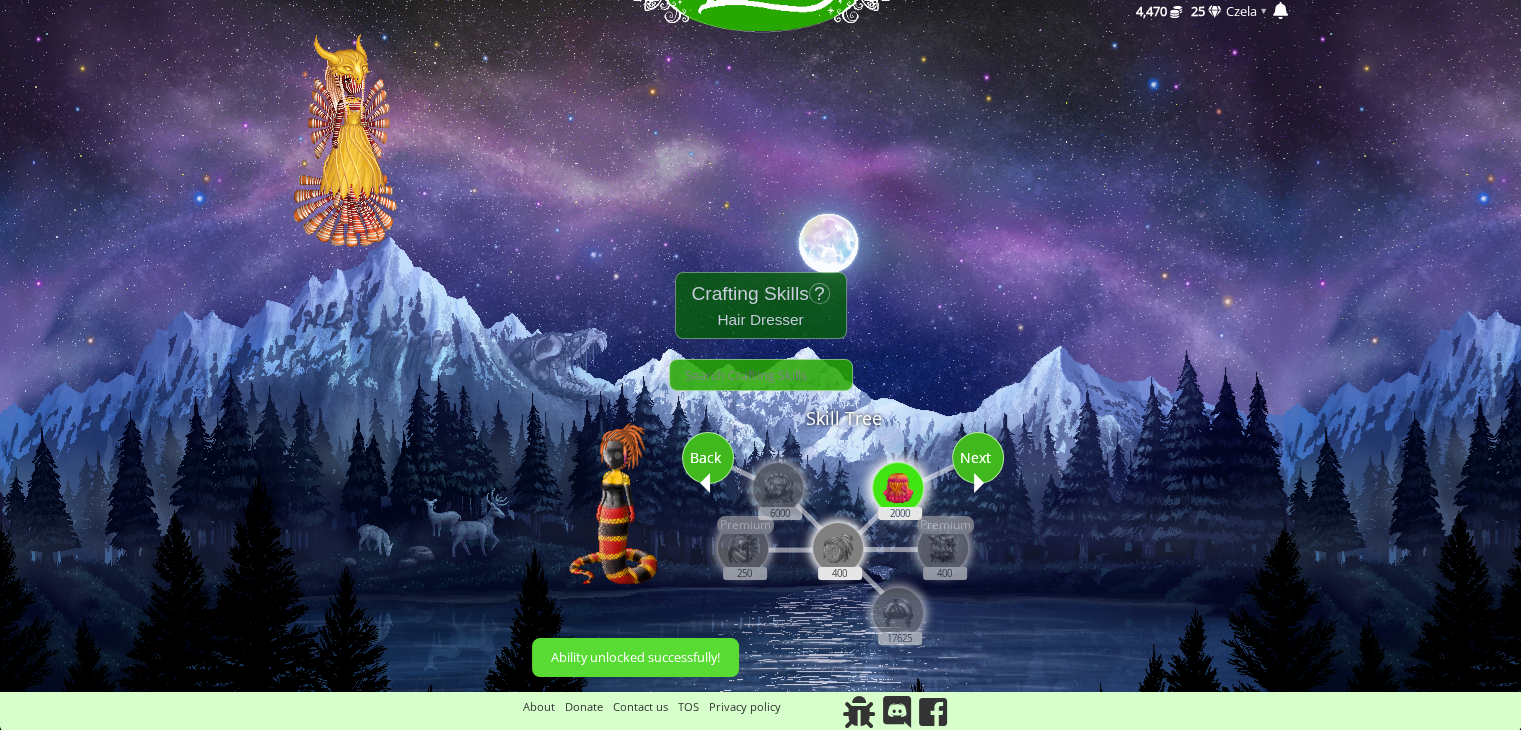 click at bounding box center (898, 488) 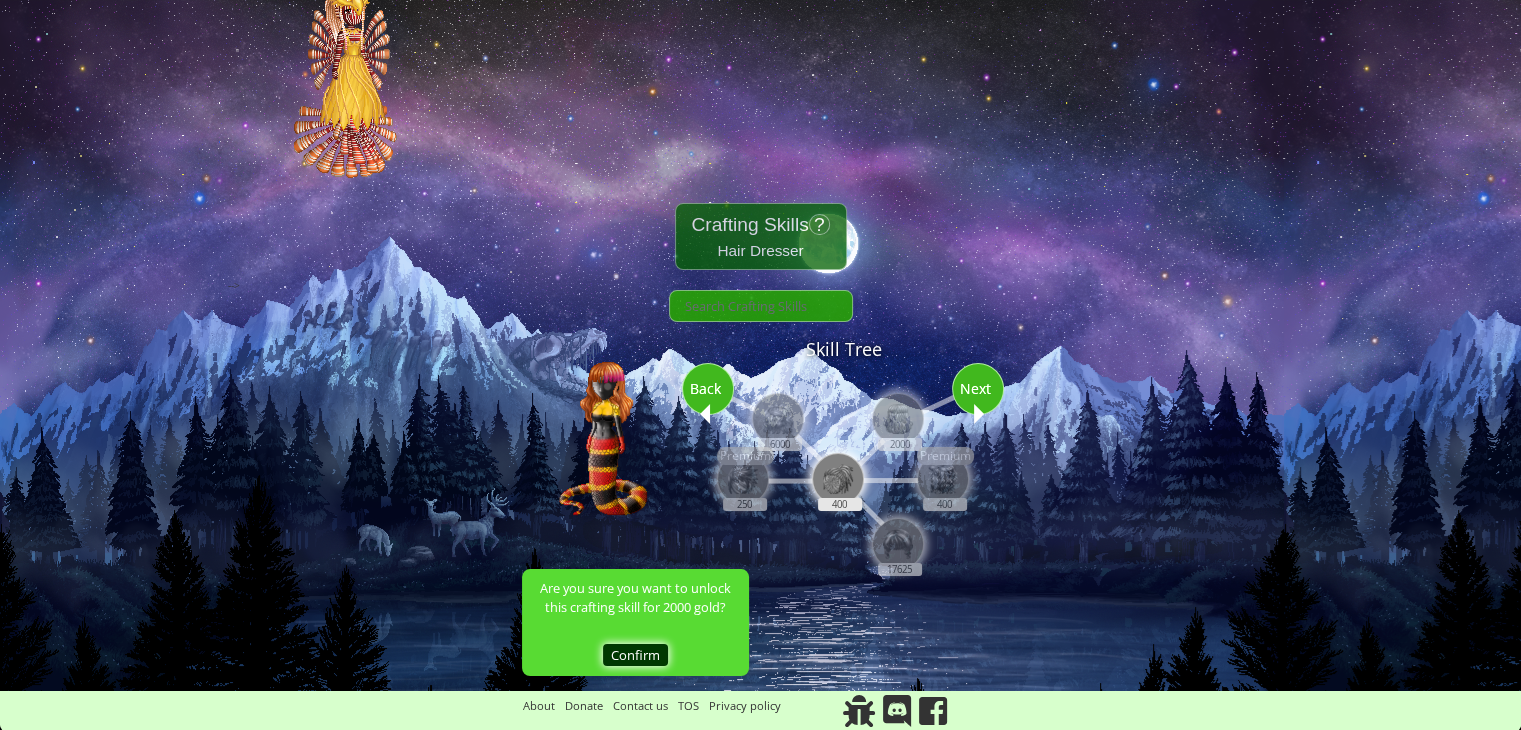 click on "Confirm" at bounding box center (635, 655) 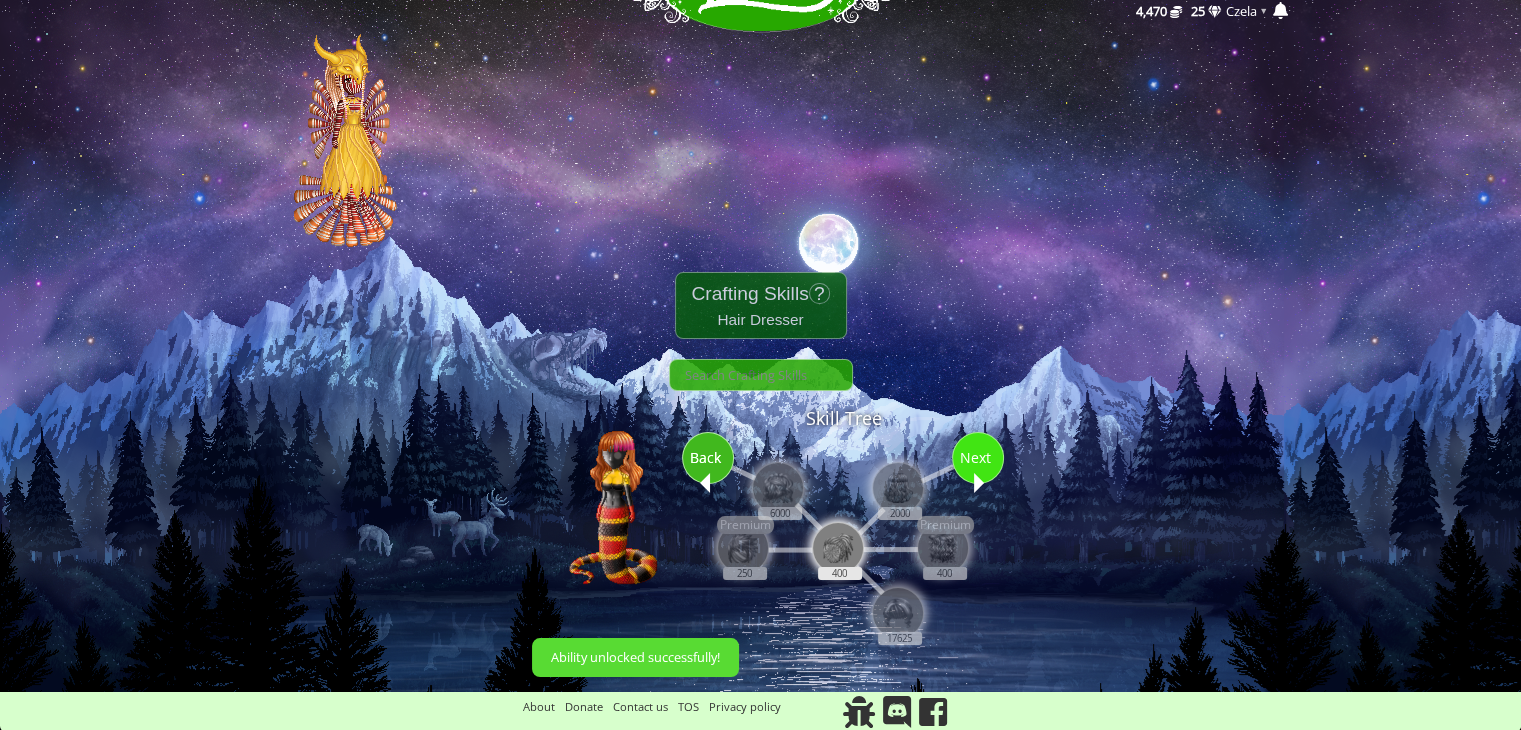 click on "Next" at bounding box center [978, 457] 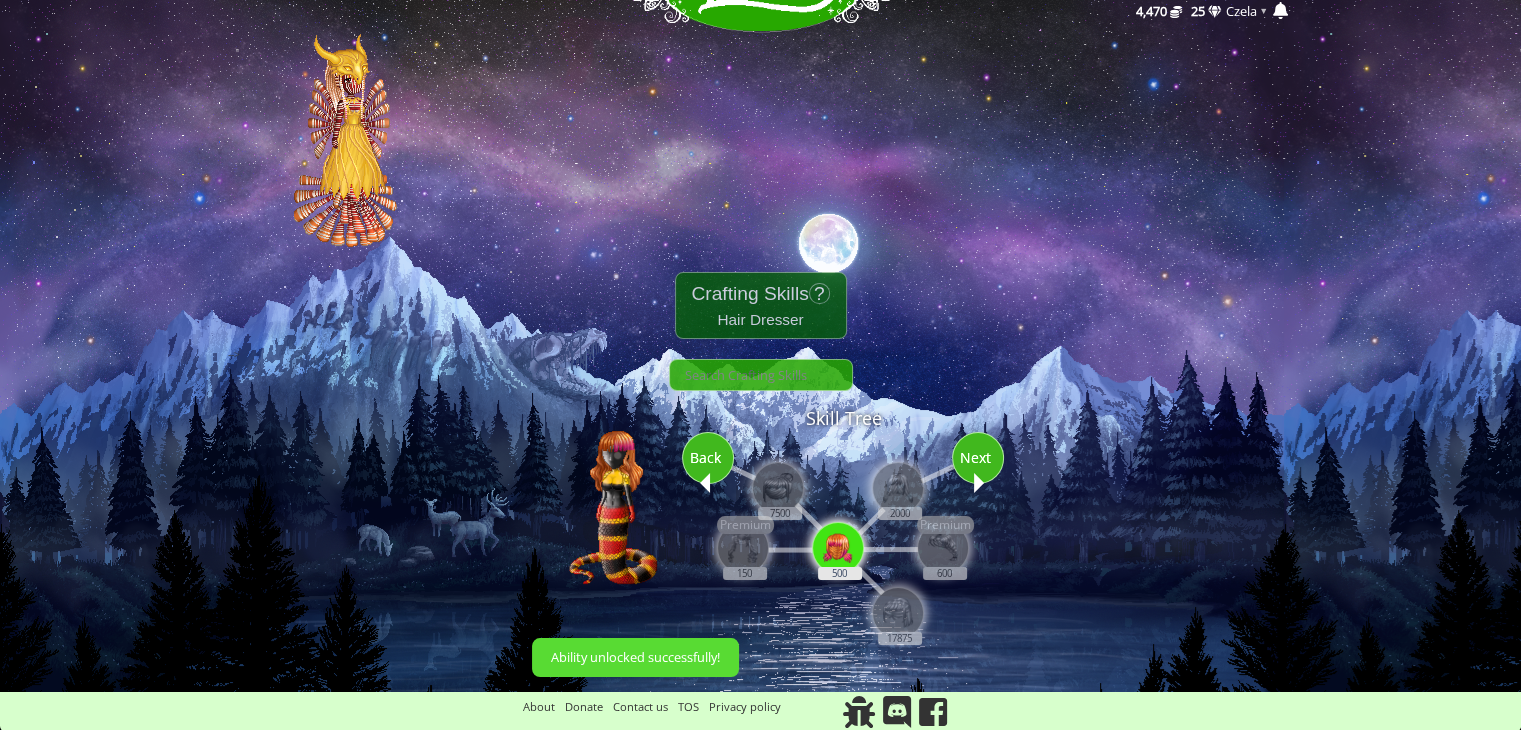 click at bounding box center [838, 548] 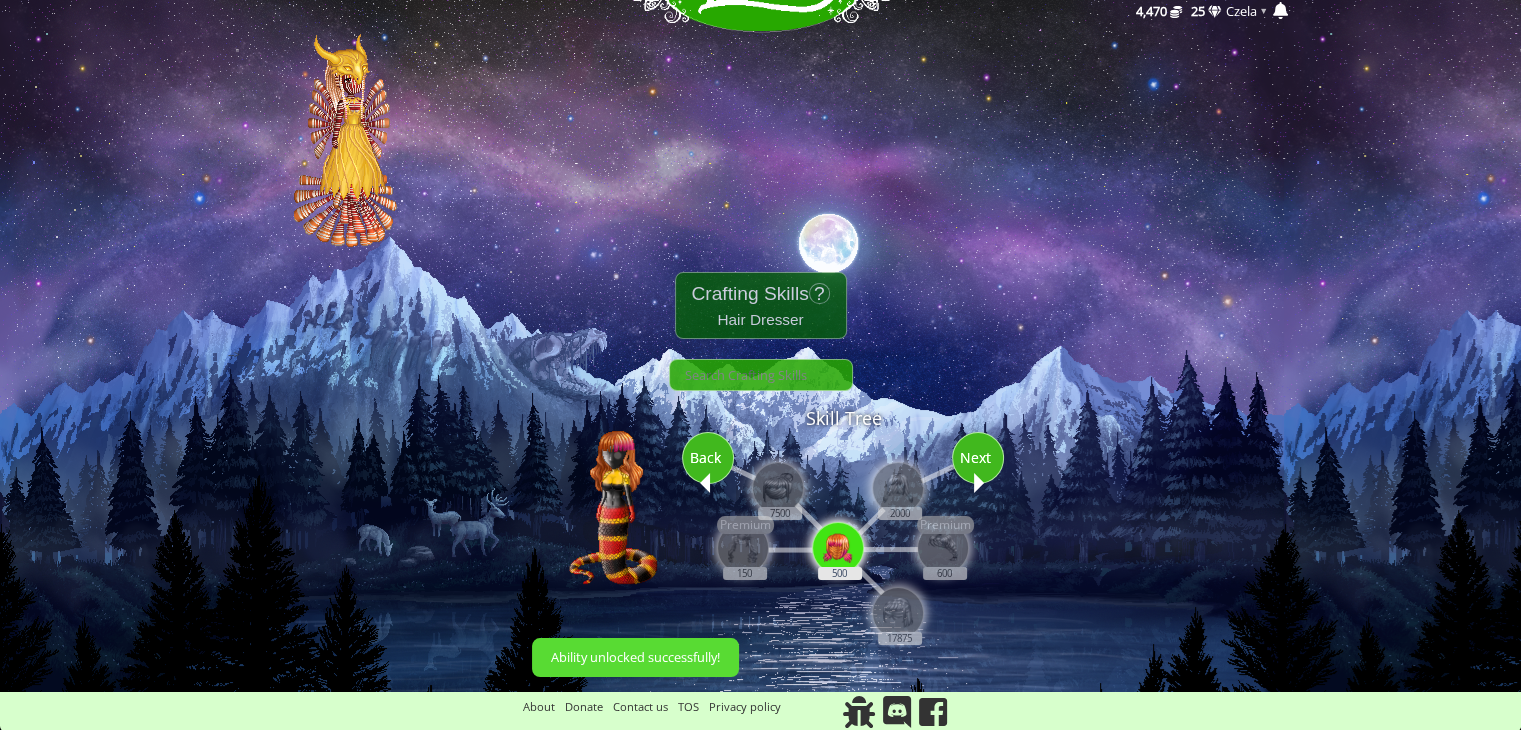 click on "500" at bounding box center (839, 535) 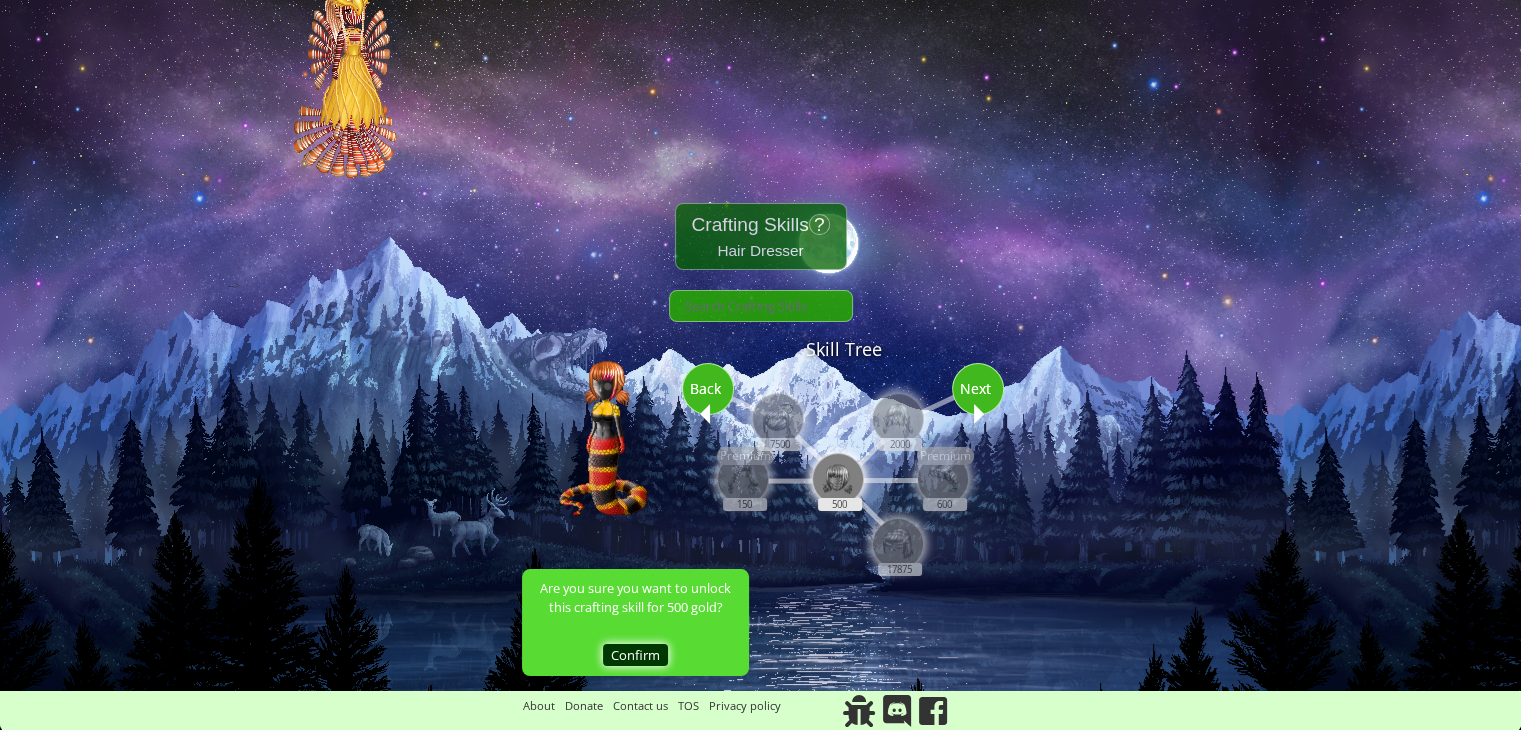 click on "Confirm" at bounding box center [635, 655] 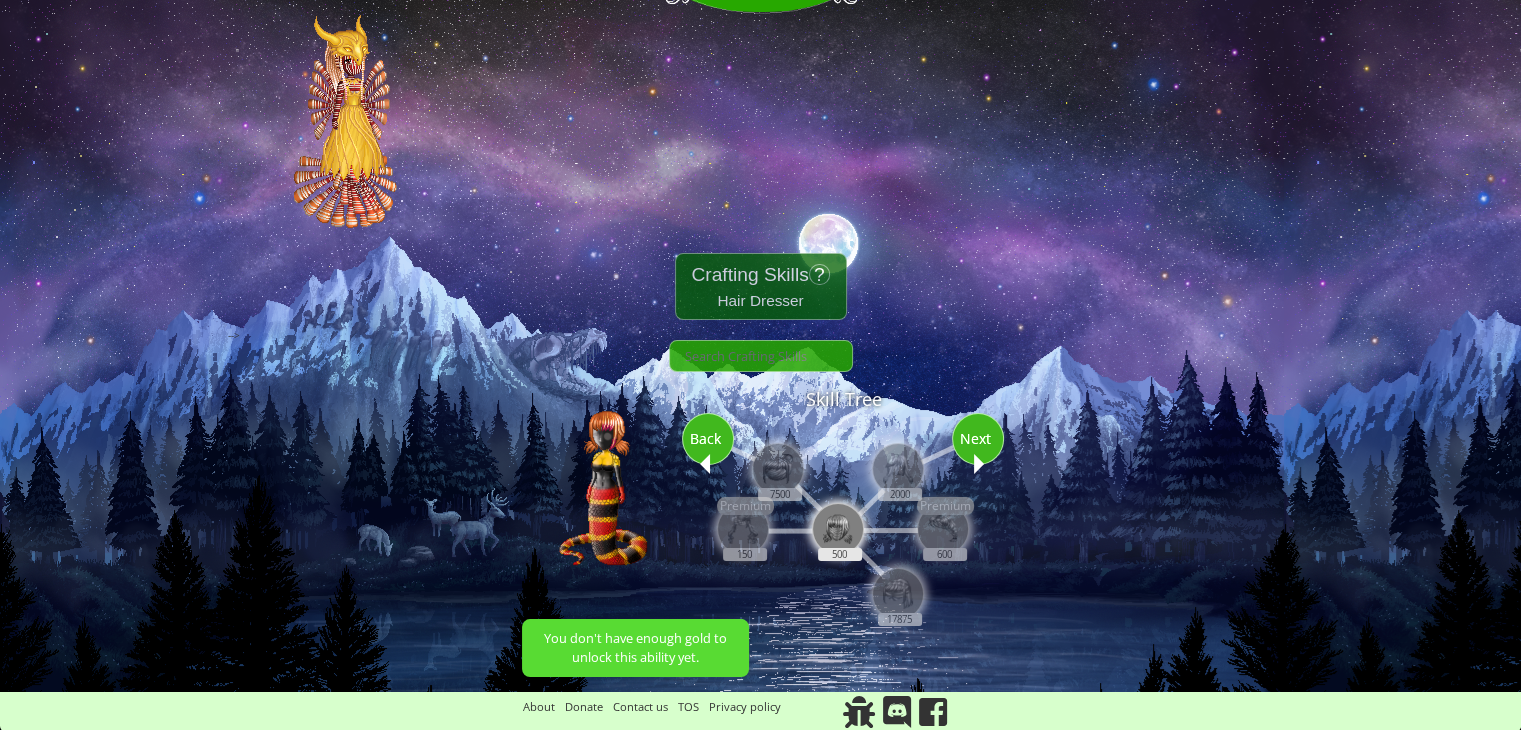 scroll, scrollTop: 0, scrollLeft: 0, axis: both 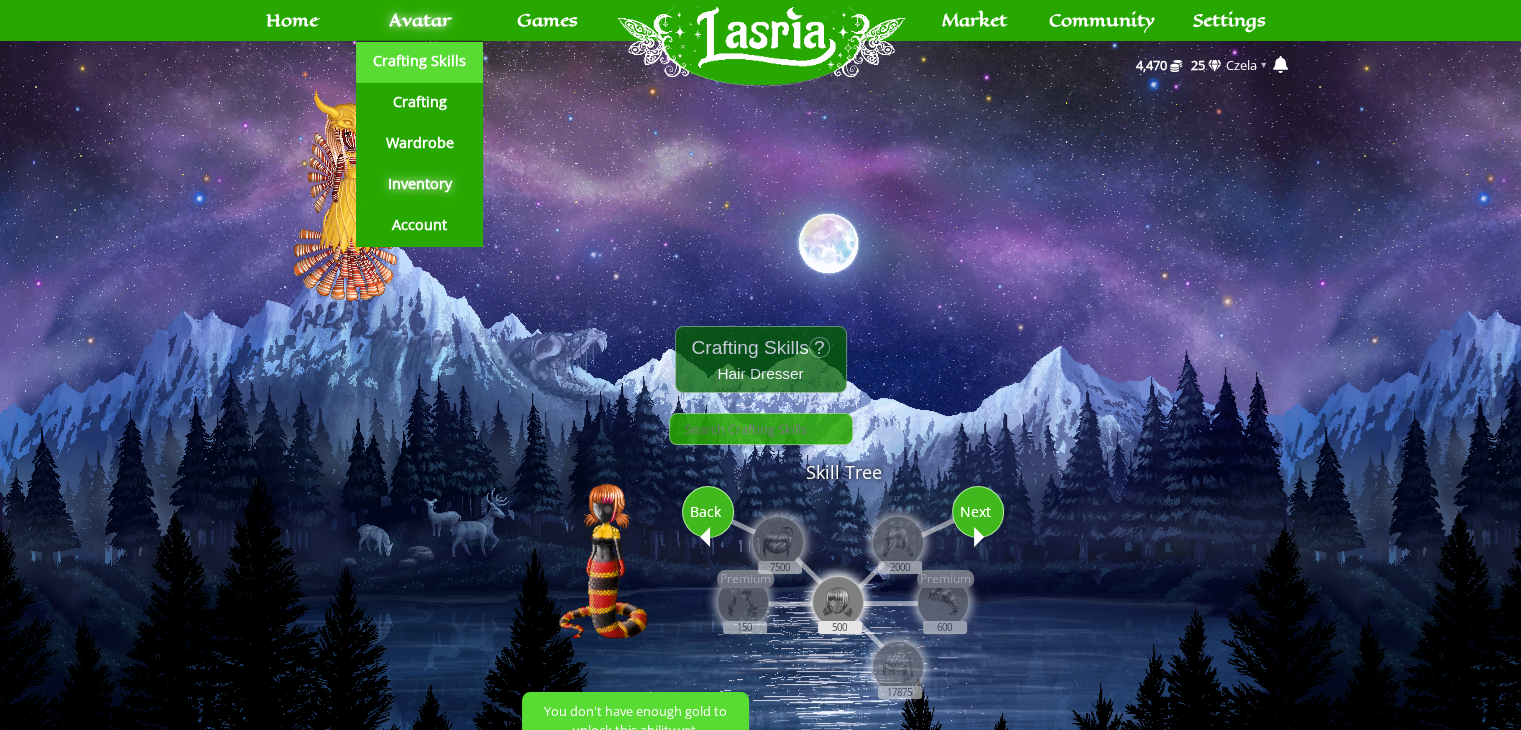 click on "Crafting Skills" at bounding box center (420, 62) 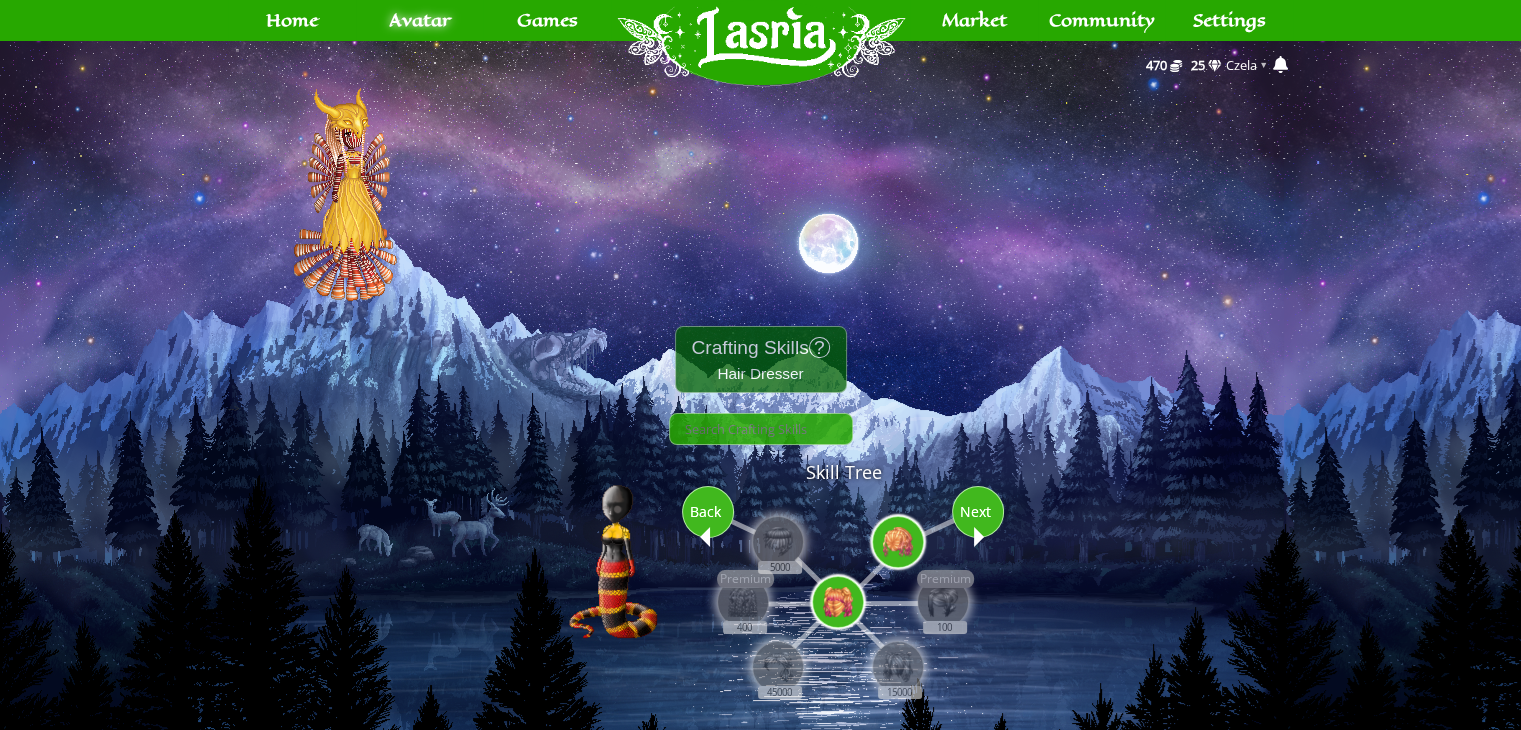 scroll, scrollTop: 54, scrollLeft: 0, axis: vertical 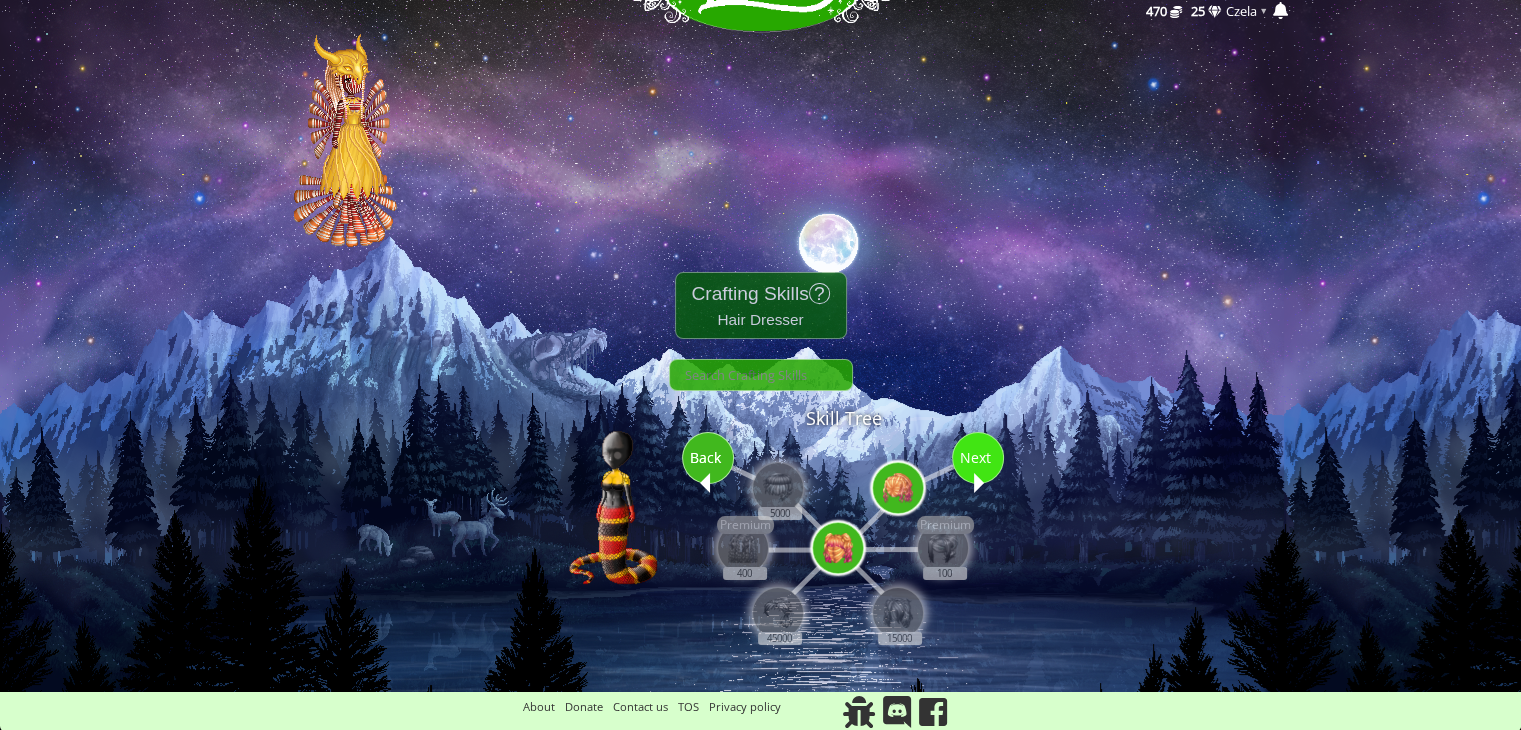 click on "Next" at bounding box center [978, 457] 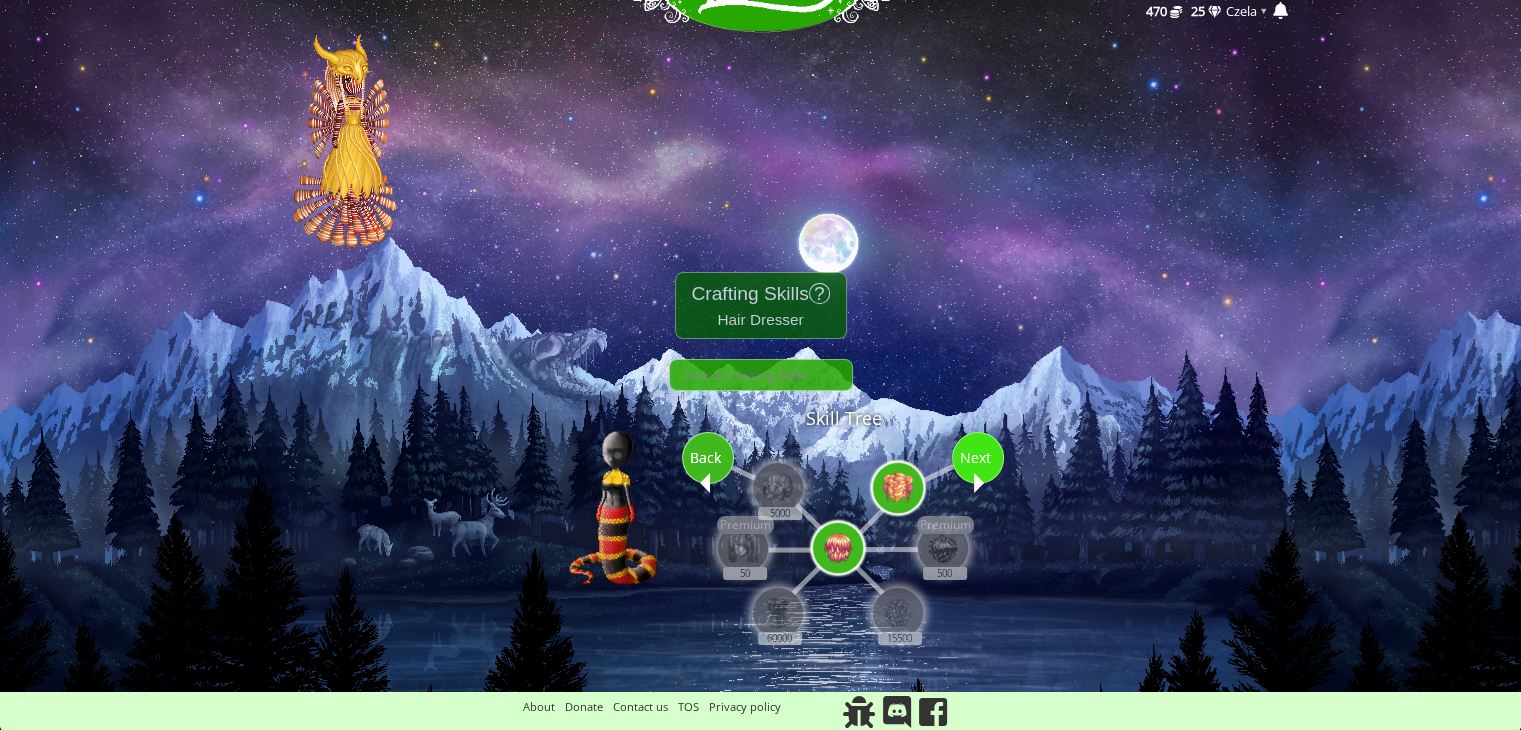 click on "Next" at bounding box center [978, 457] 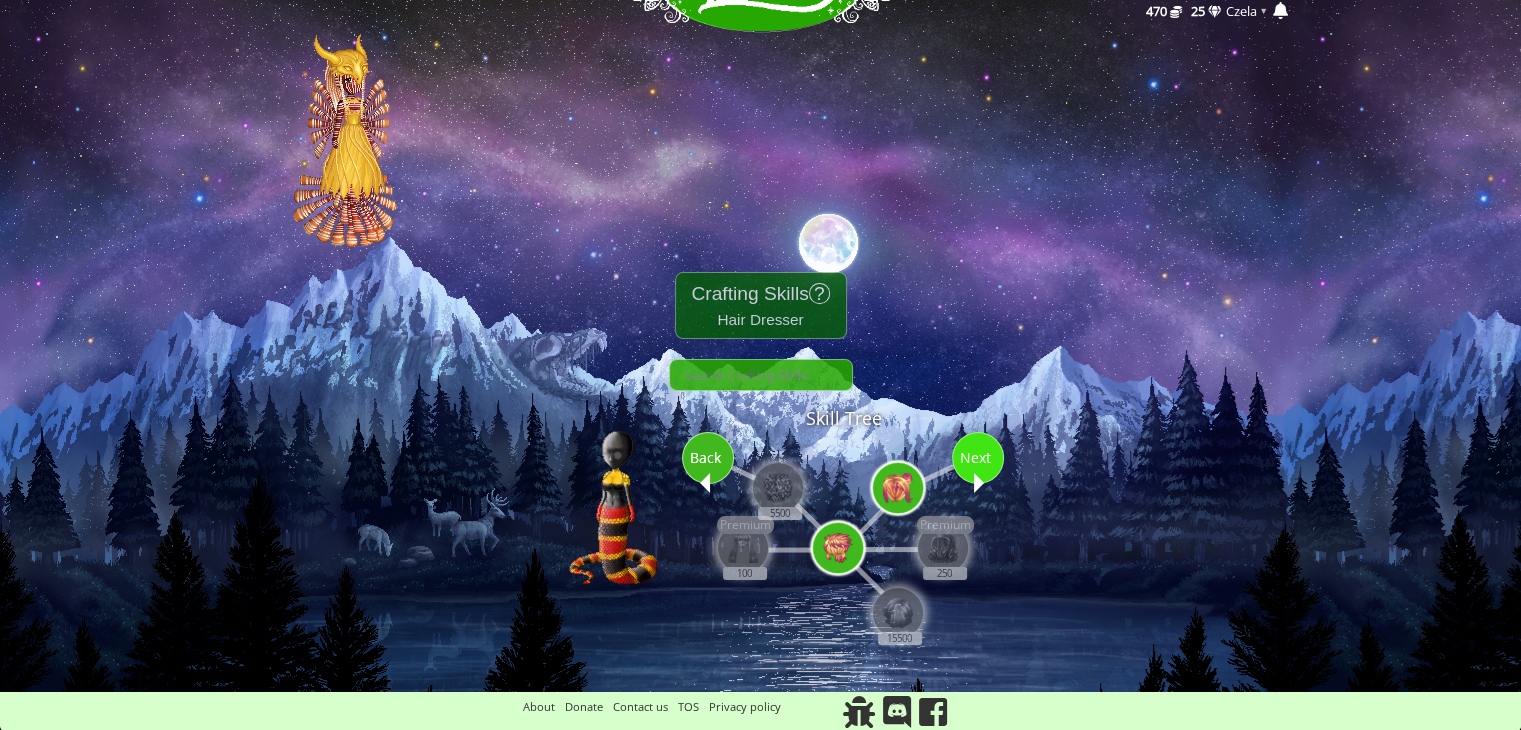 click on "Next" at bounding box center [978, 457] 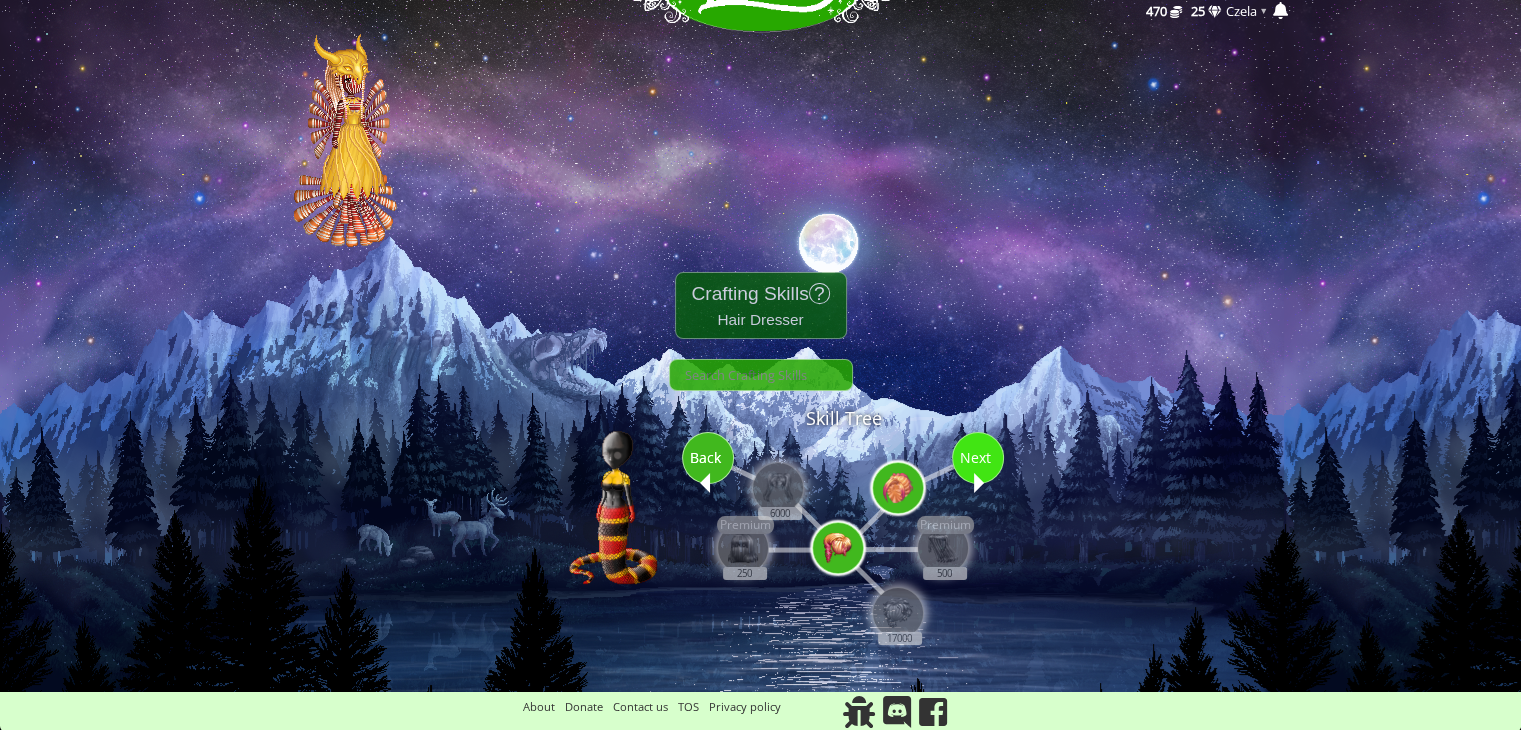 click on "Next" at bounding box center [978, 457] 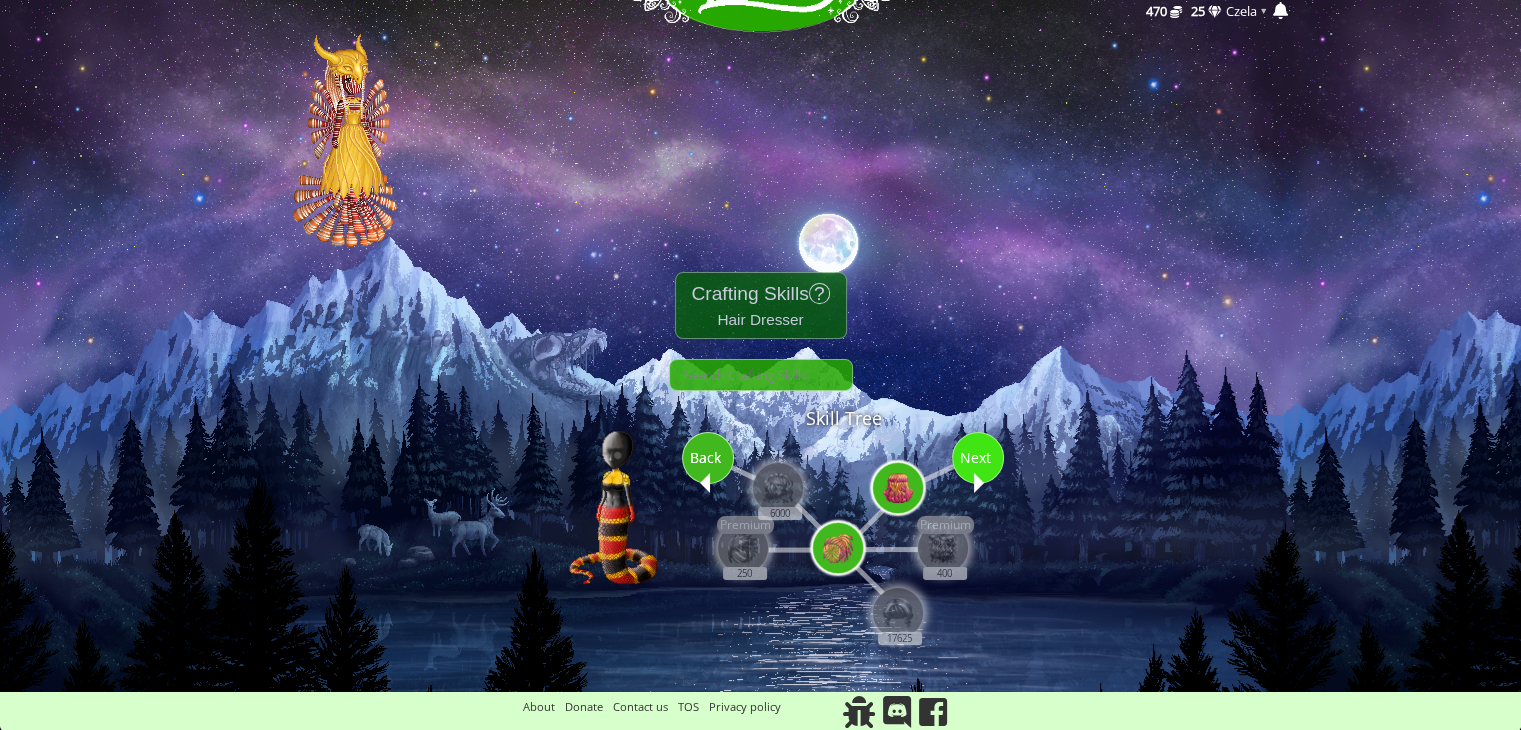 click on "Next" at bounding box center [978, 457] 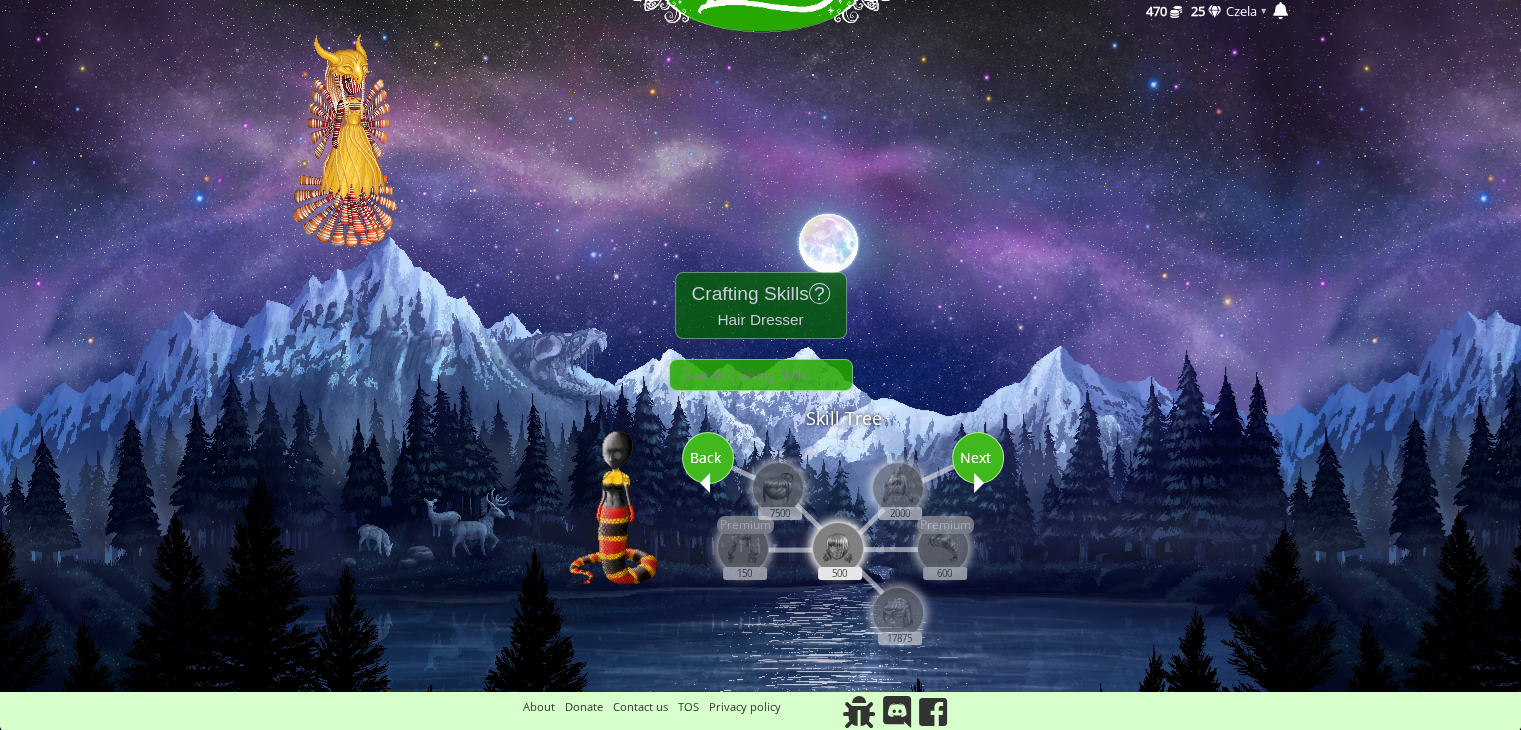 scroll, scrollTop: 0, scrollLeft: 0, axis: both 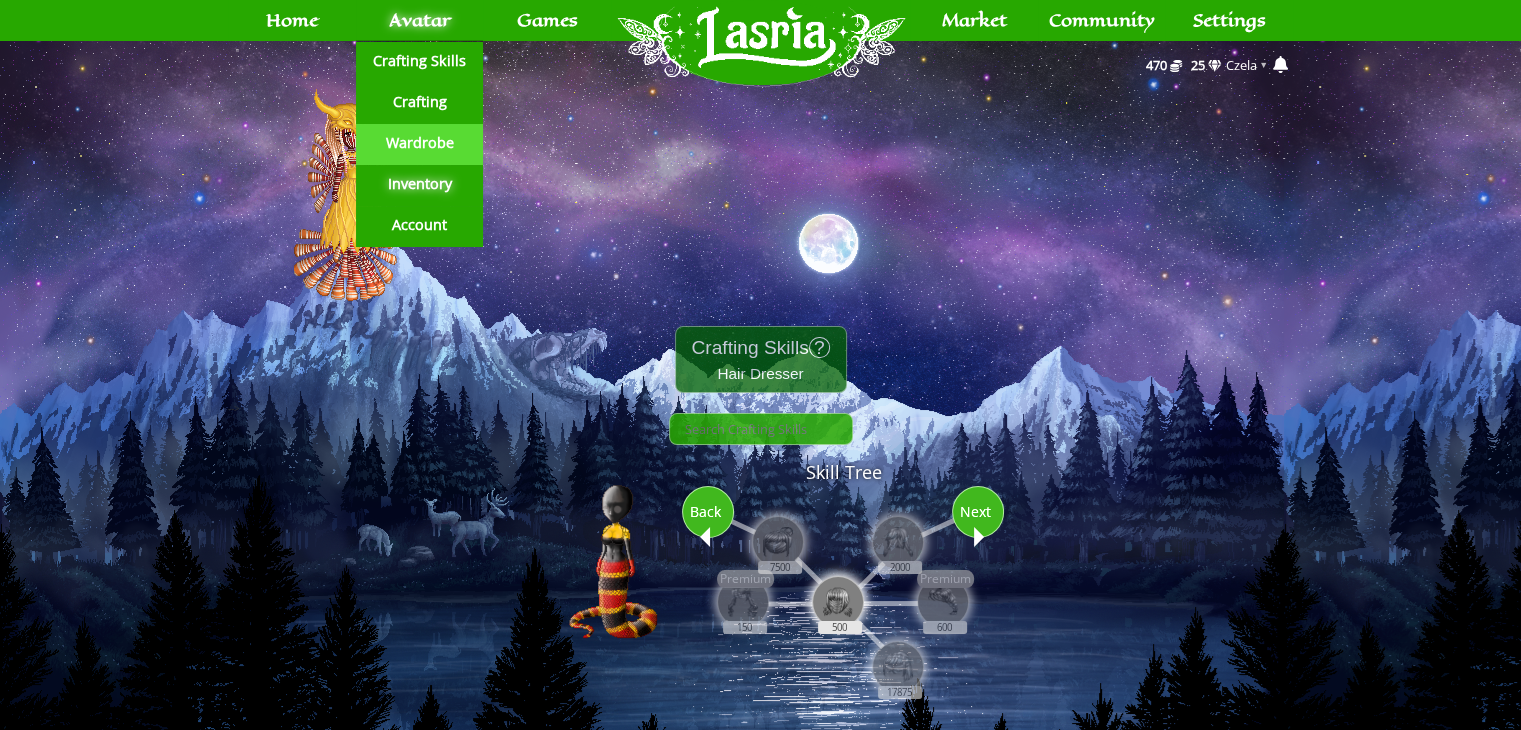 click on "Wardrobe" at bounding box center [419, 143] 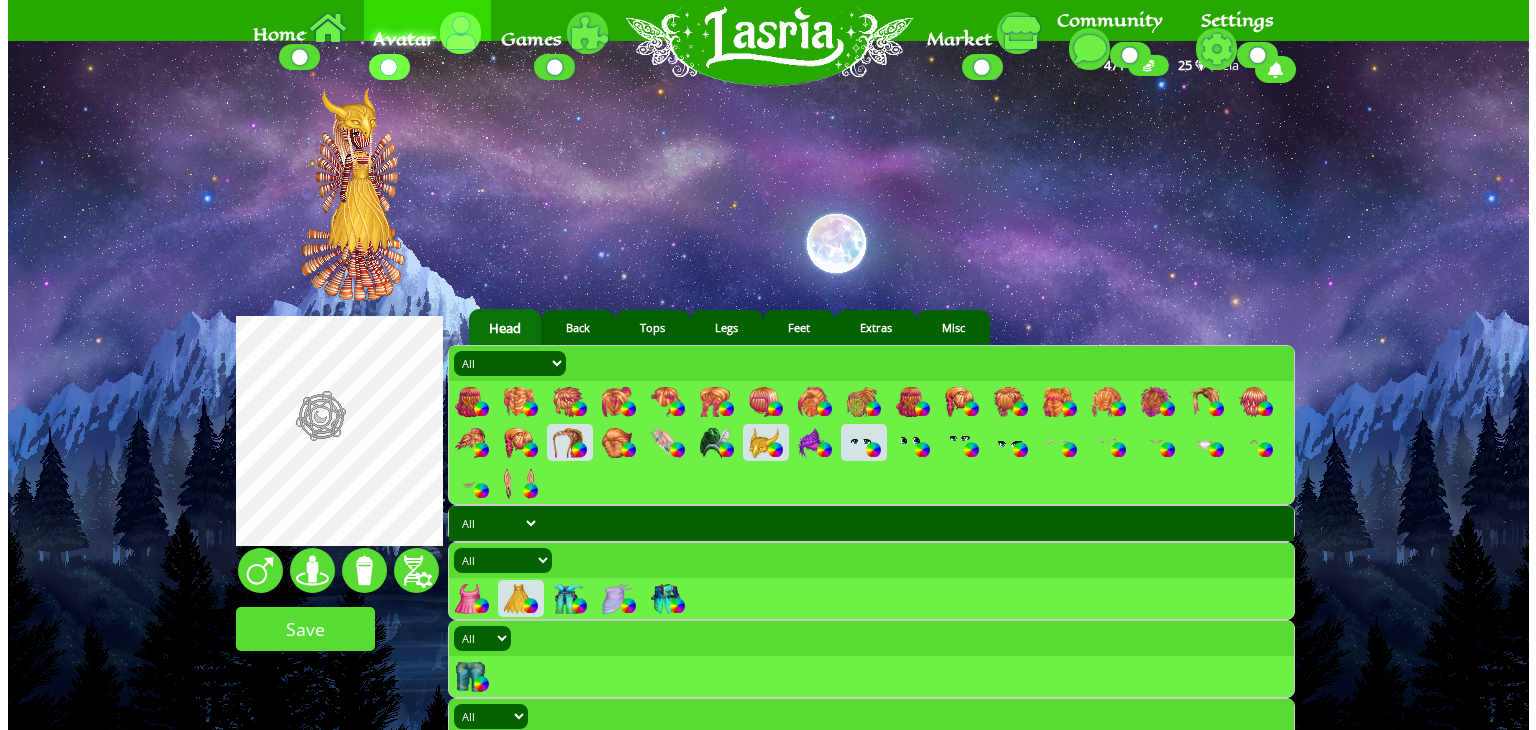 scroll, scrollTop: 0, scrollLeft: 0, axis: both 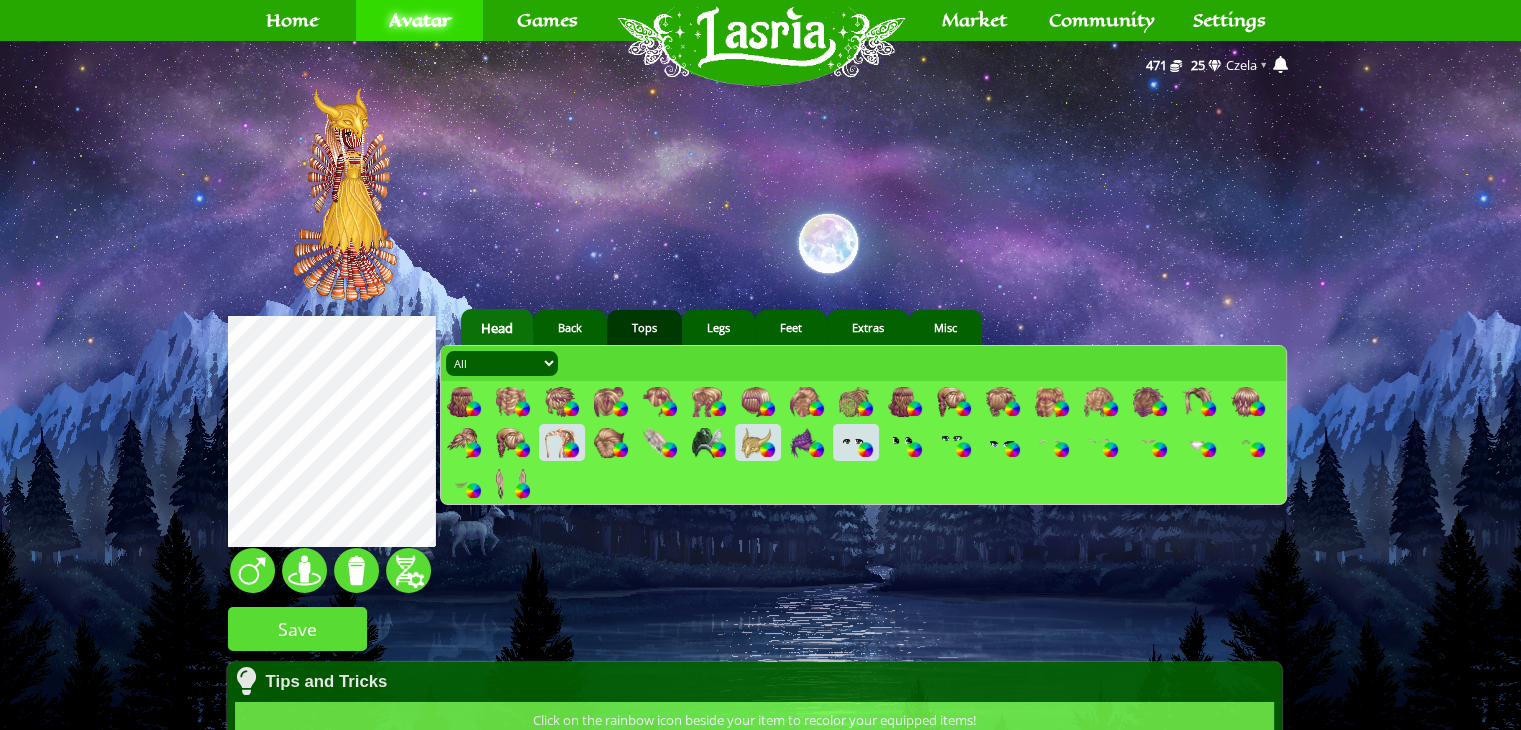 click on "Tops" at bounding box center [644, 327] 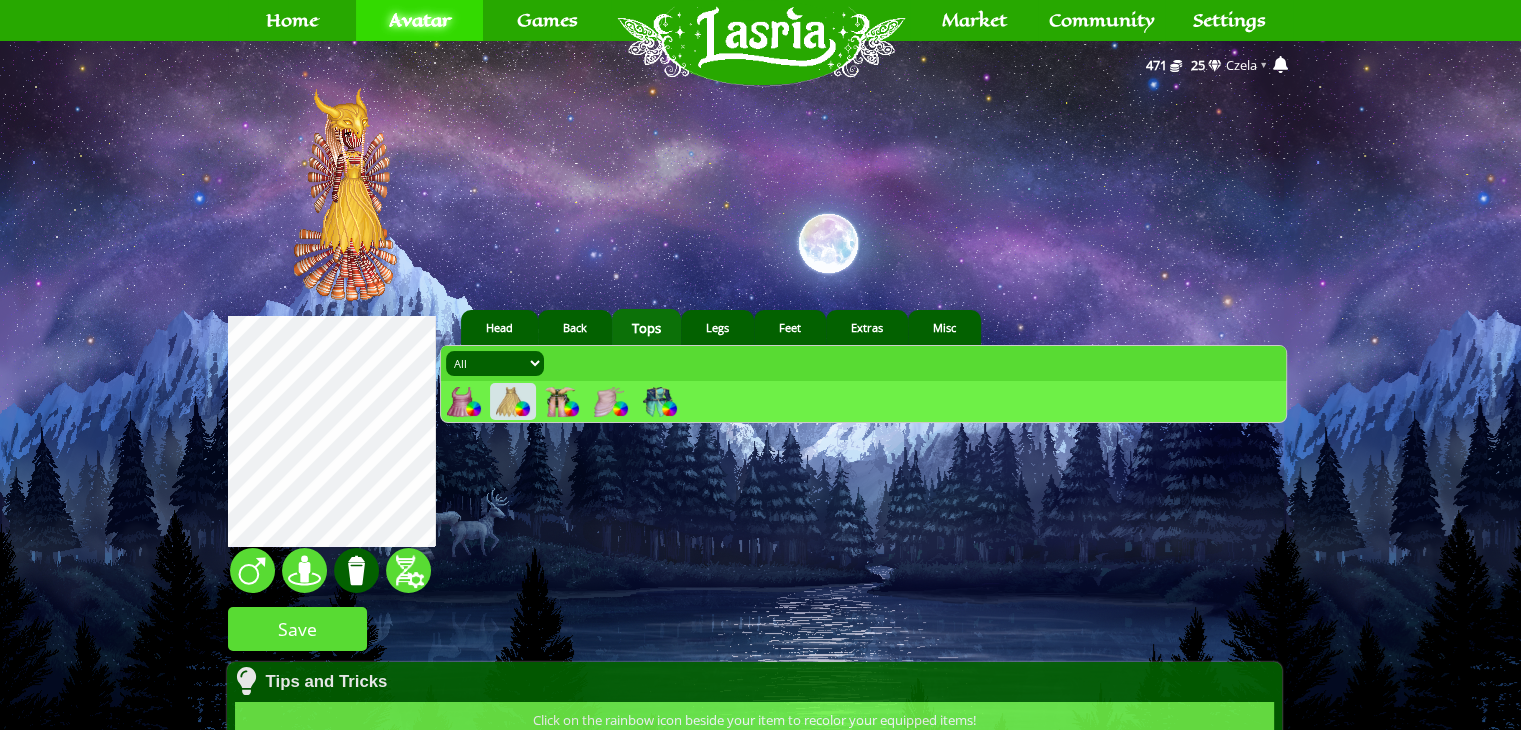 click at bounding box center (356, 570) 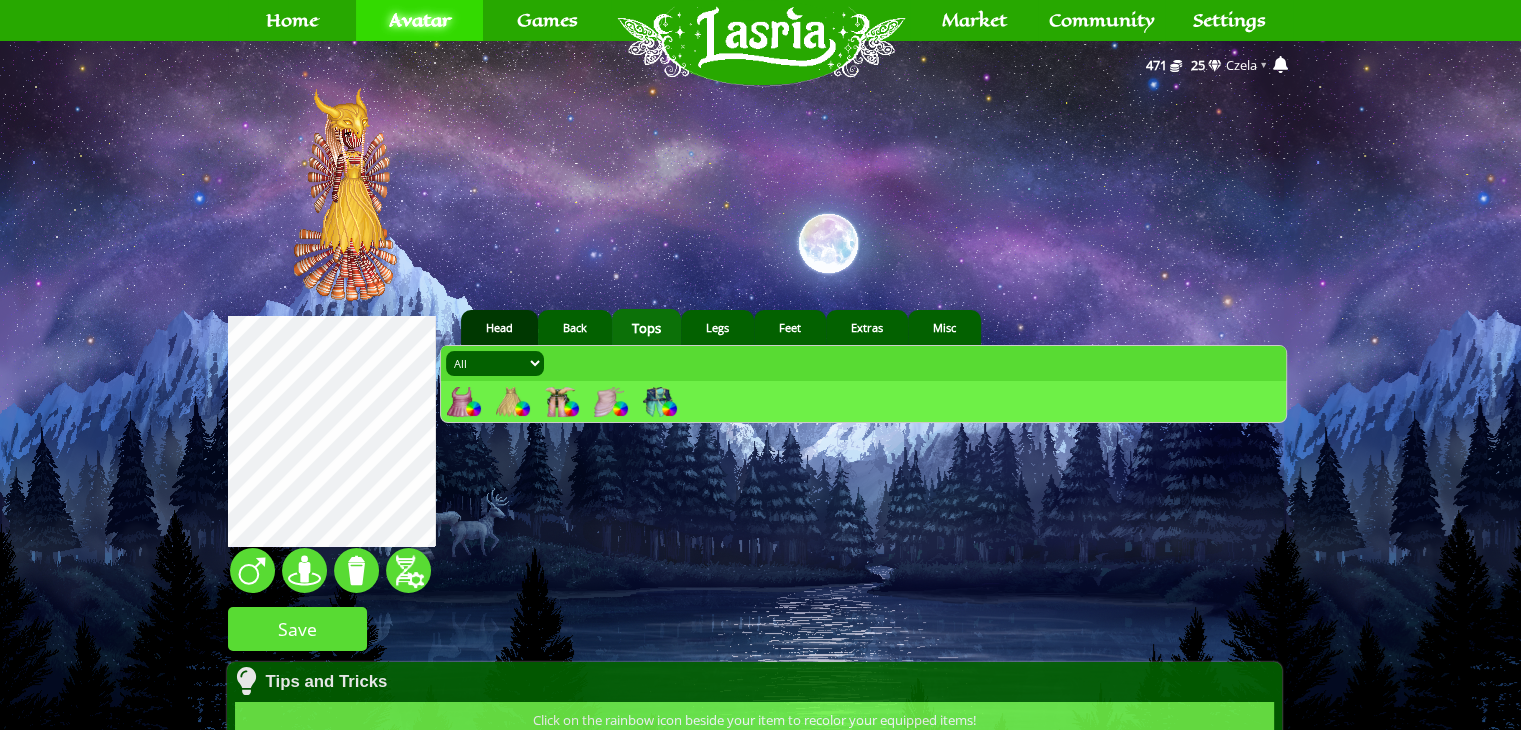 click on "Head" at bounding box center [499, 327] 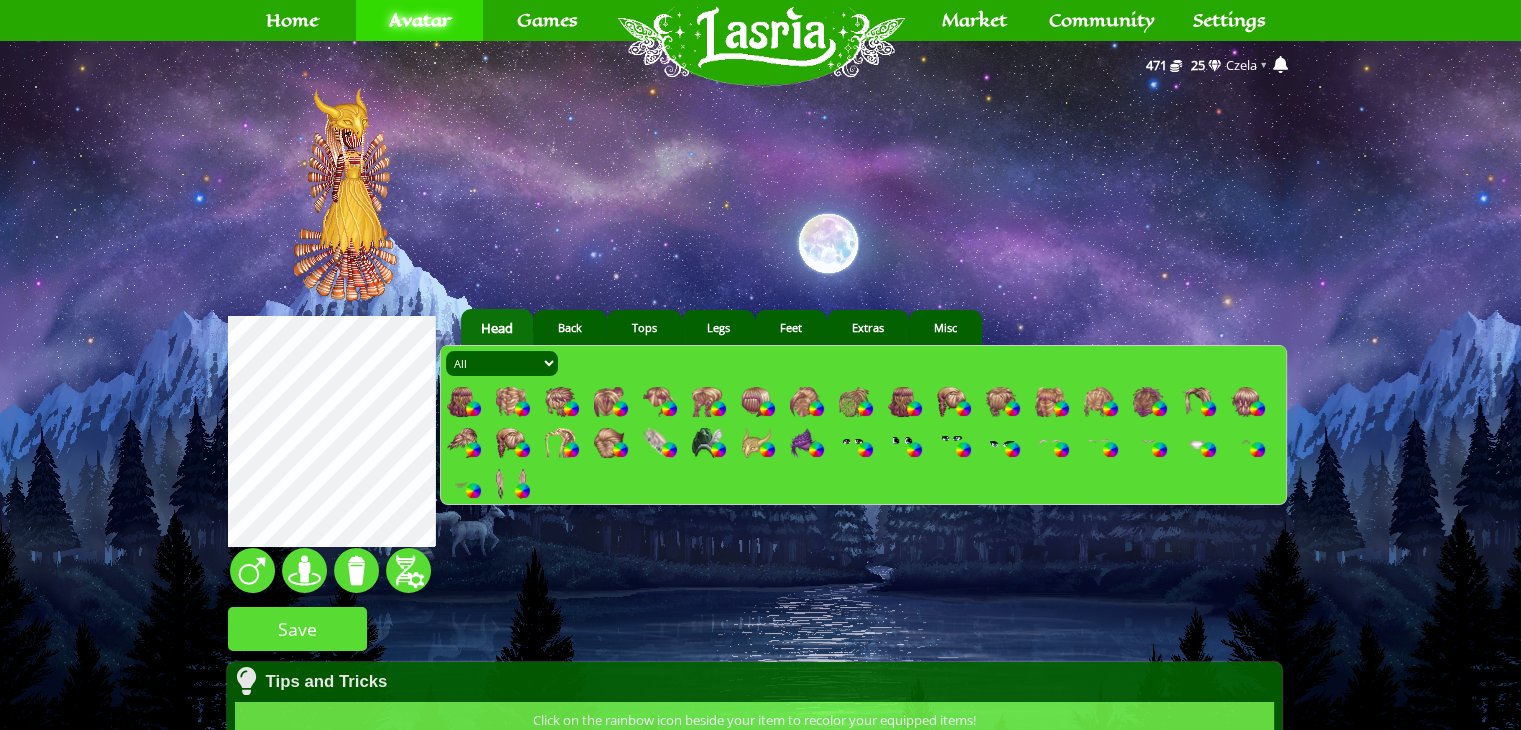 click at bounding box center [560, 443] 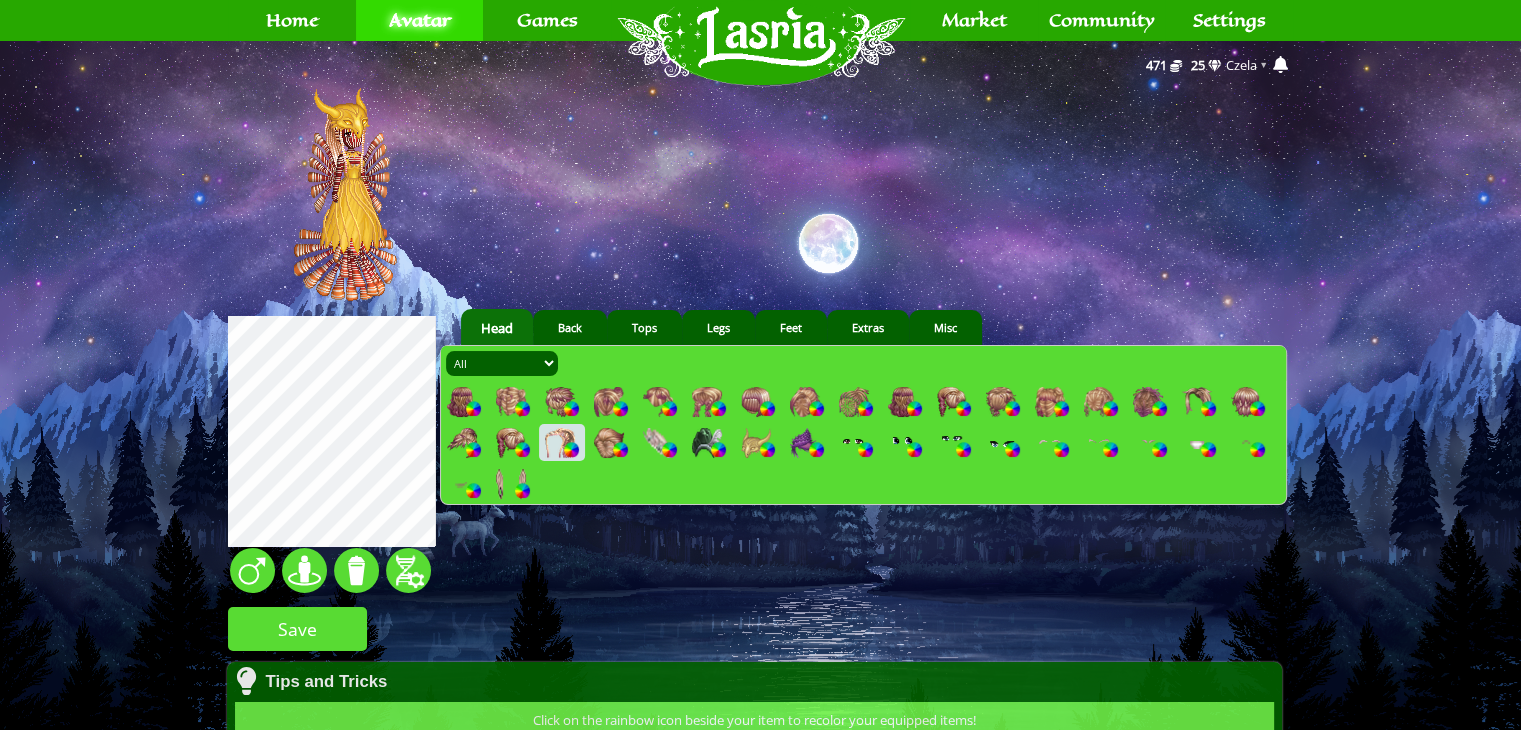 click at bounding box center (1001, 443) 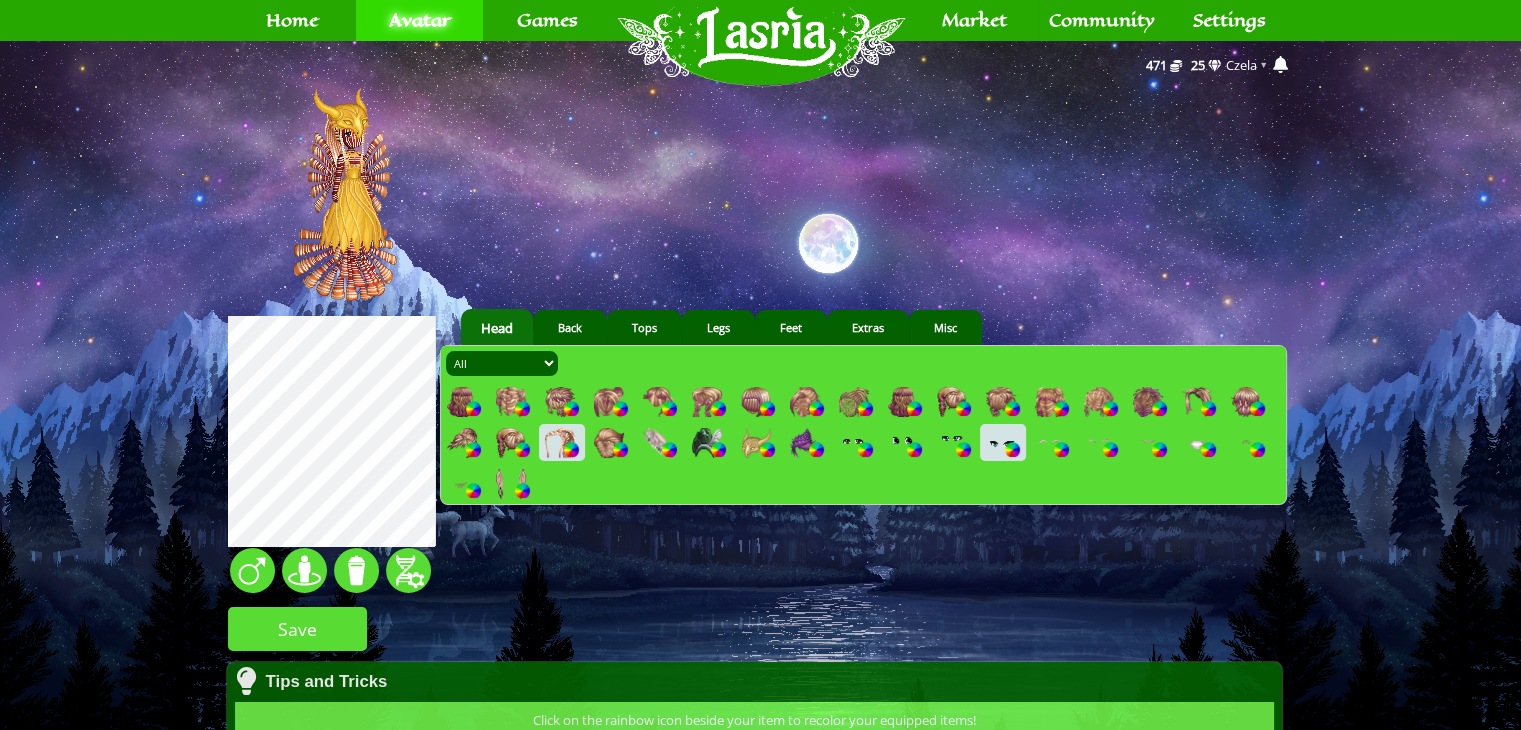 click at bounding box center [1012, 449] 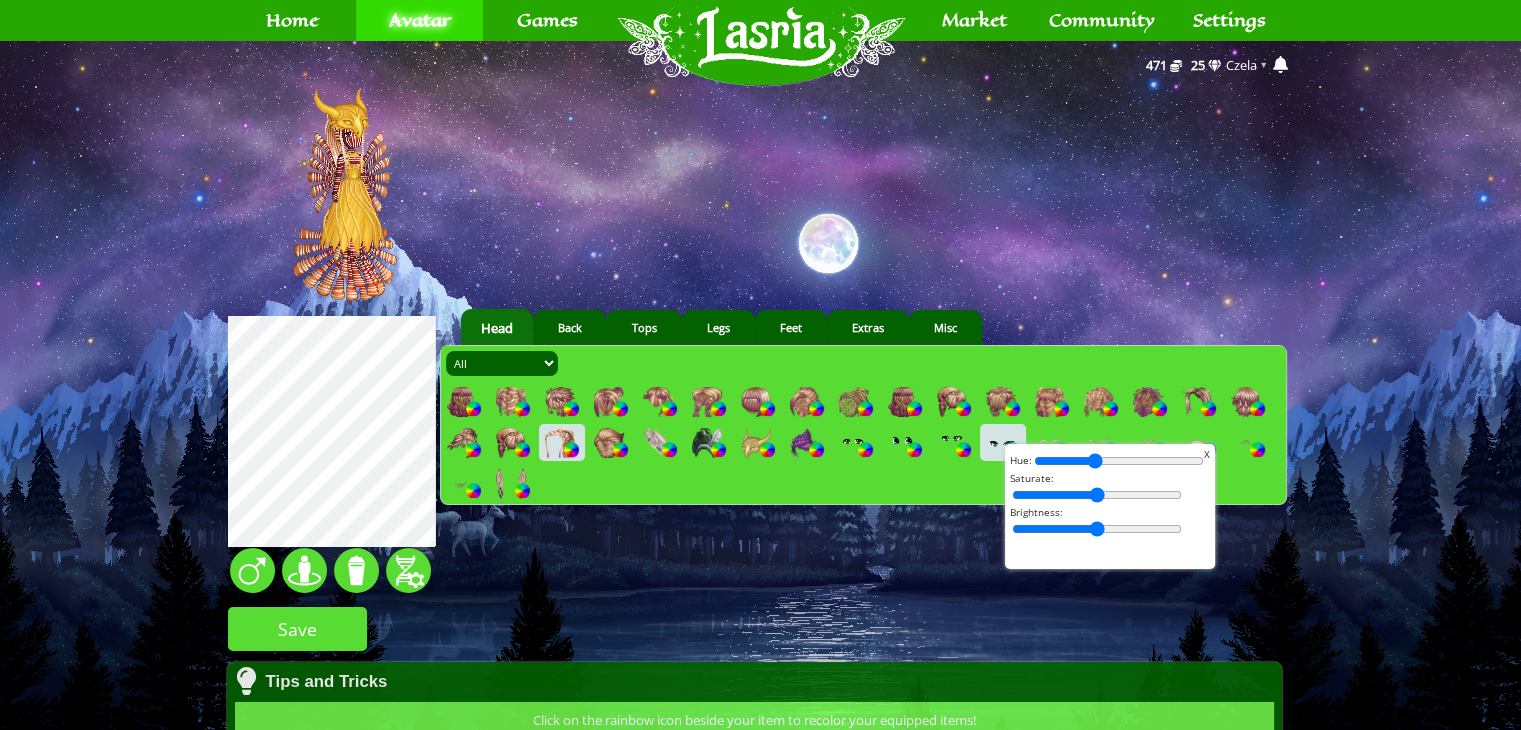 drag, startPoint x: 1052, startPoint y: 461, endPoint x: 1088, endPoint y: 461, distance: 36 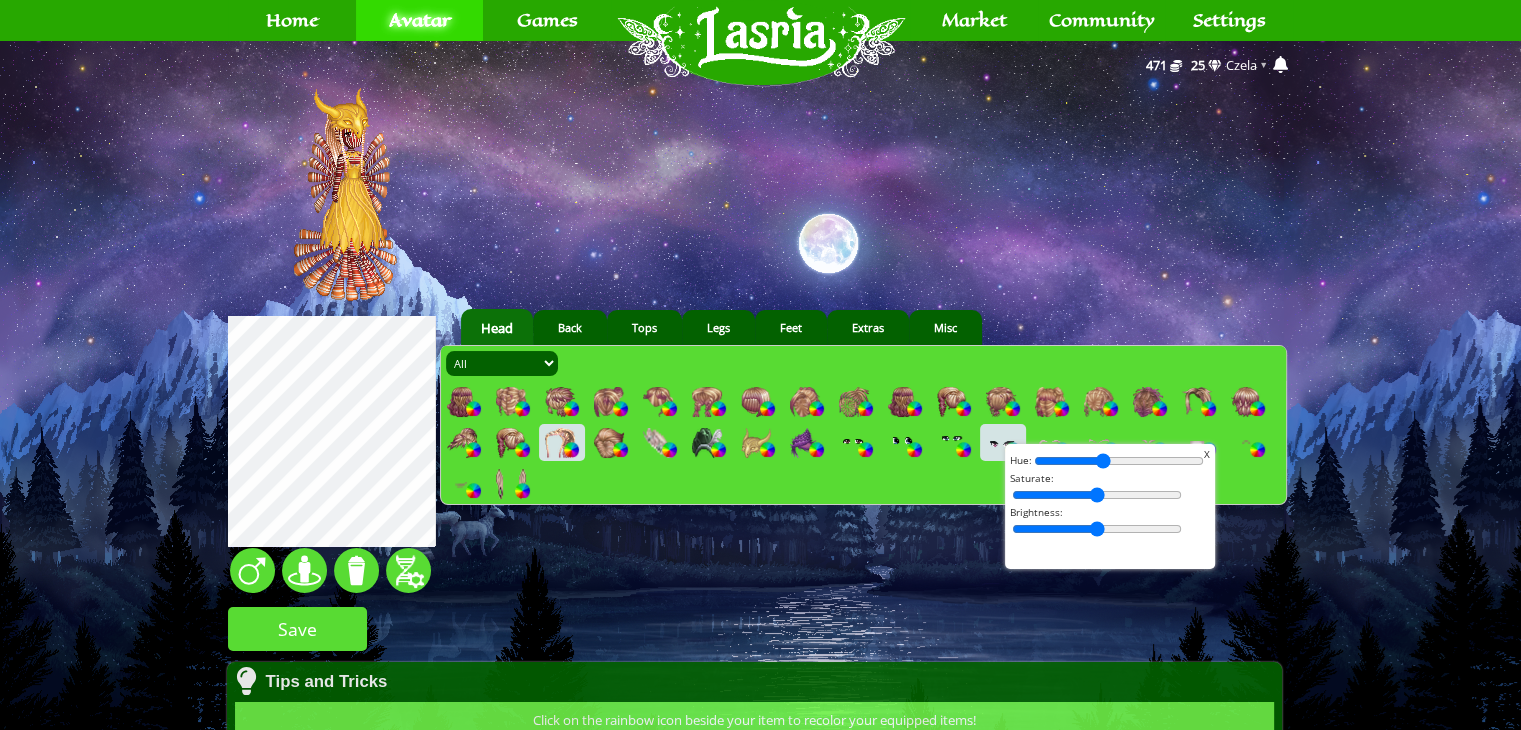 click at bounding box center [1119, 461] 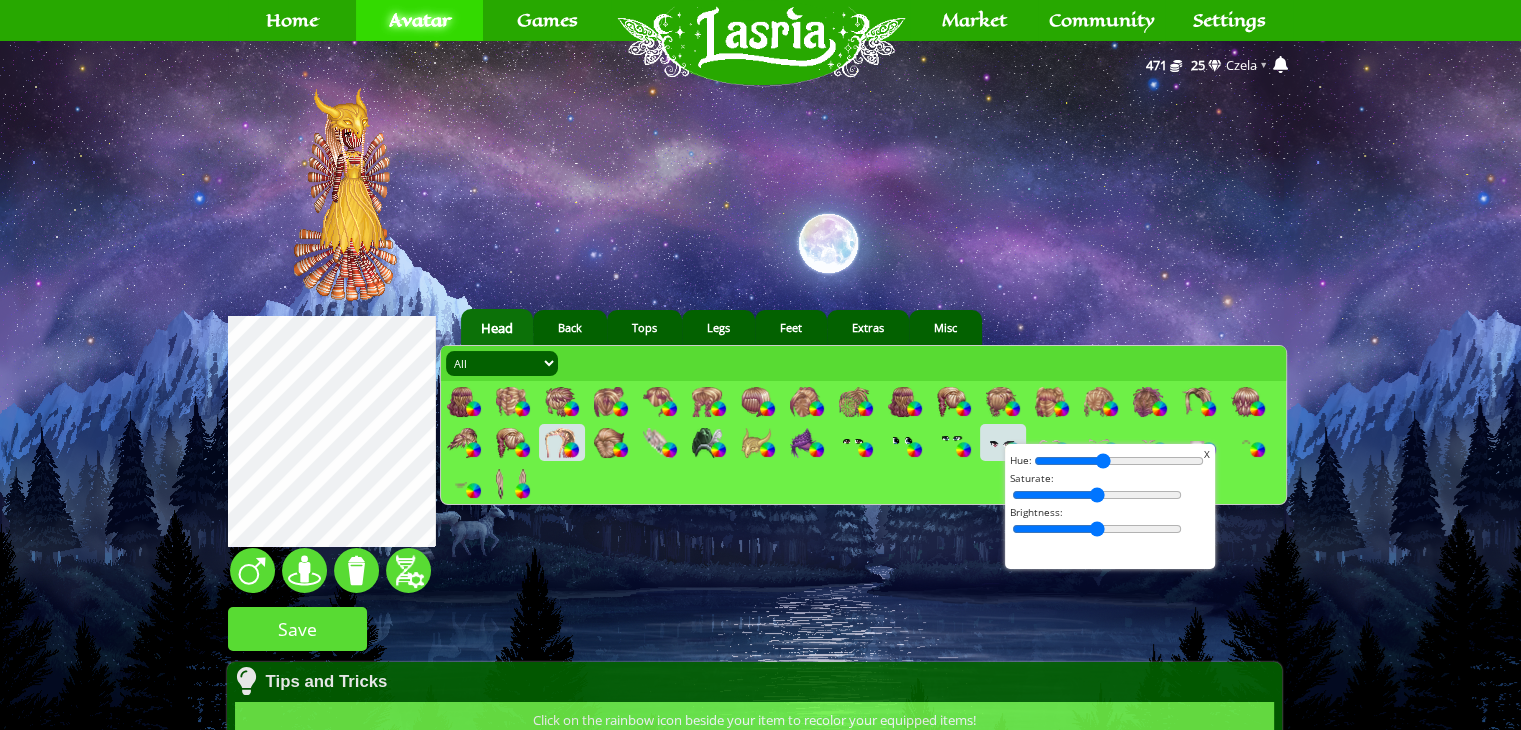 click on "Head
Back
Tops
Legs
Feet
Extras
Misc
All
Hair
Hat
Headband Head
Eyes
Eyebrows
Mouth
Headdress
Half-Face Mask
Faux Top Ears
X X X" at bounding box center [862, 413] 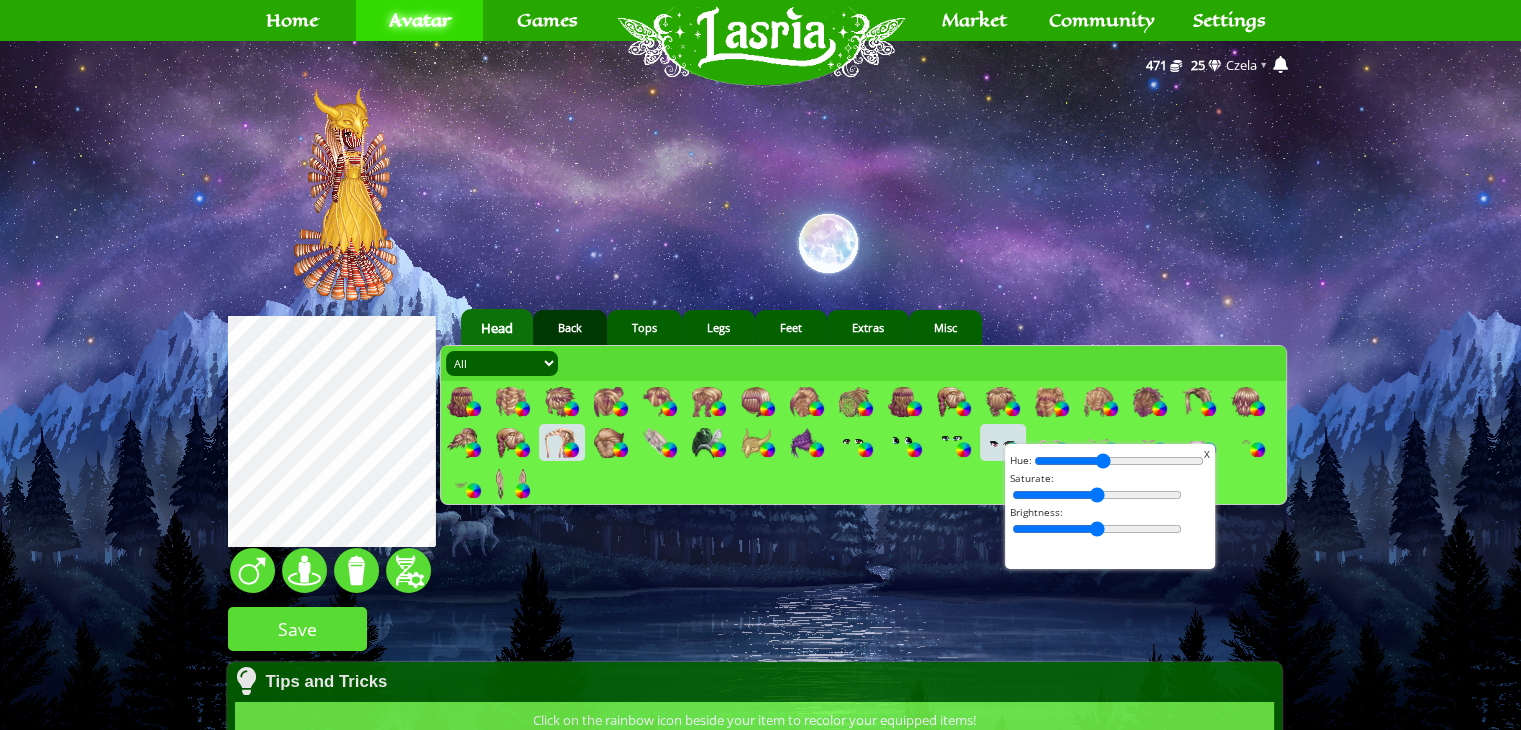 click on "Back" at bounding box center [570, 327] 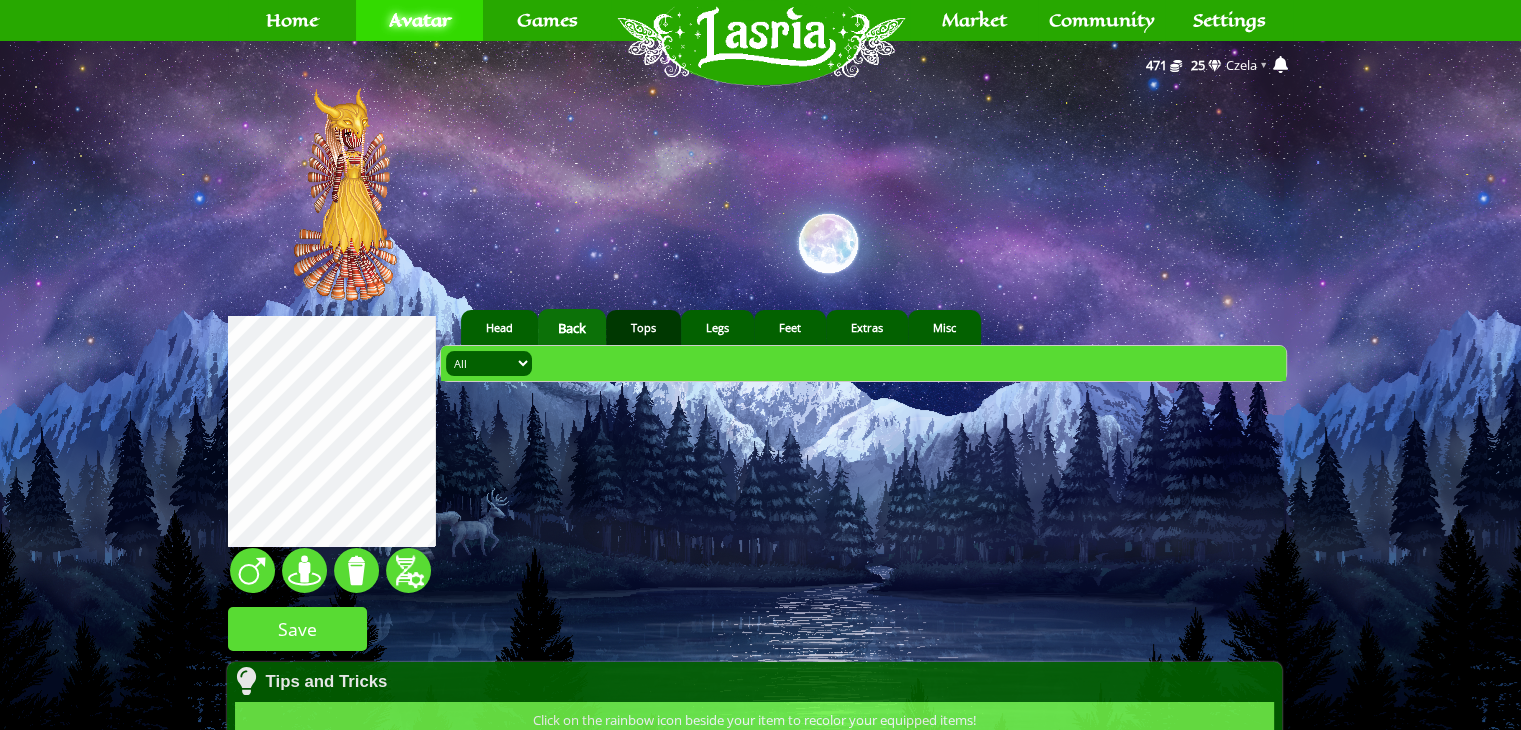 click on "Tops" at bounding box center (643, 327) 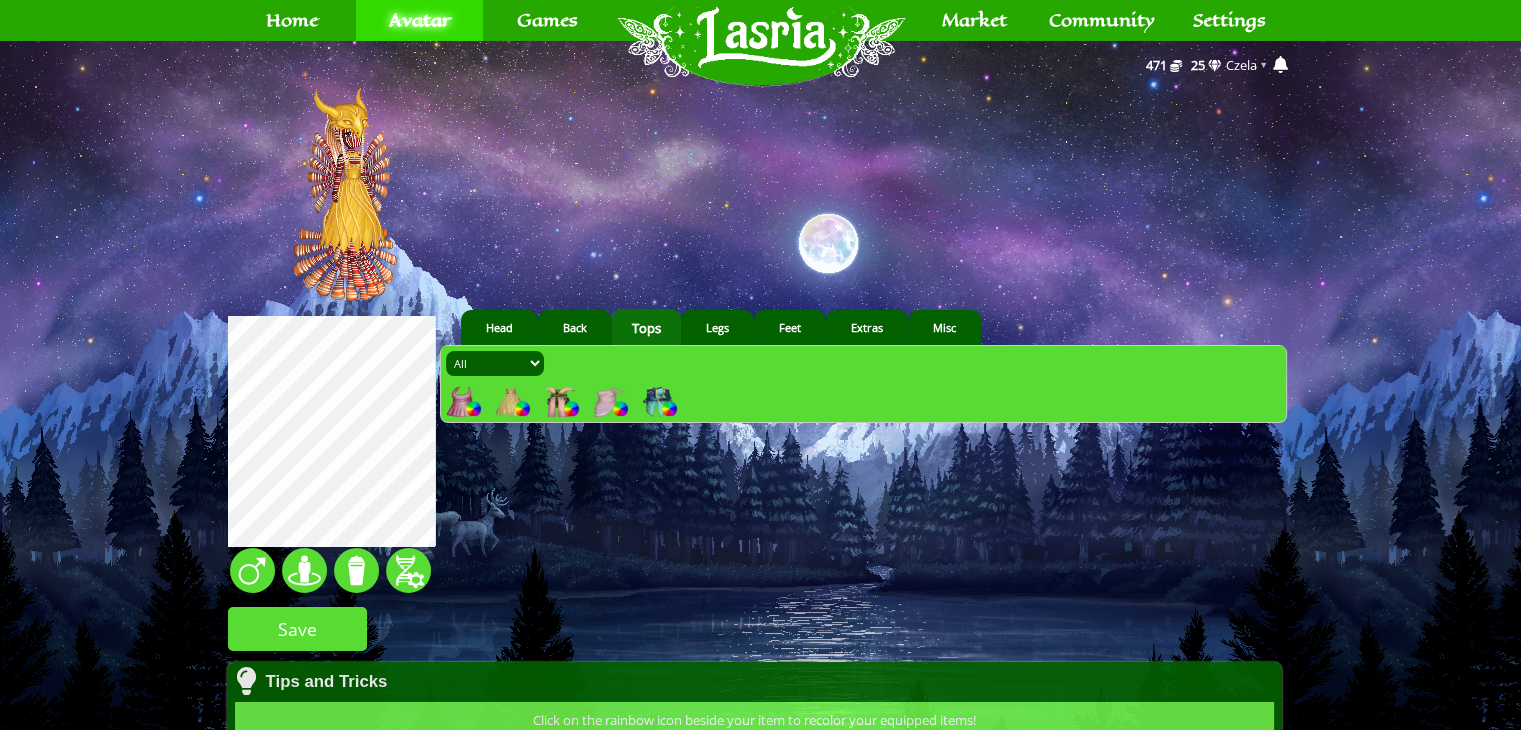 click at bounding box center [560, 402] 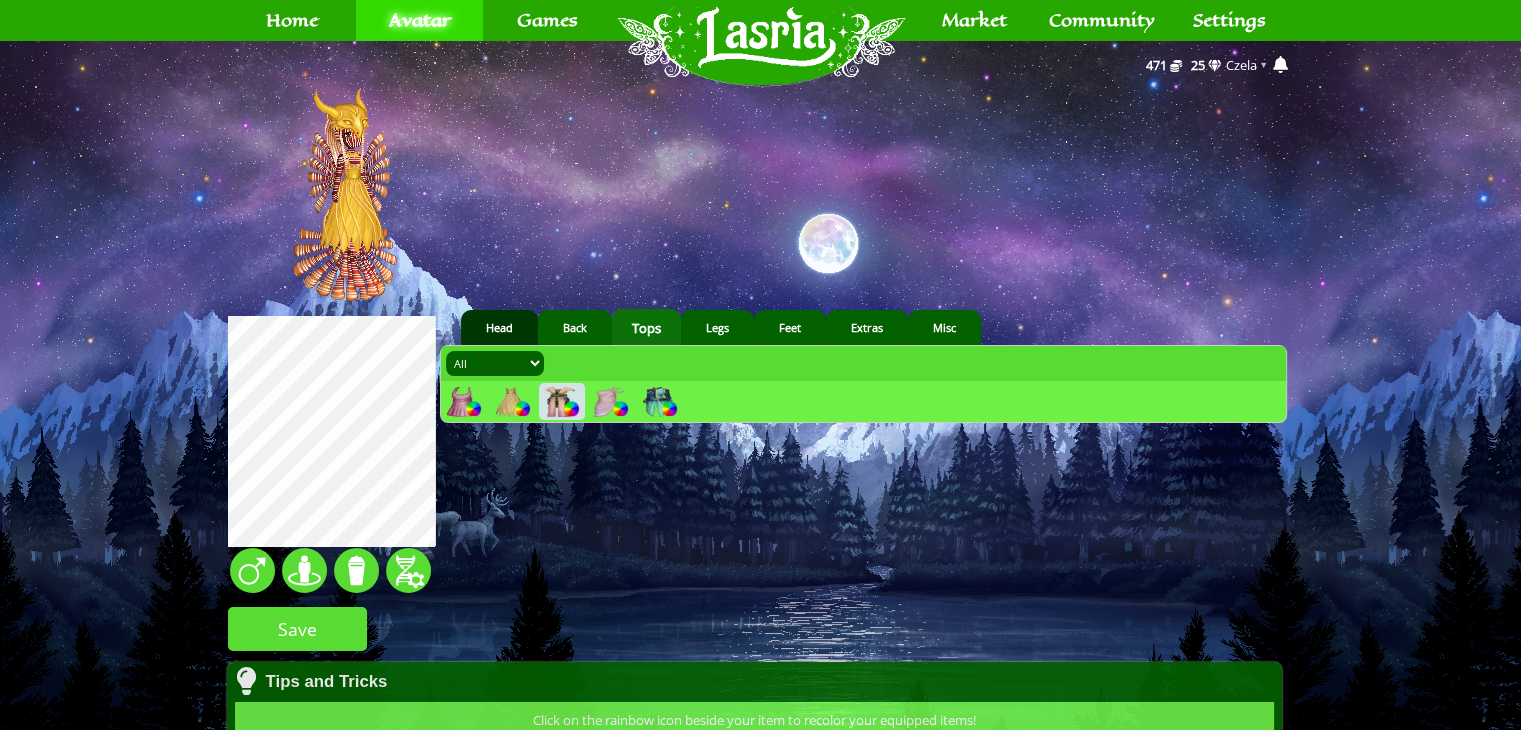 click on "Head" at bounding box center [499, 327] 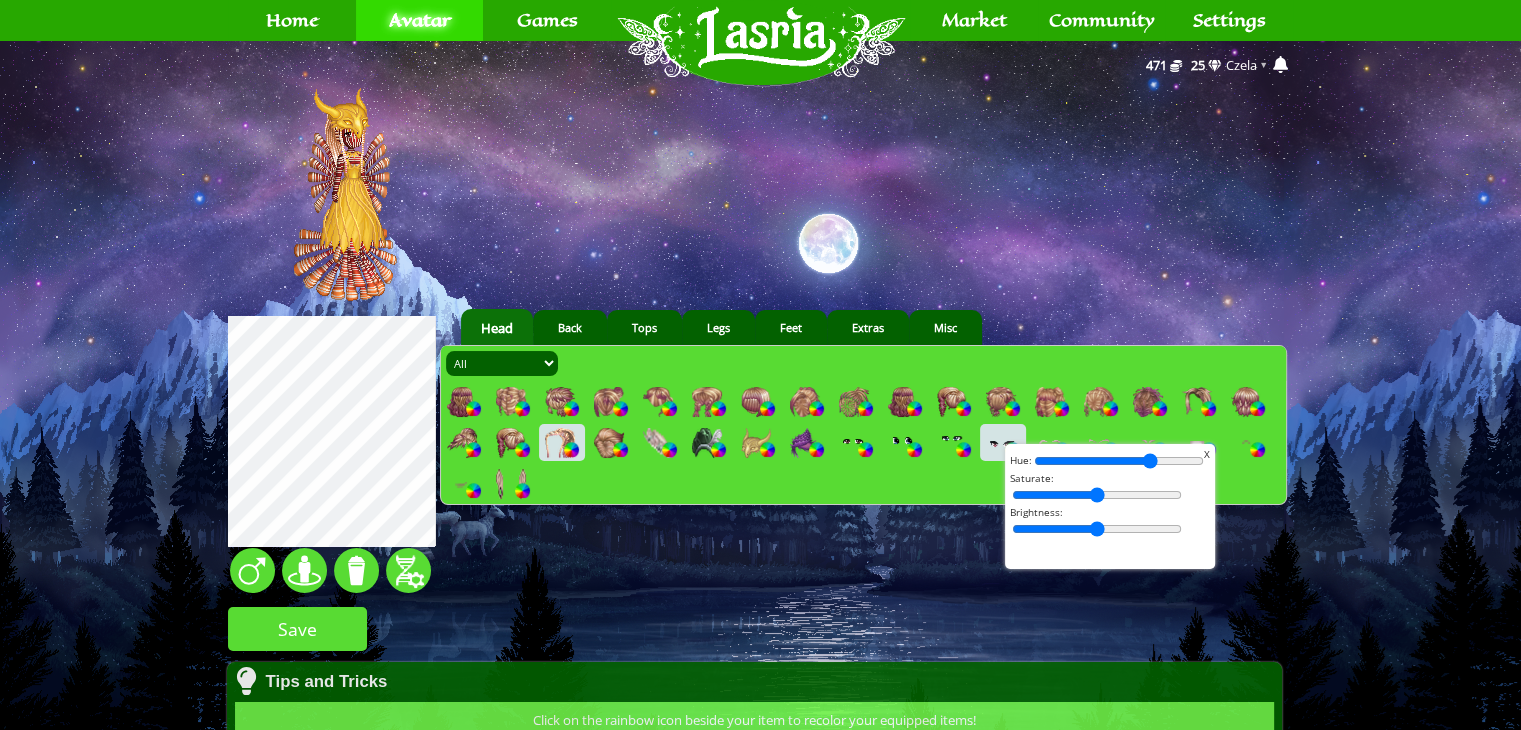 drag, startPoint x: 1099, startPoint y: 460, endPoint x: 1142, endPoint y: 457, distance: 43.104523 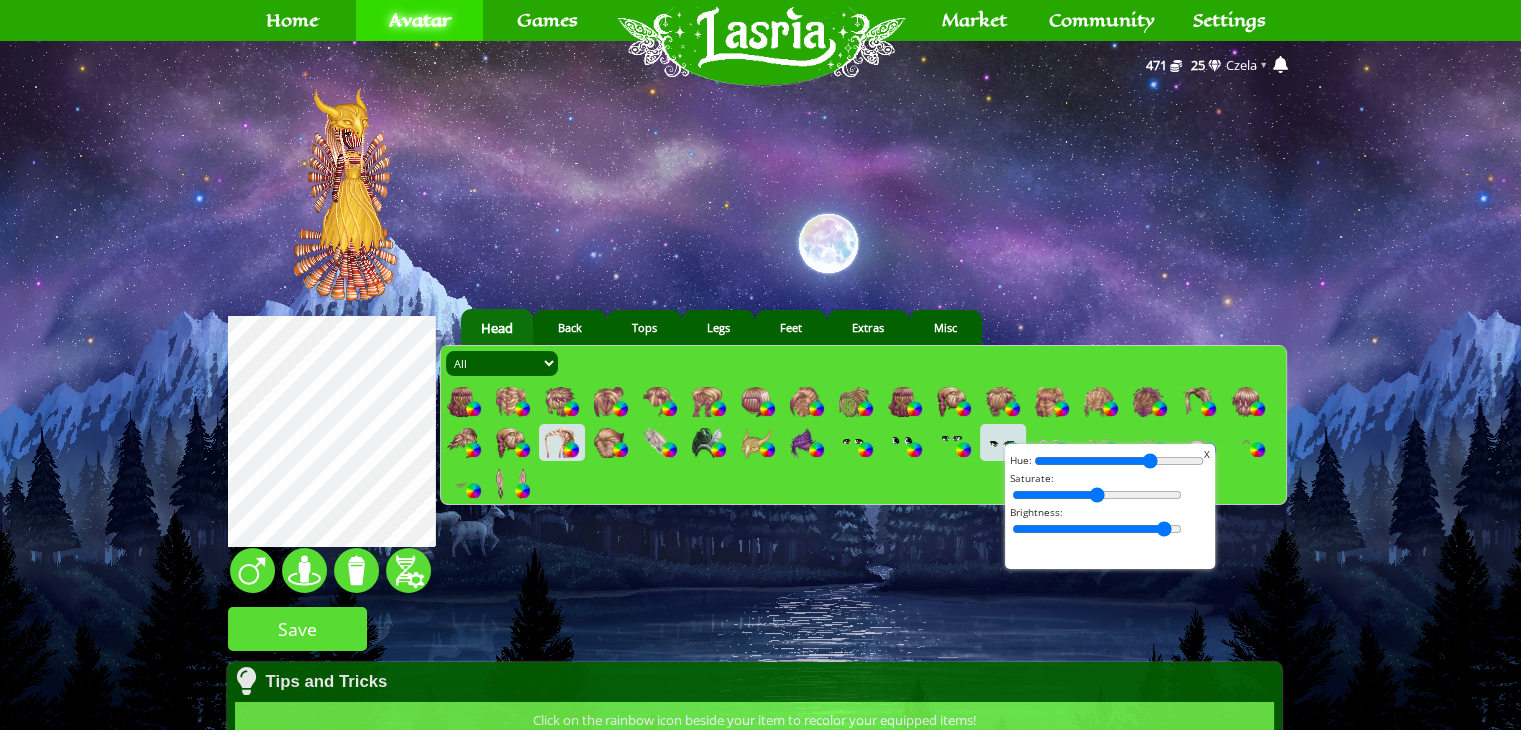 drag, startPoint x: 1085, startPoint y: 530, endPoint x: 1284, endPoint y: 542, distance: 199.36148 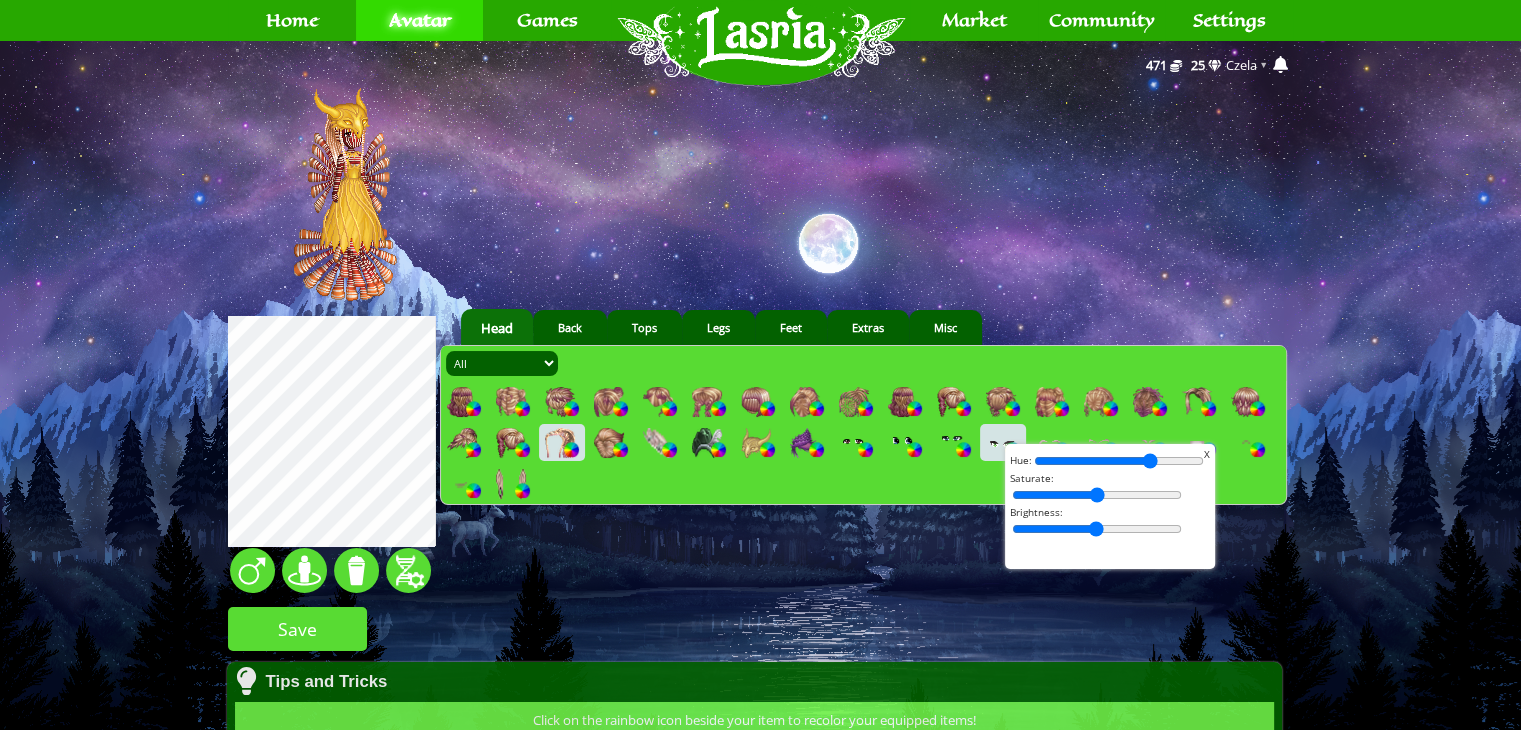 click at bounding box center [1097, 529] 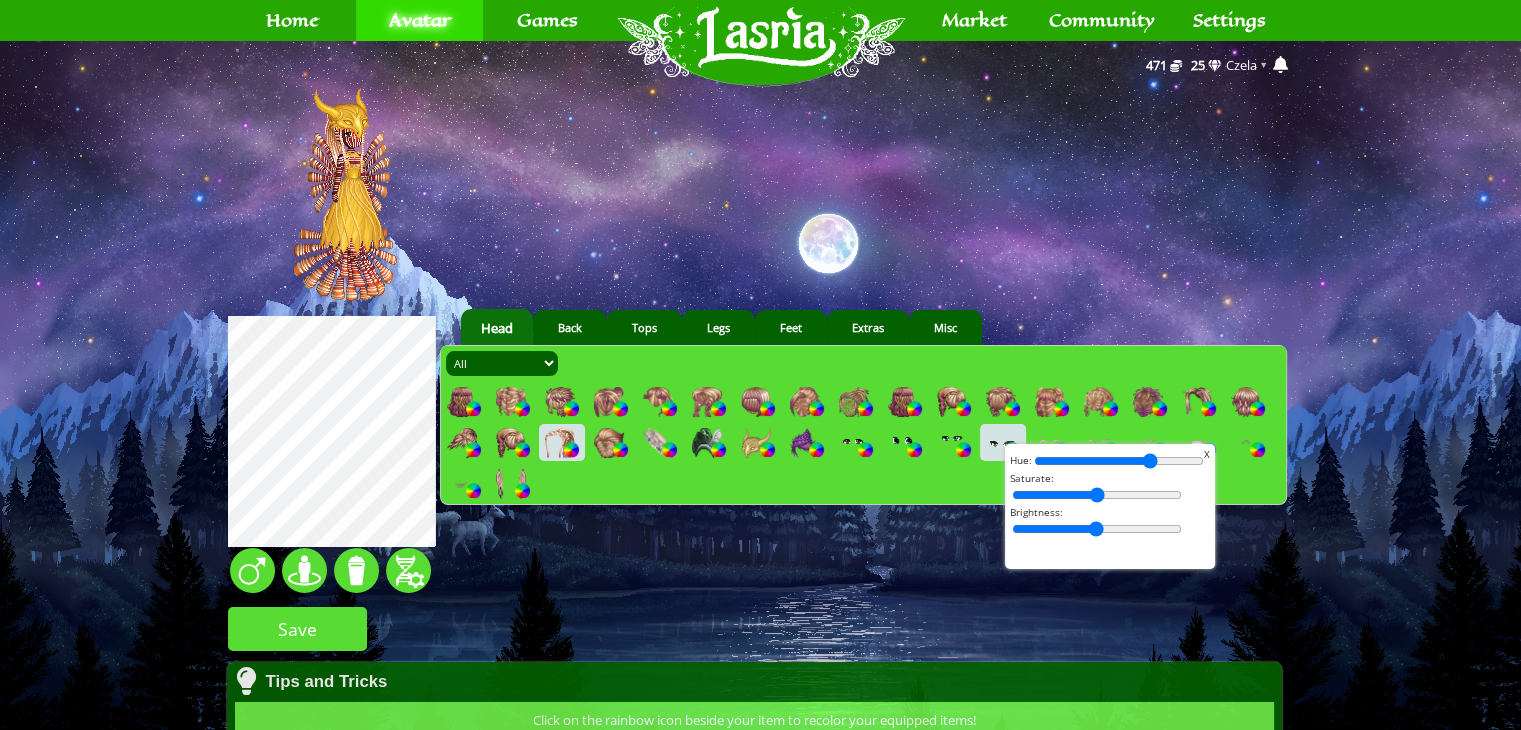 click at bounding box center [1097, 529] 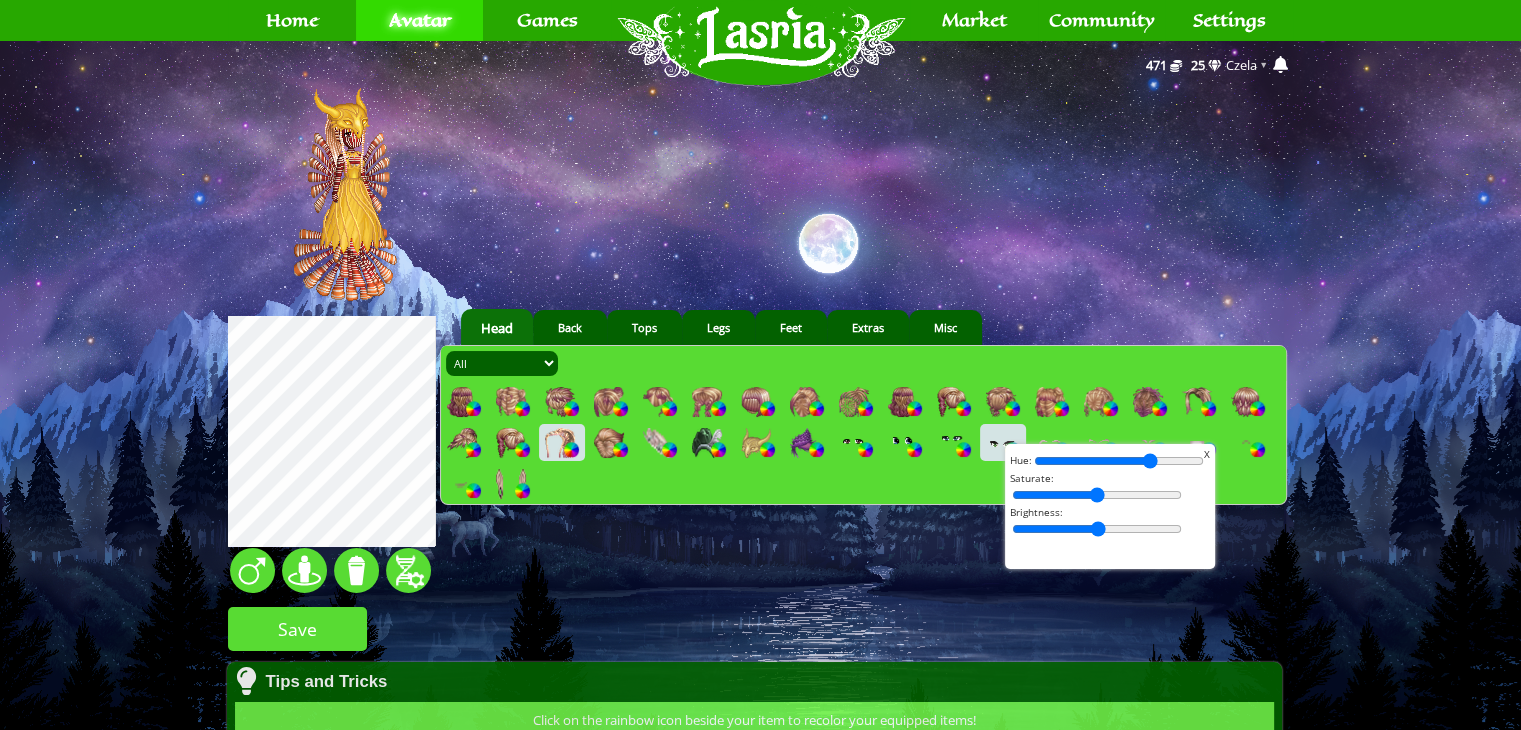 type on "51" 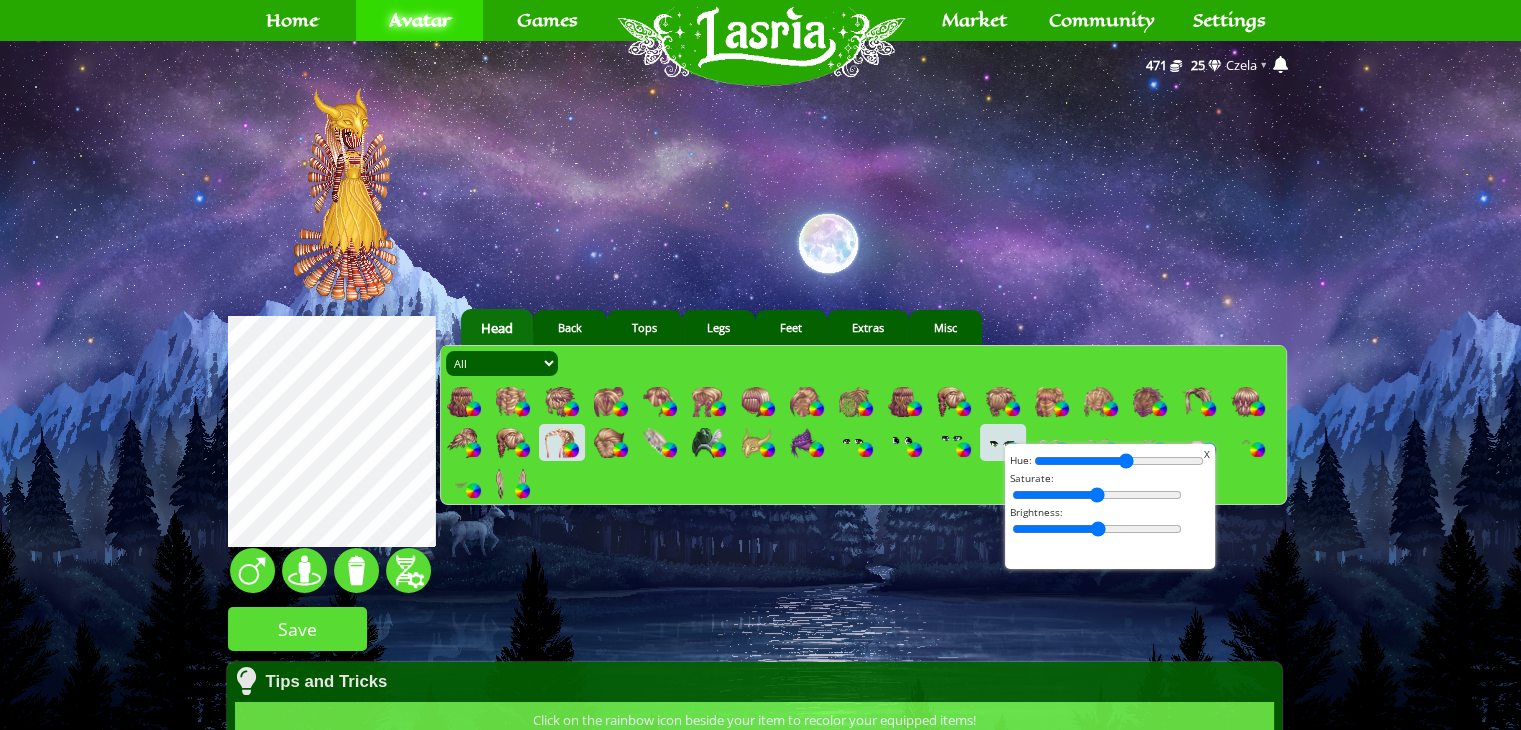 click at bounding box center [1119, 461] 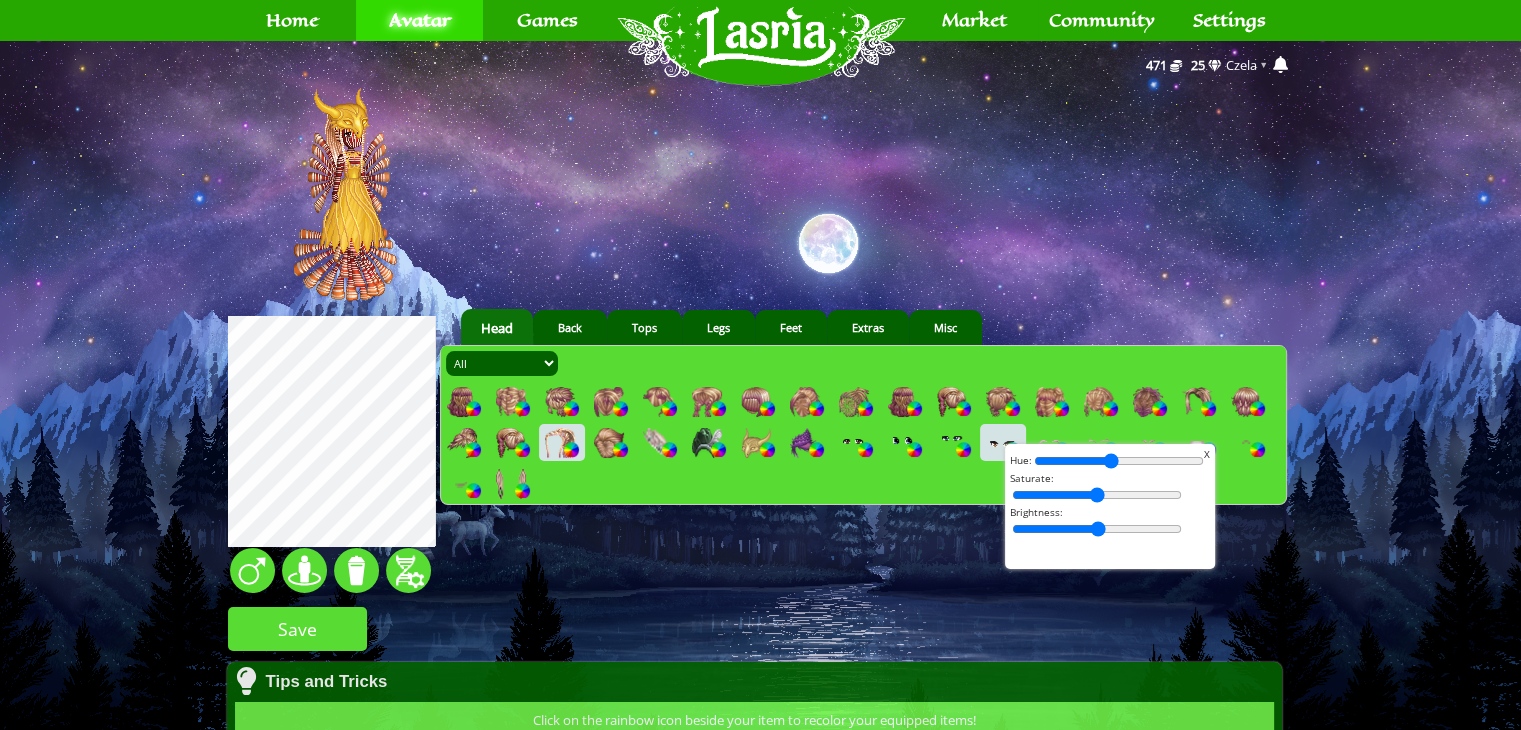 type on "44" 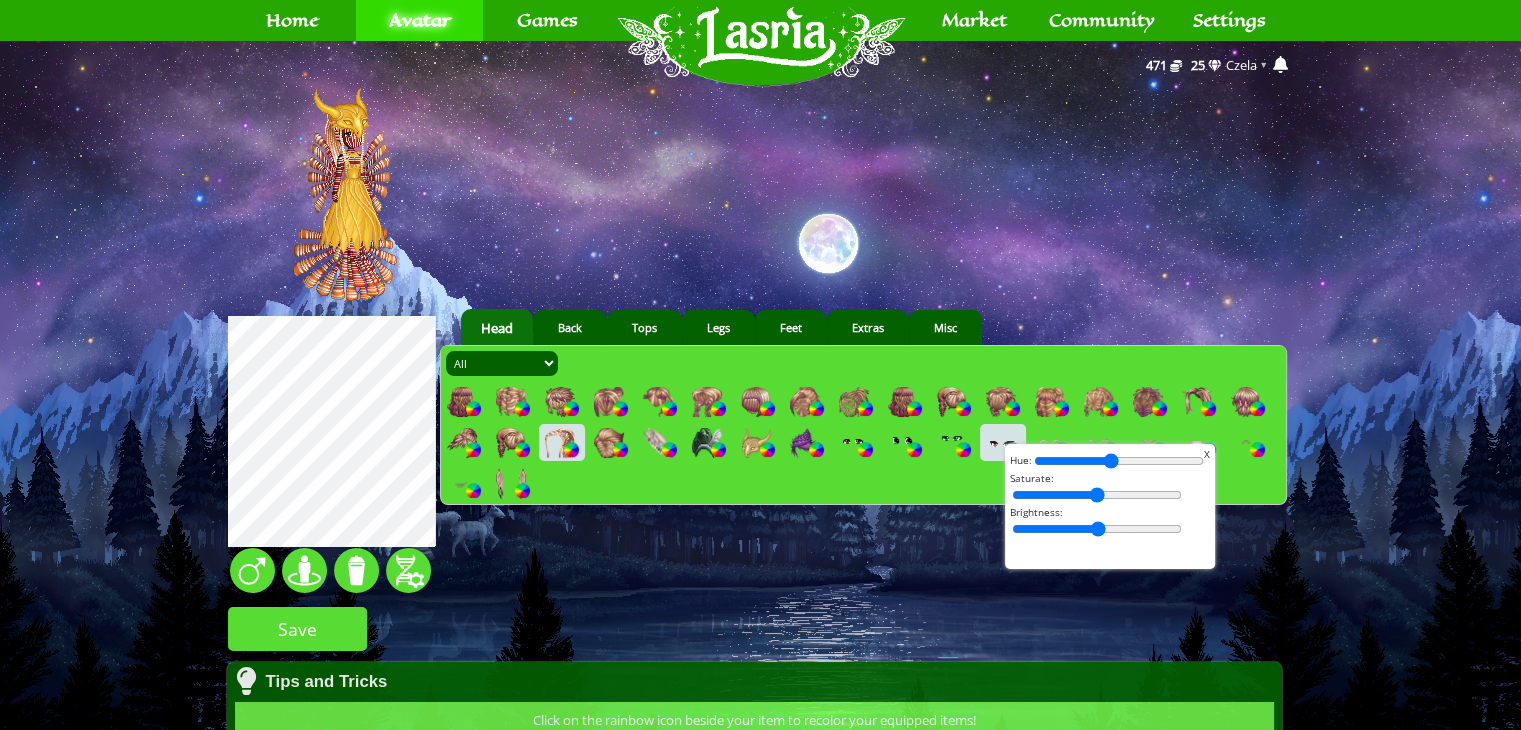 click on "X" at bounding box center [1207, 454] 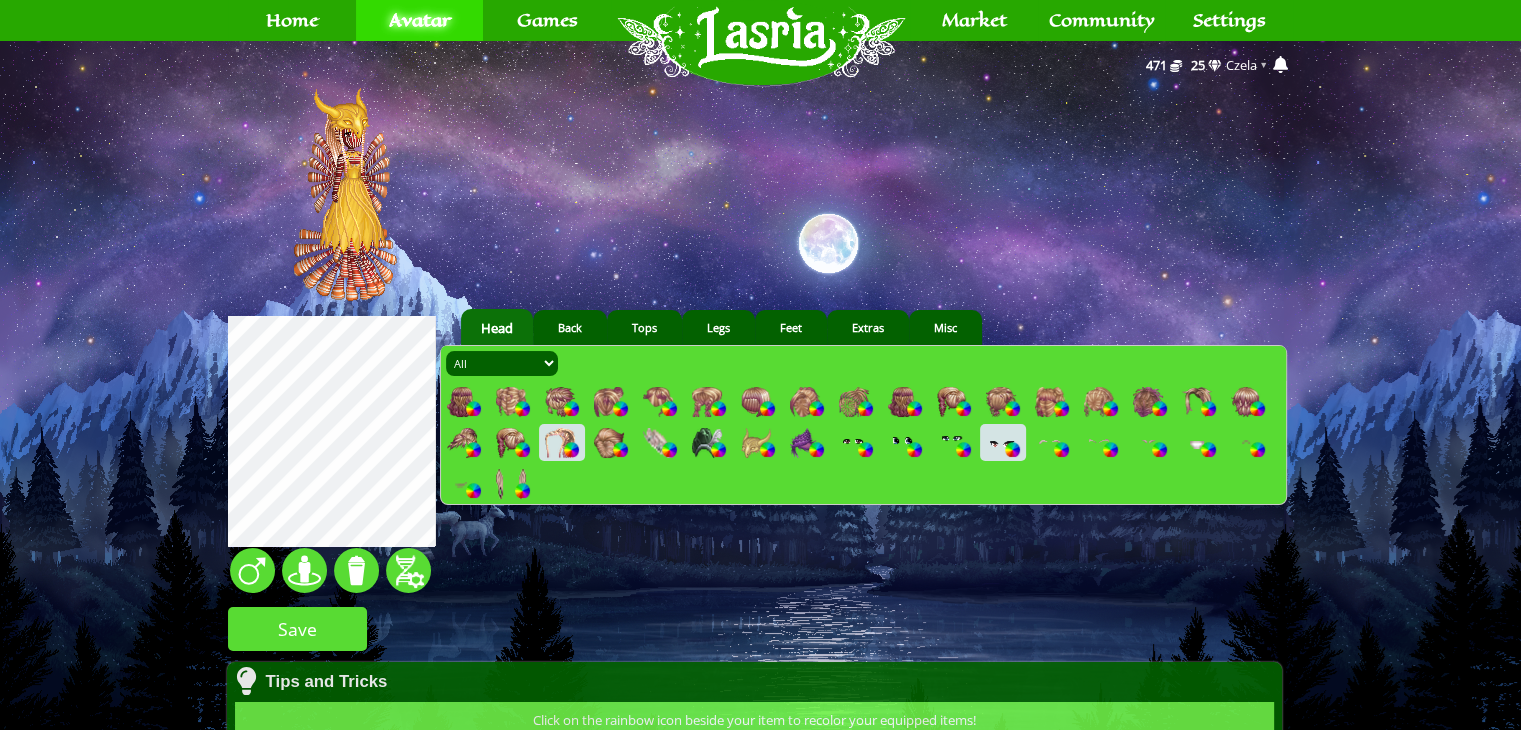 click at bounding box center (571, 449) 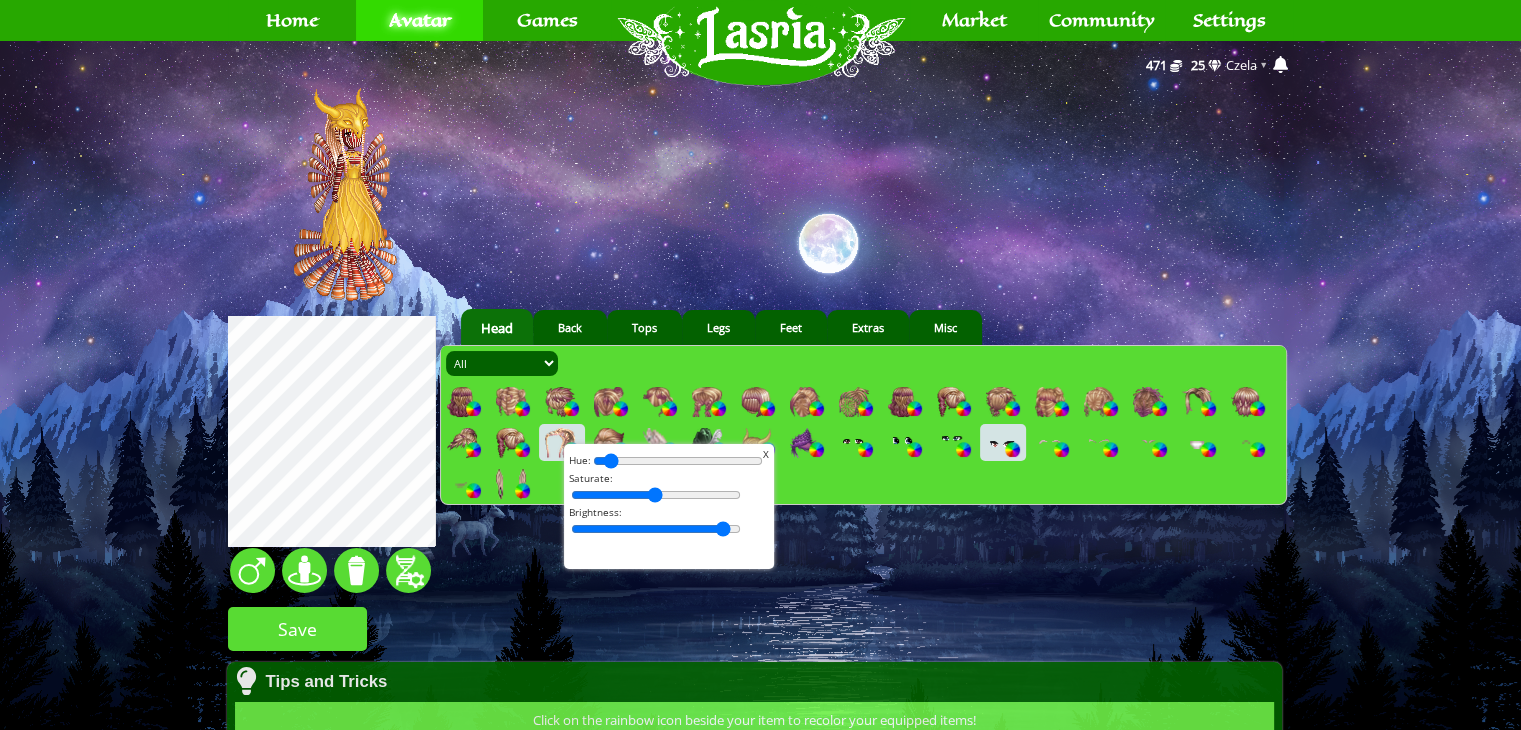 drag, startPoint x: 719, startPoint y: 527, endPoint x: 759, endPoint y: 517, distance: 41.231056 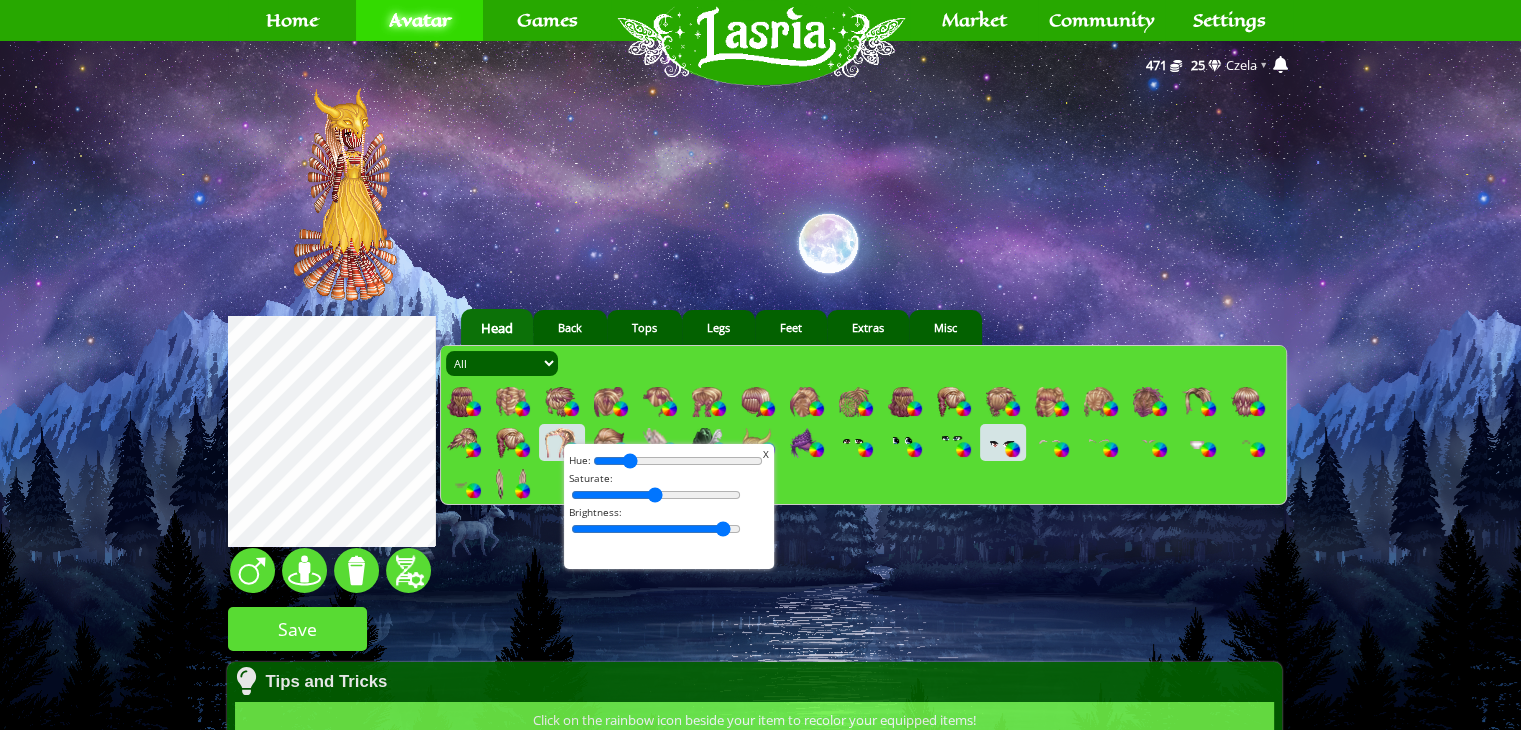 drag, startPoint x: 611, startPoint y: 465, endPoint x: 625, endPoint y: 465, distance: 14 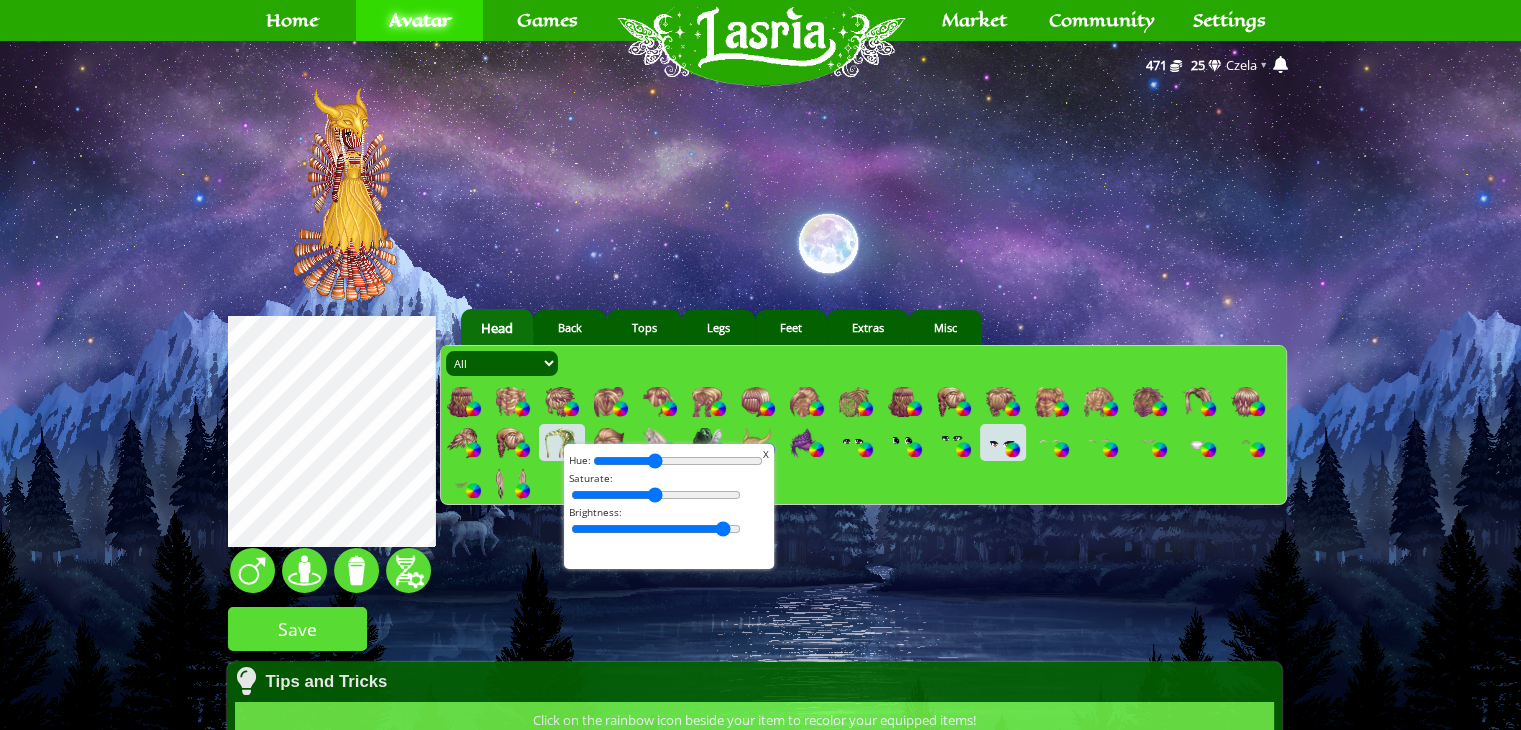 drag, startPoint x: 625, startPoint y: 465, endPoint x: 652, endPoint y: 459, distance: 27.658634 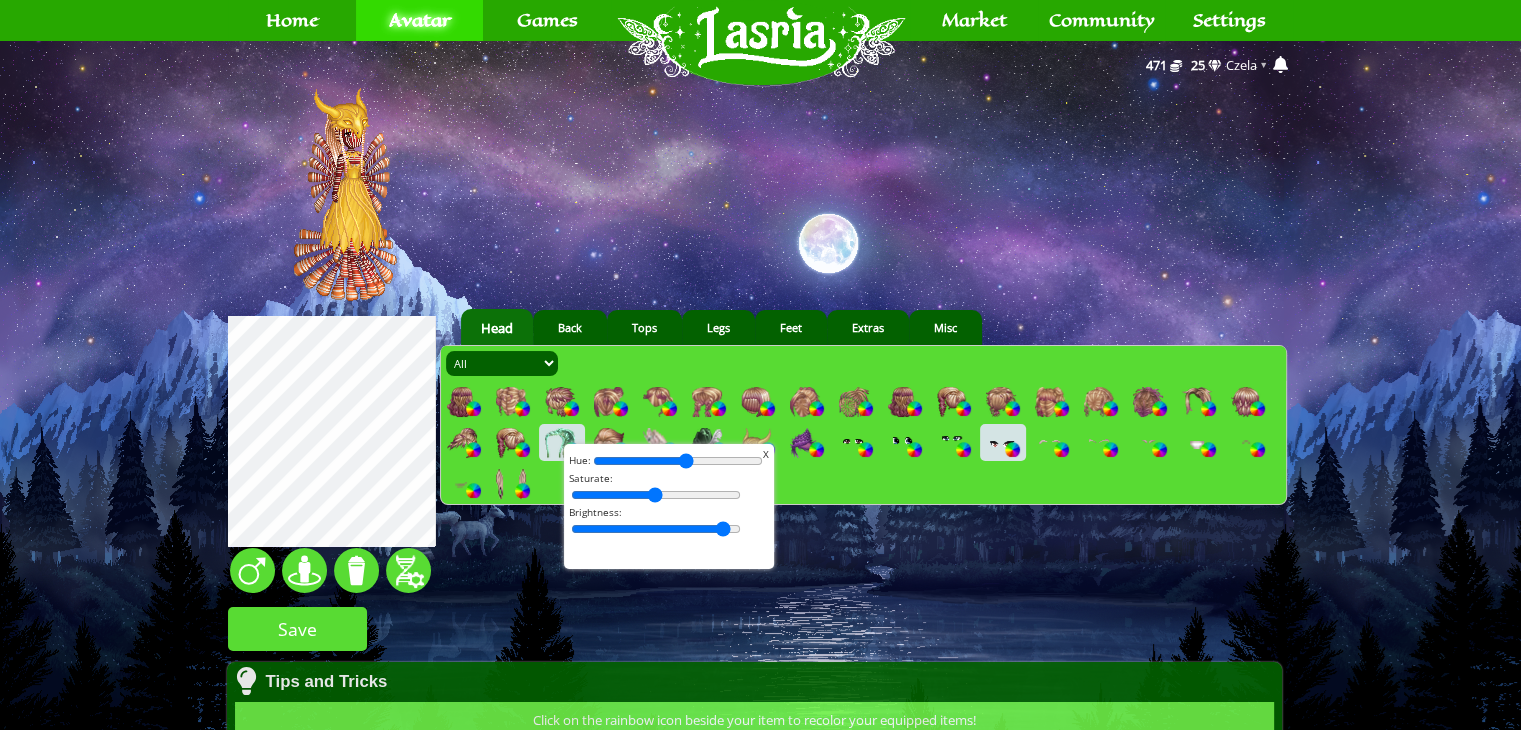 drag, startPoint x: 652, startPoint y: 459, endPoint x: 681, endPoint y: 460, distance: 29.017237 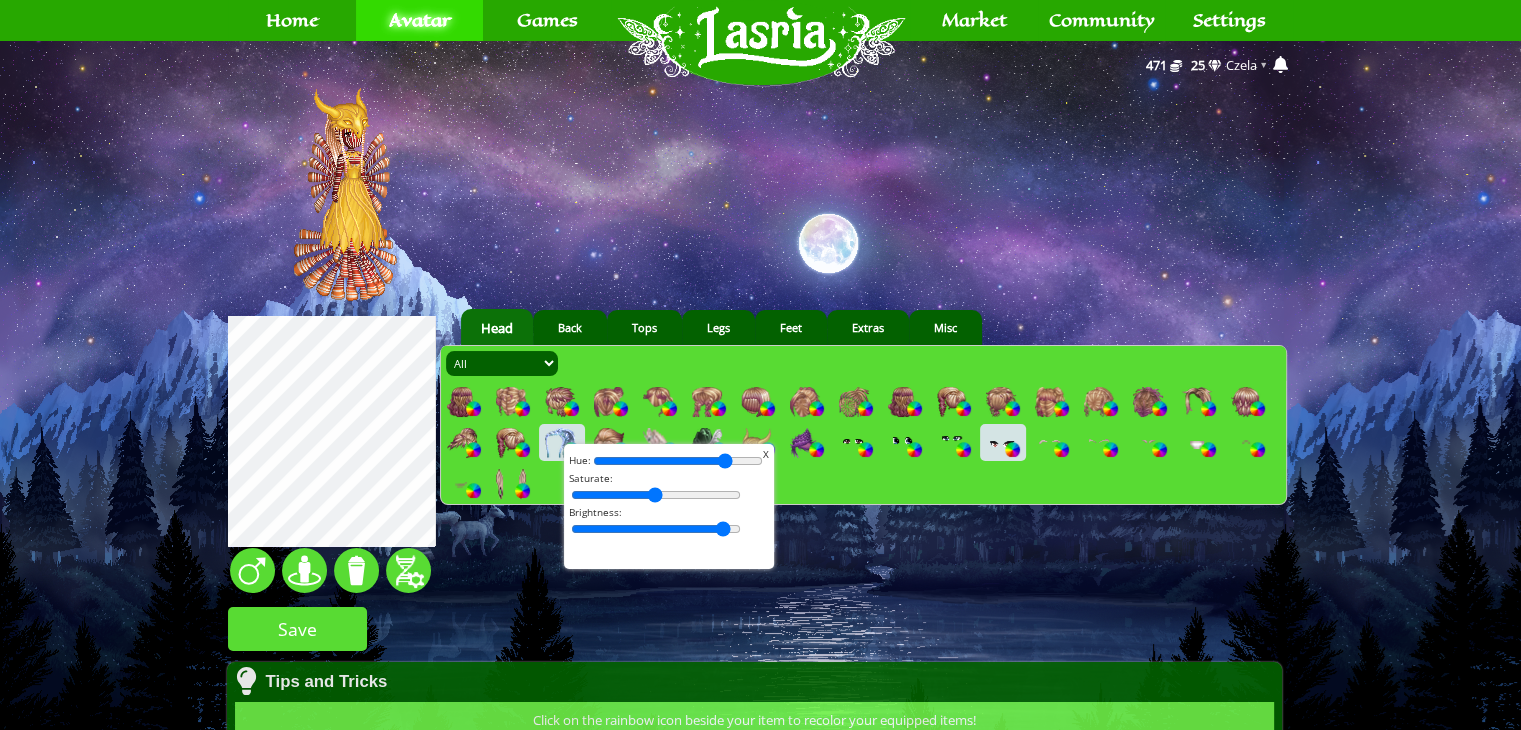 drag, startPoint x: 681, startPoint y: 460, endPoint x: 721, endPoint y: 451, distance: 41 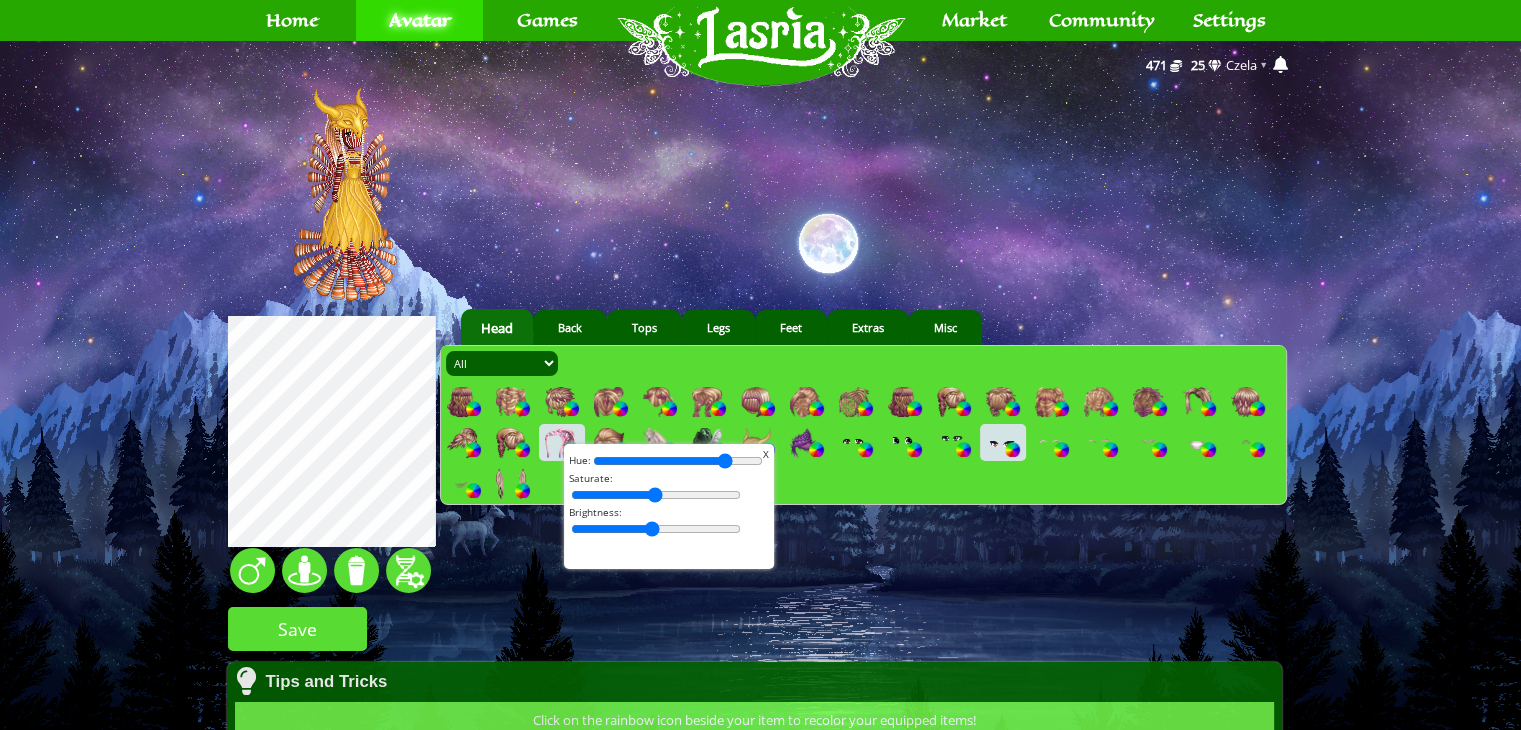 drag, startPoint x: 713, startPoint y: 527, endPoint x: 646, endPoint y: 530, distance: 67.06713 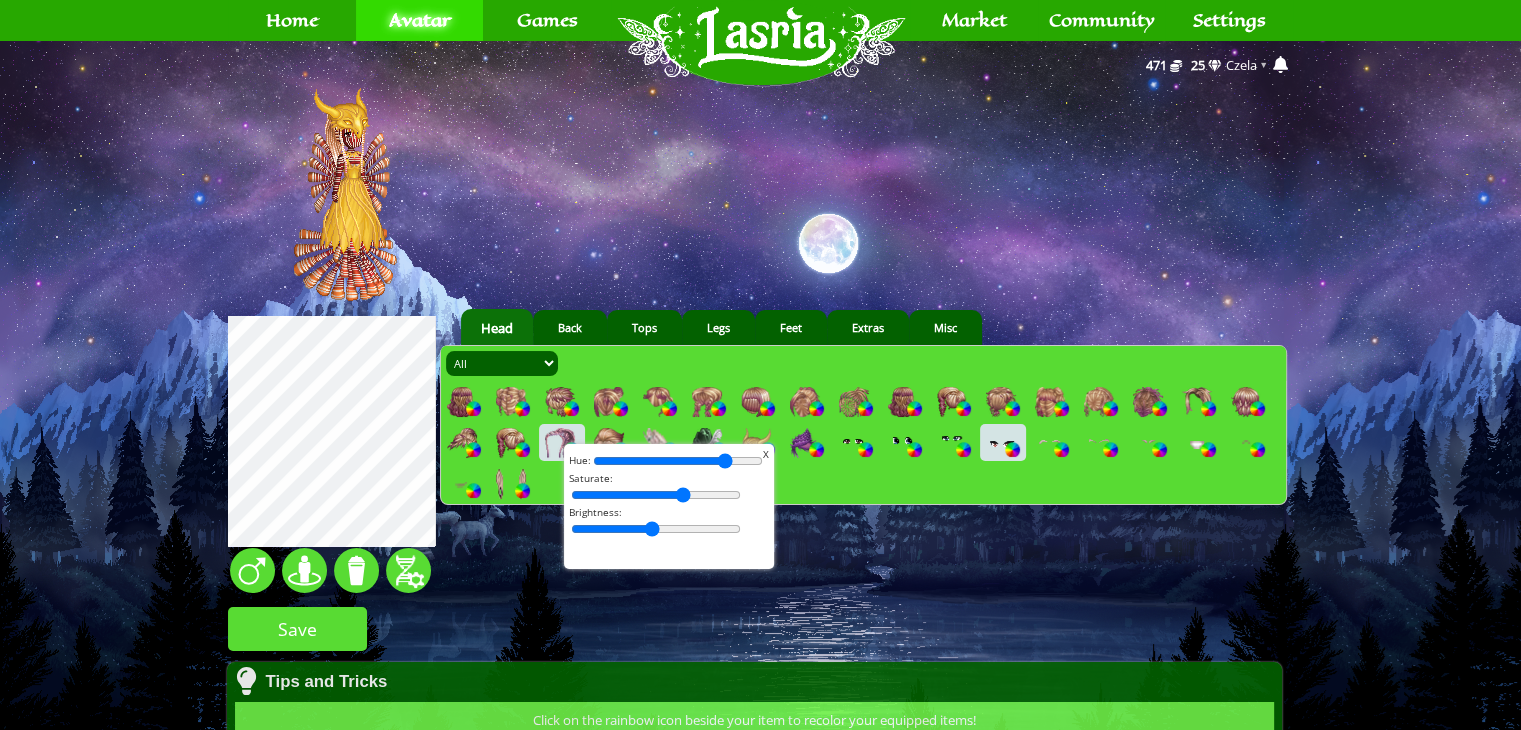 drag, startPoint x: 648, startPoint y: 497, endPoint x: 676, endPoint y: 492, distance: 28.442924 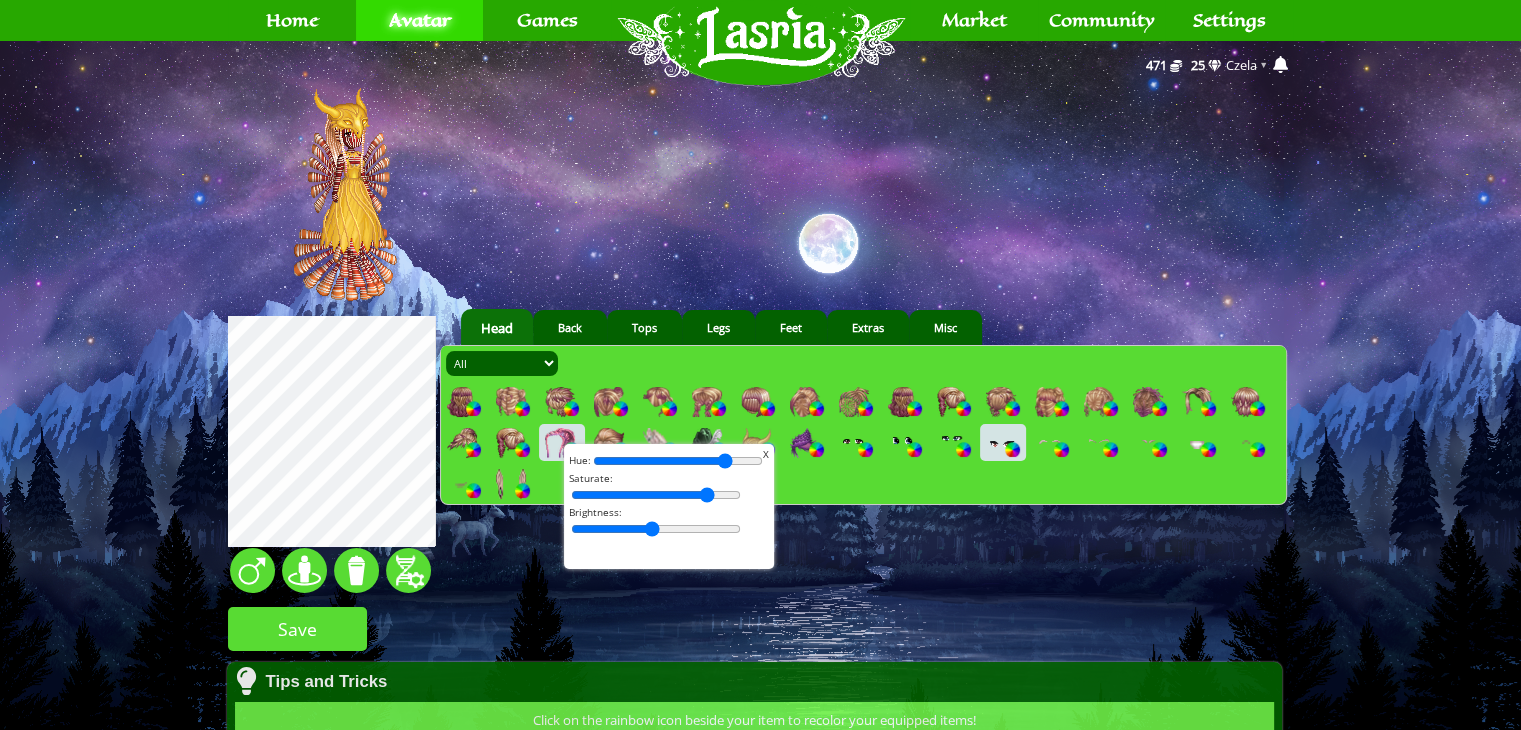 drag, startPoint x: 676, startPoint y: 492, endPoint x: 700, endPoint y: 490, distance: 24.083189 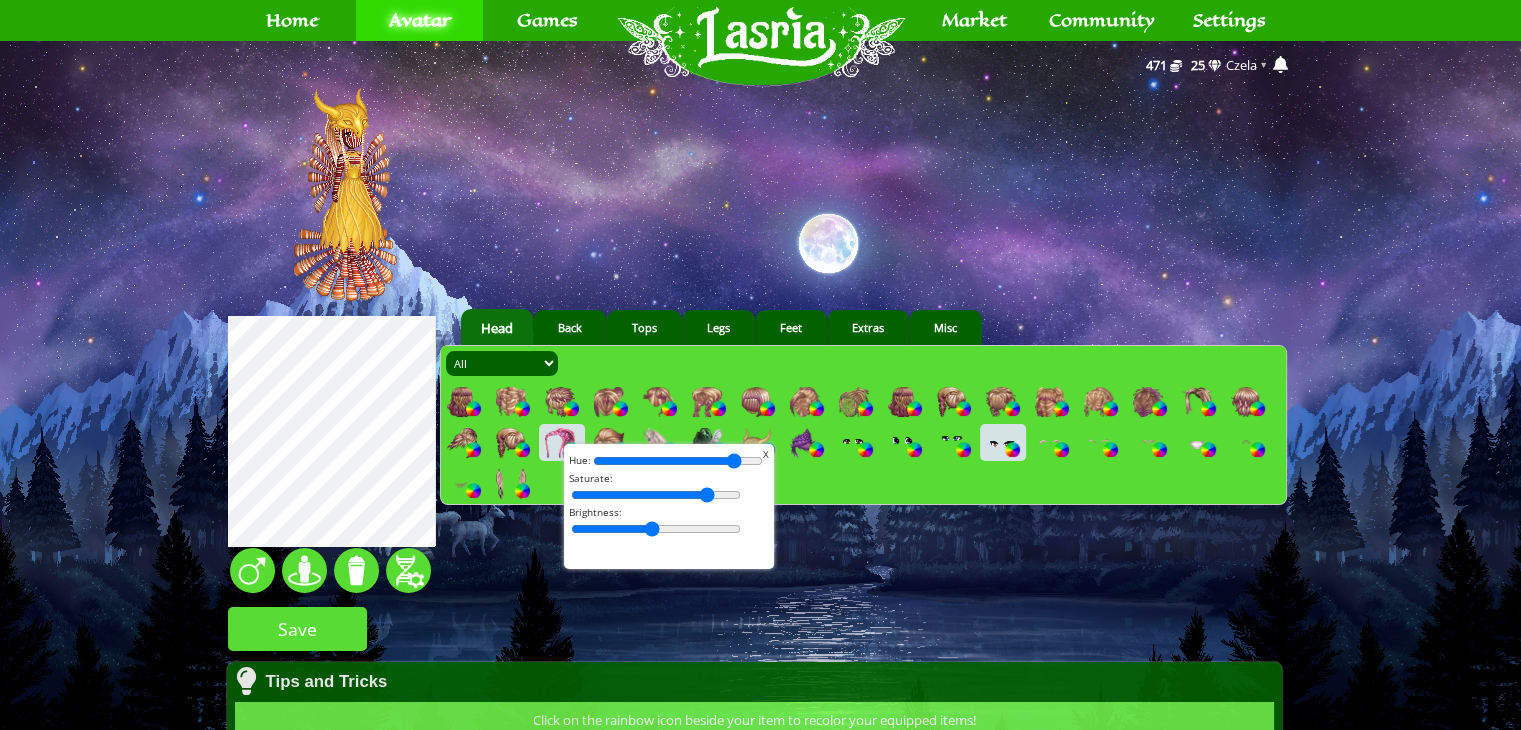 click at bounding box center (678, 461) 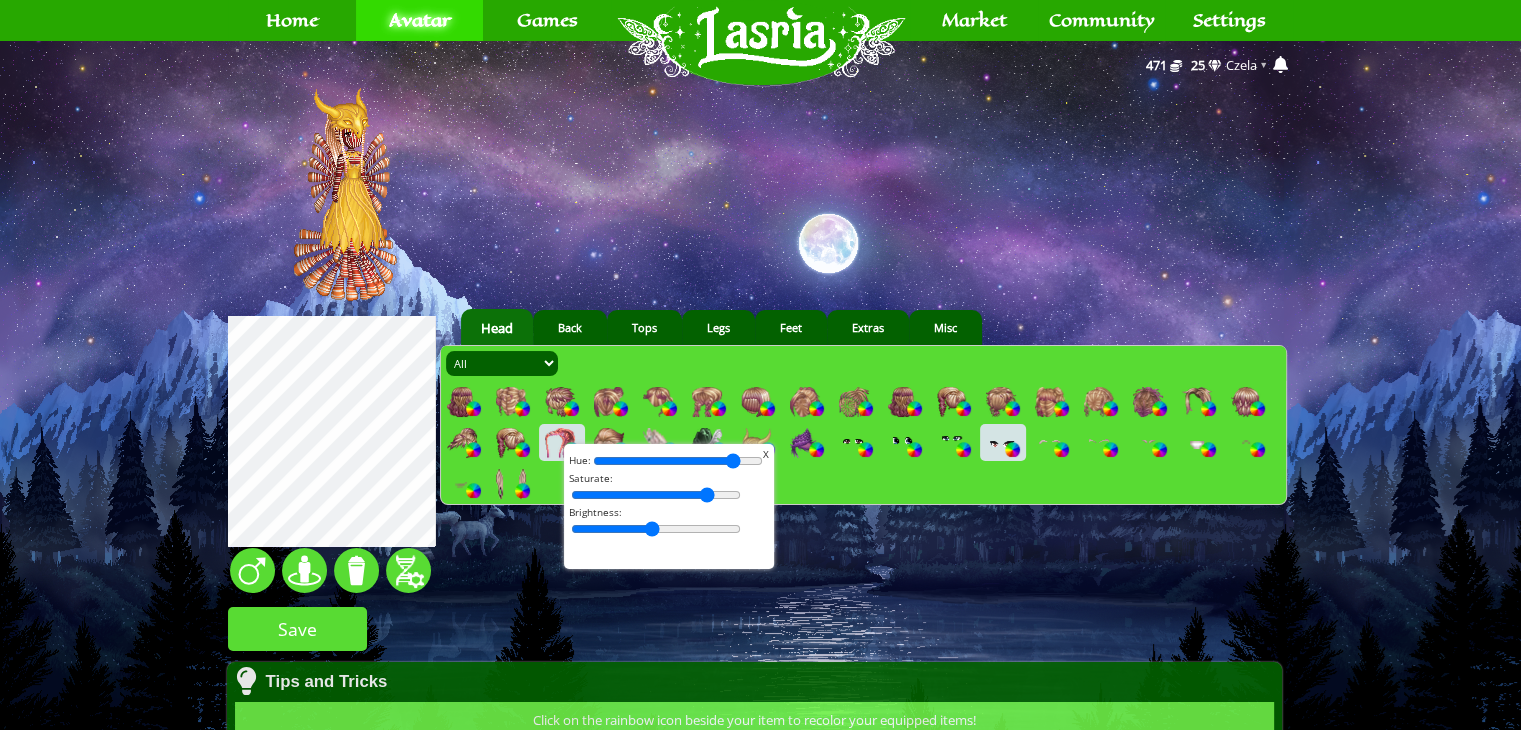 type on "91" 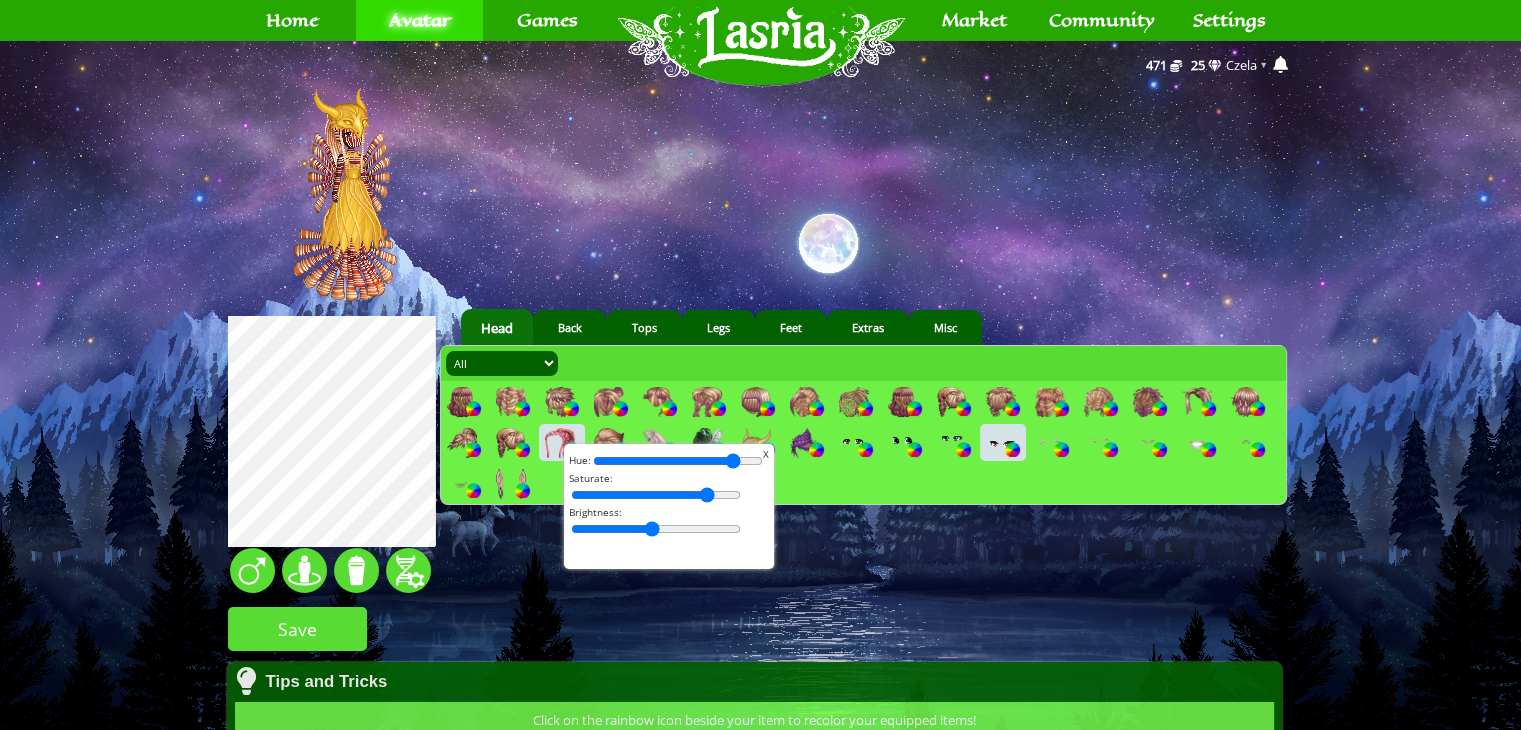 click on "serpent
20
1
1" at bounding box center (760, 597) 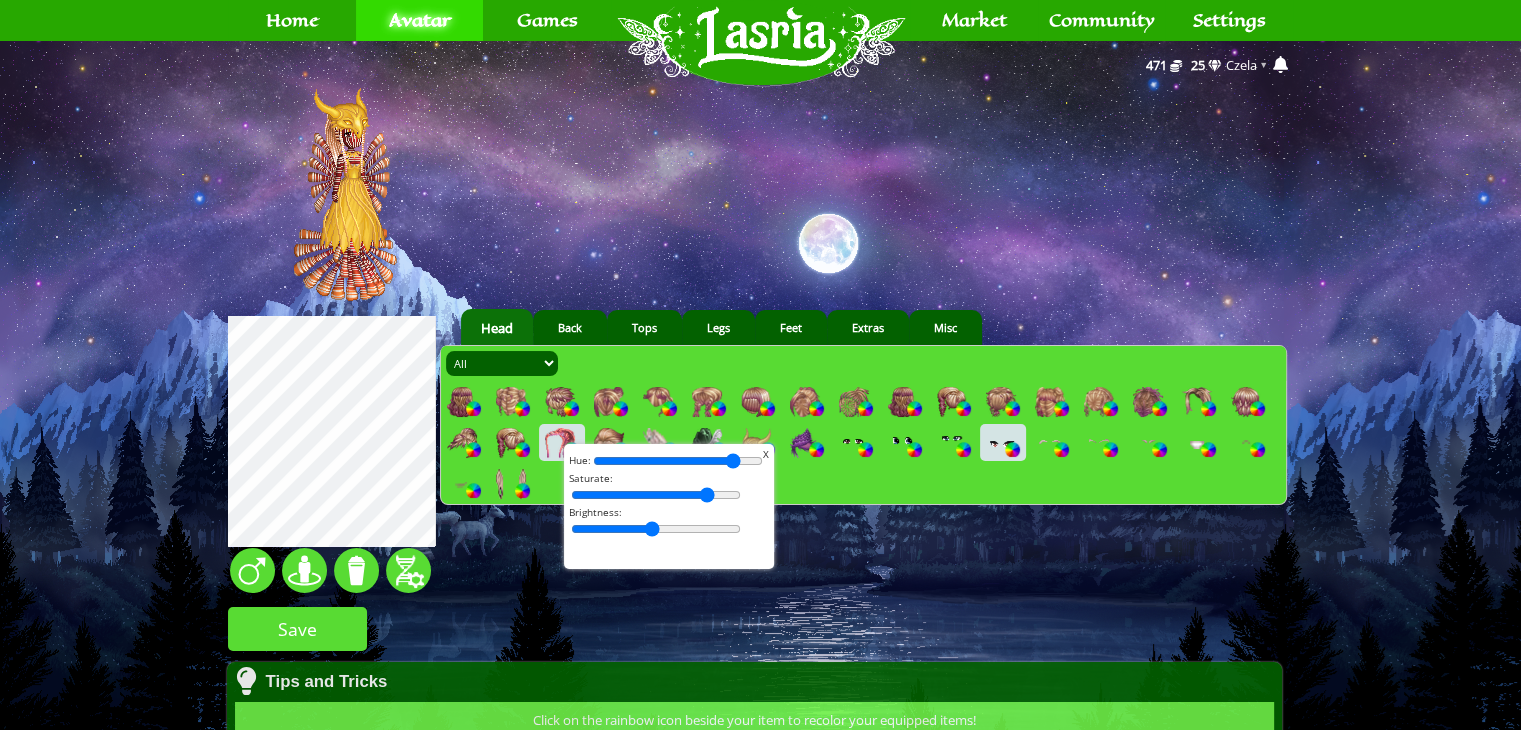 click on "X" at bounding box center (766, 454) 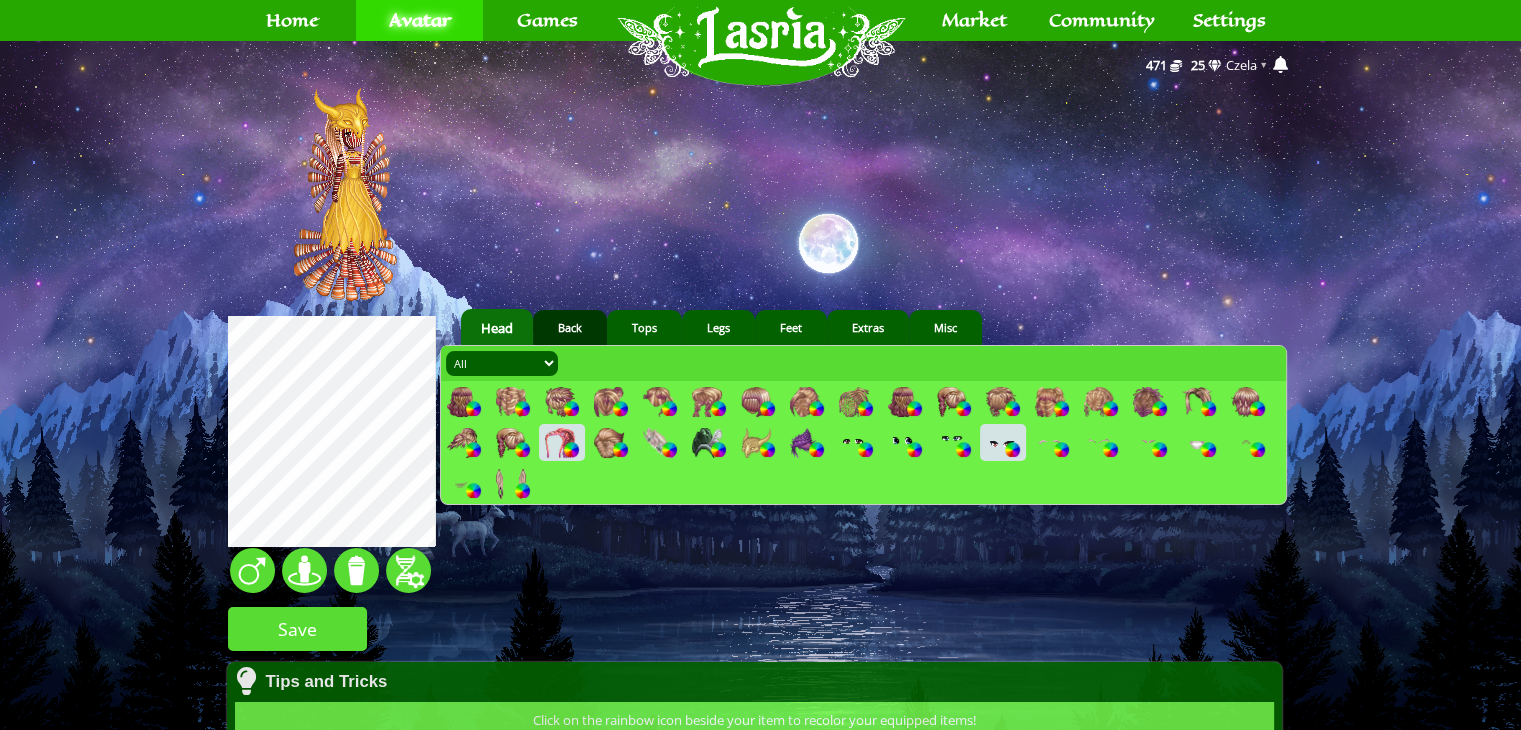 click on "Back" at bounding box center [570, 327] 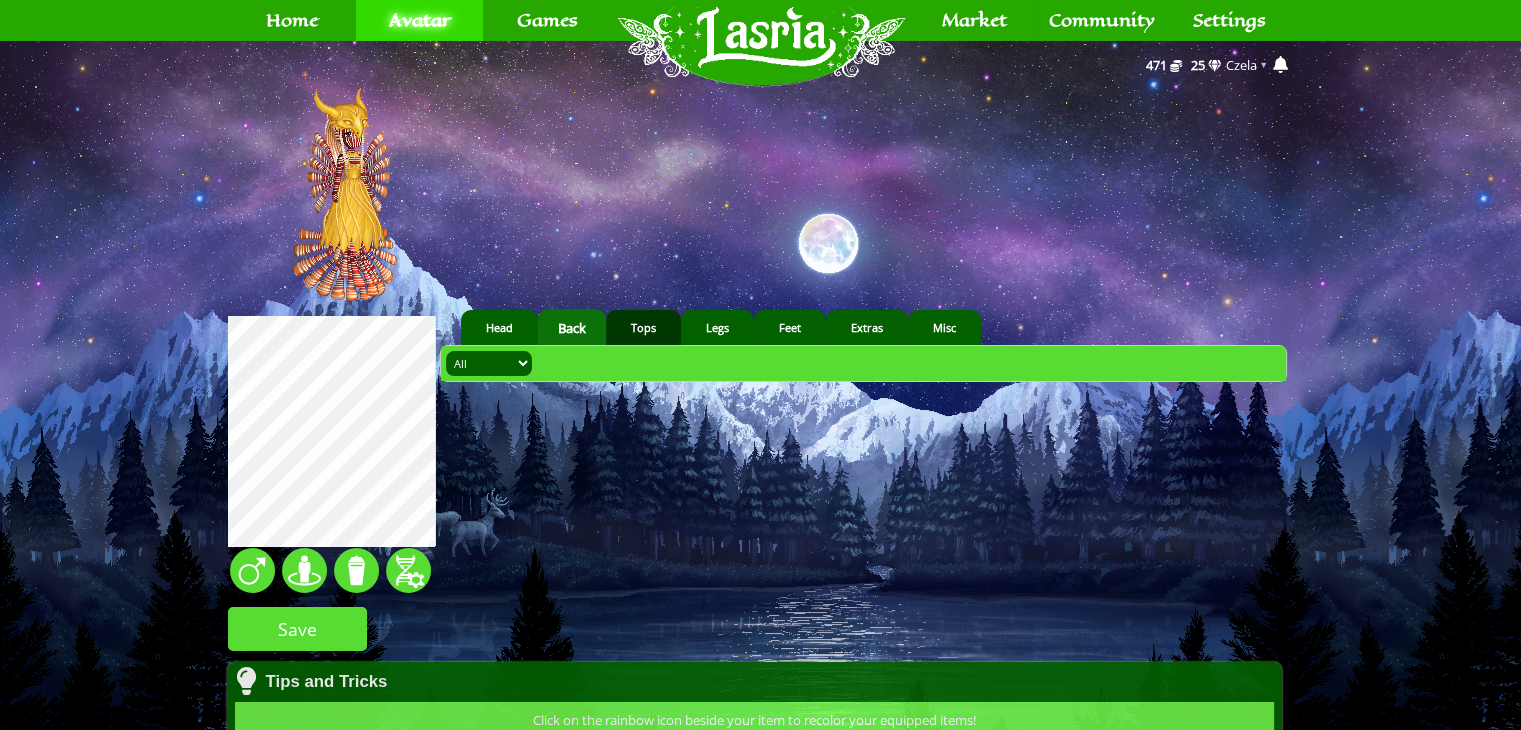 click on "Tops" at bounding box center (643, 327) 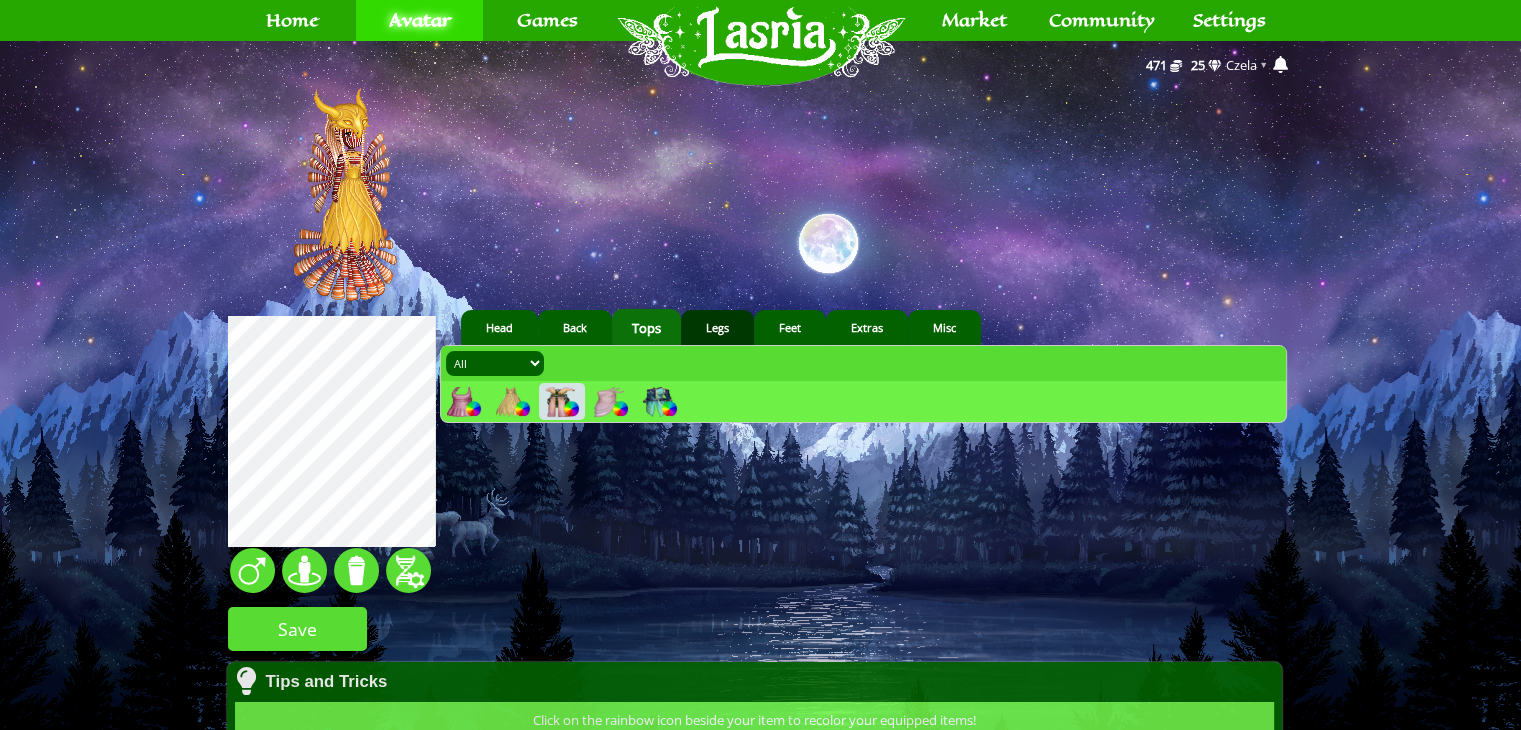 click on "Legs" at bounding box center [717, 327] 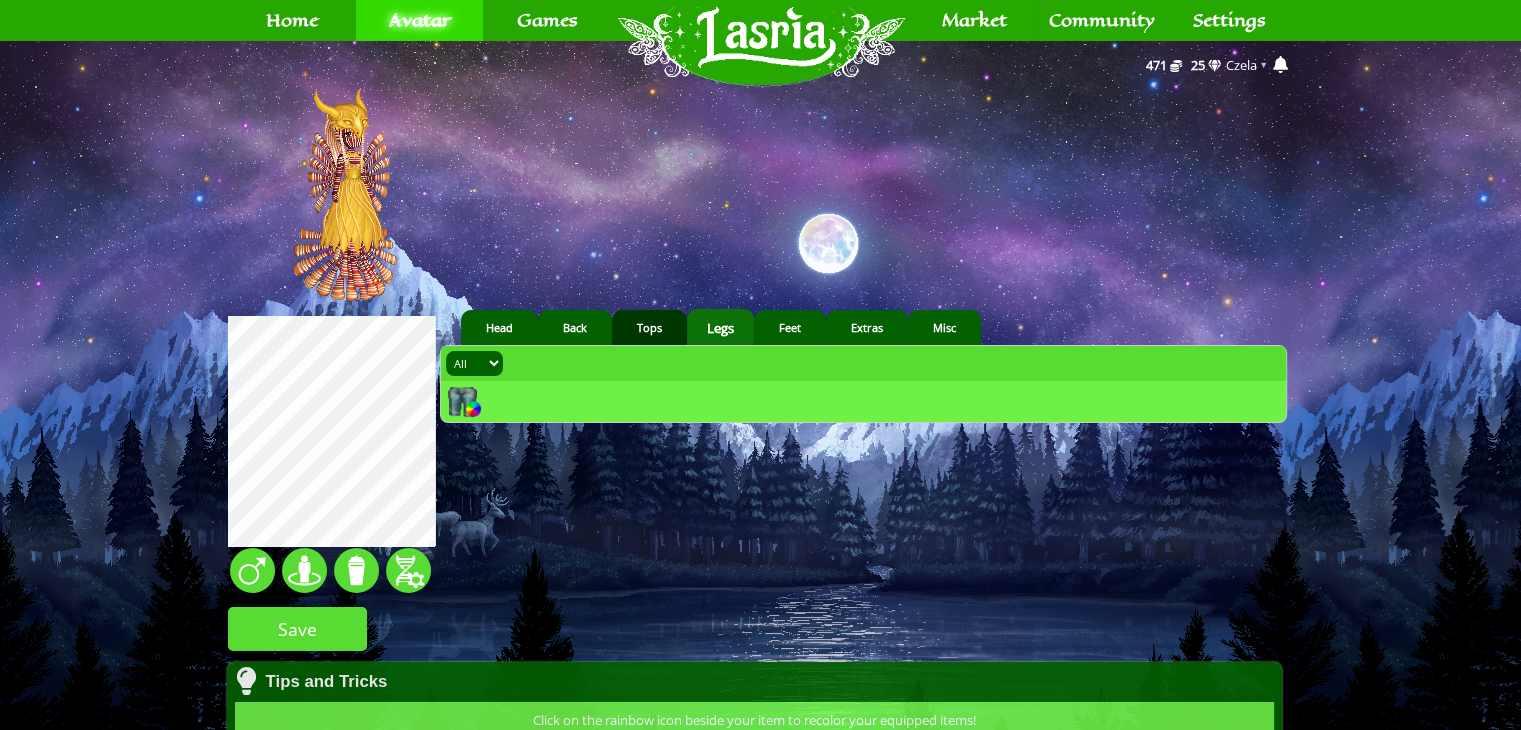 click on "Tops" at bounding box center (649, 327) 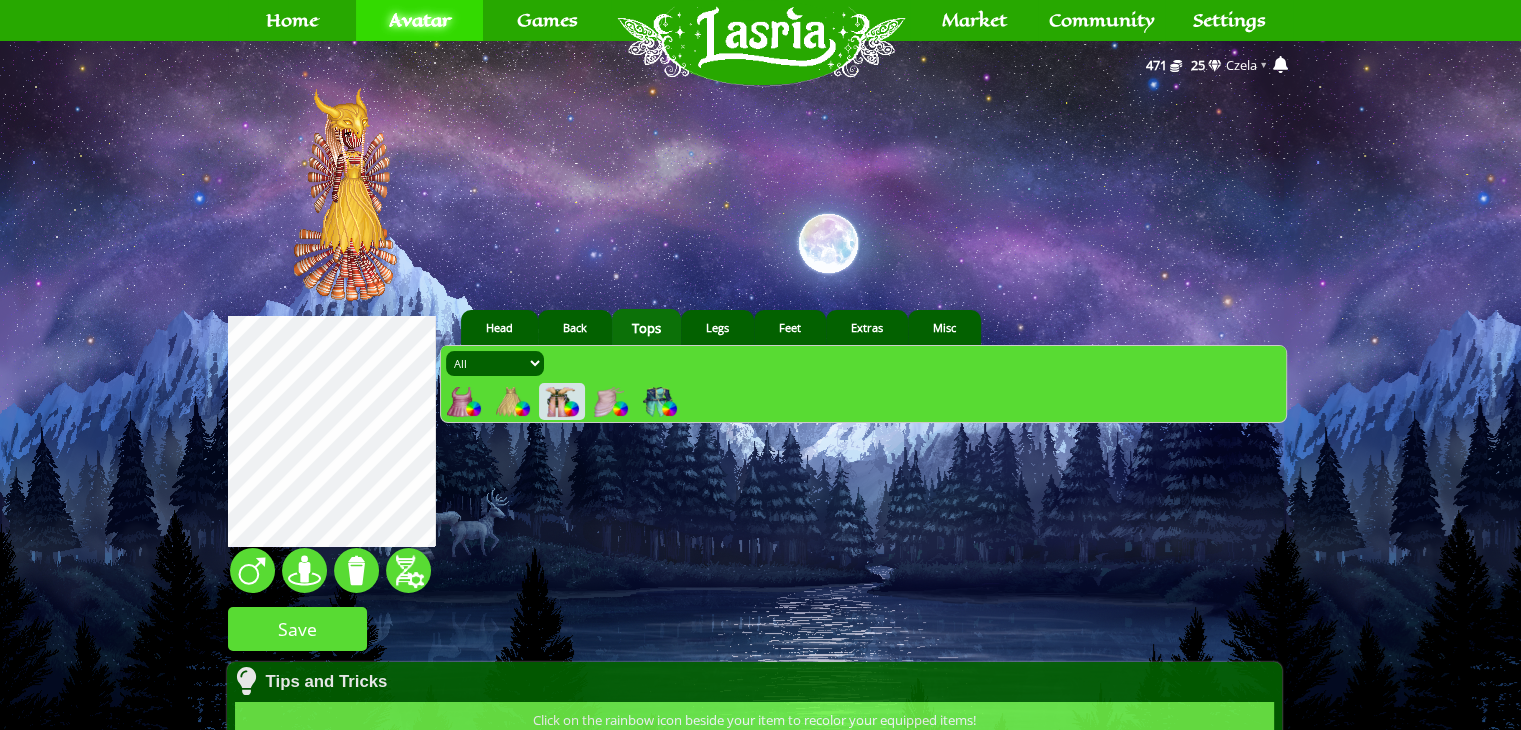 click at bounding box center [620, 408] 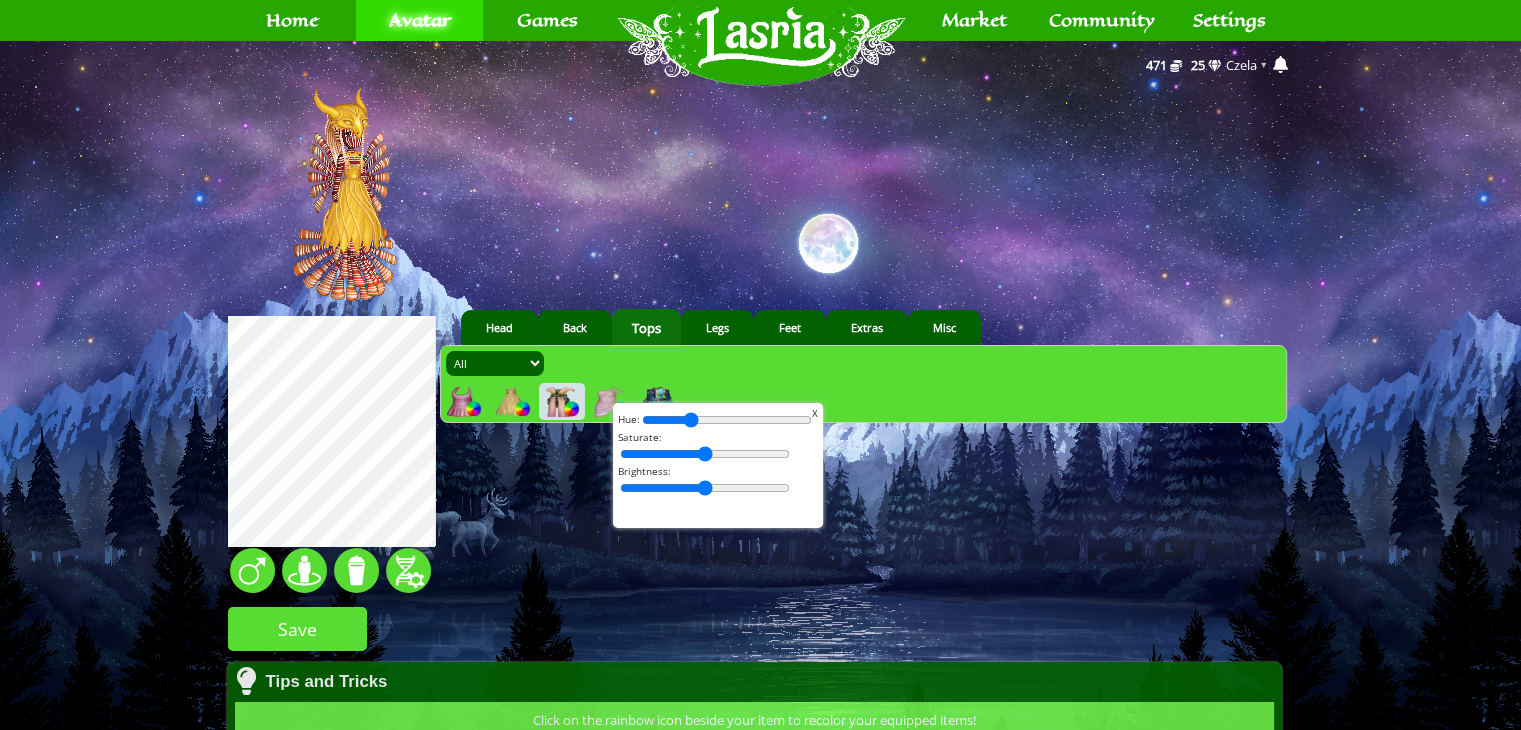 click at bounding box center [609, 402] 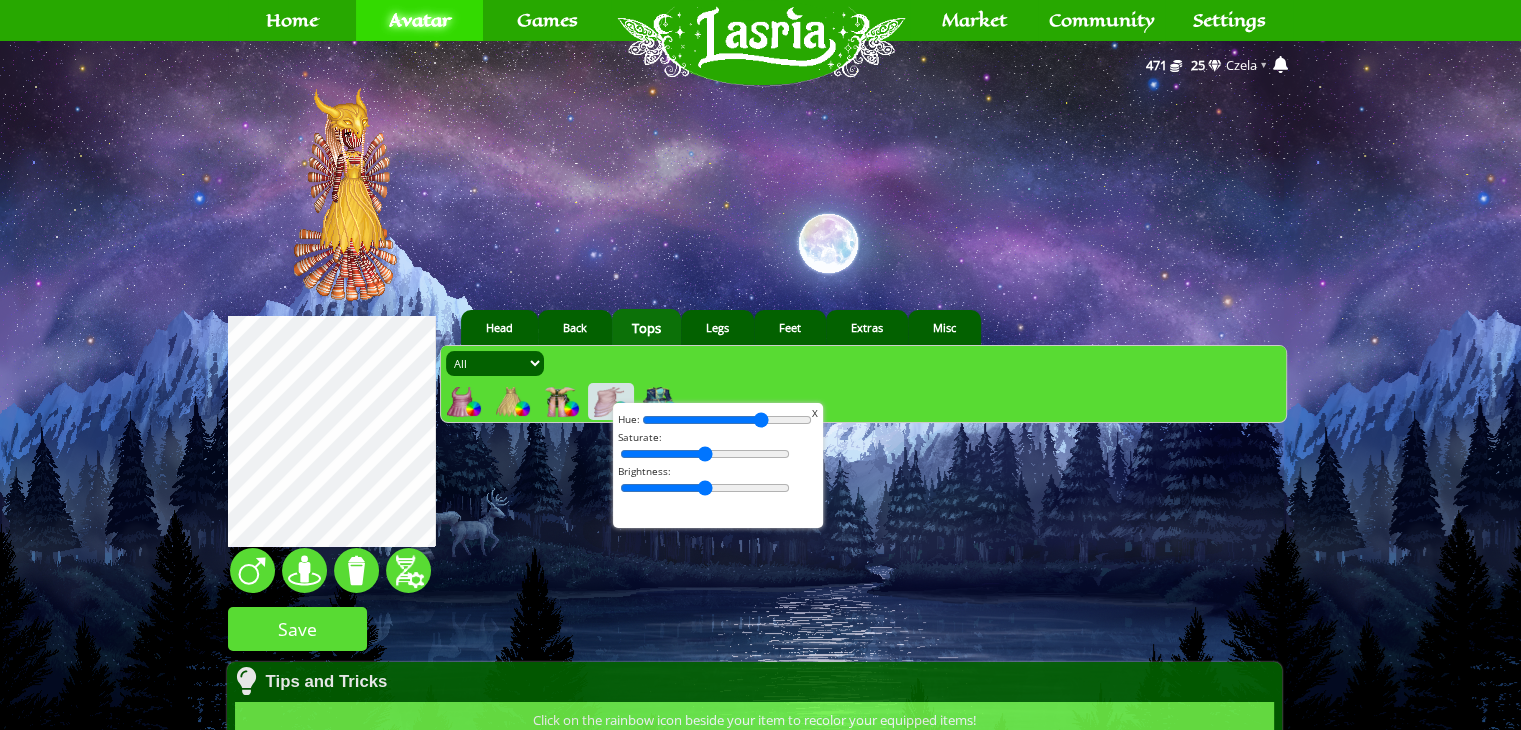 drag, startPoint x: 686, startPoint y: 423, endPoint x: 756, endPoint y: 423, distance: 70 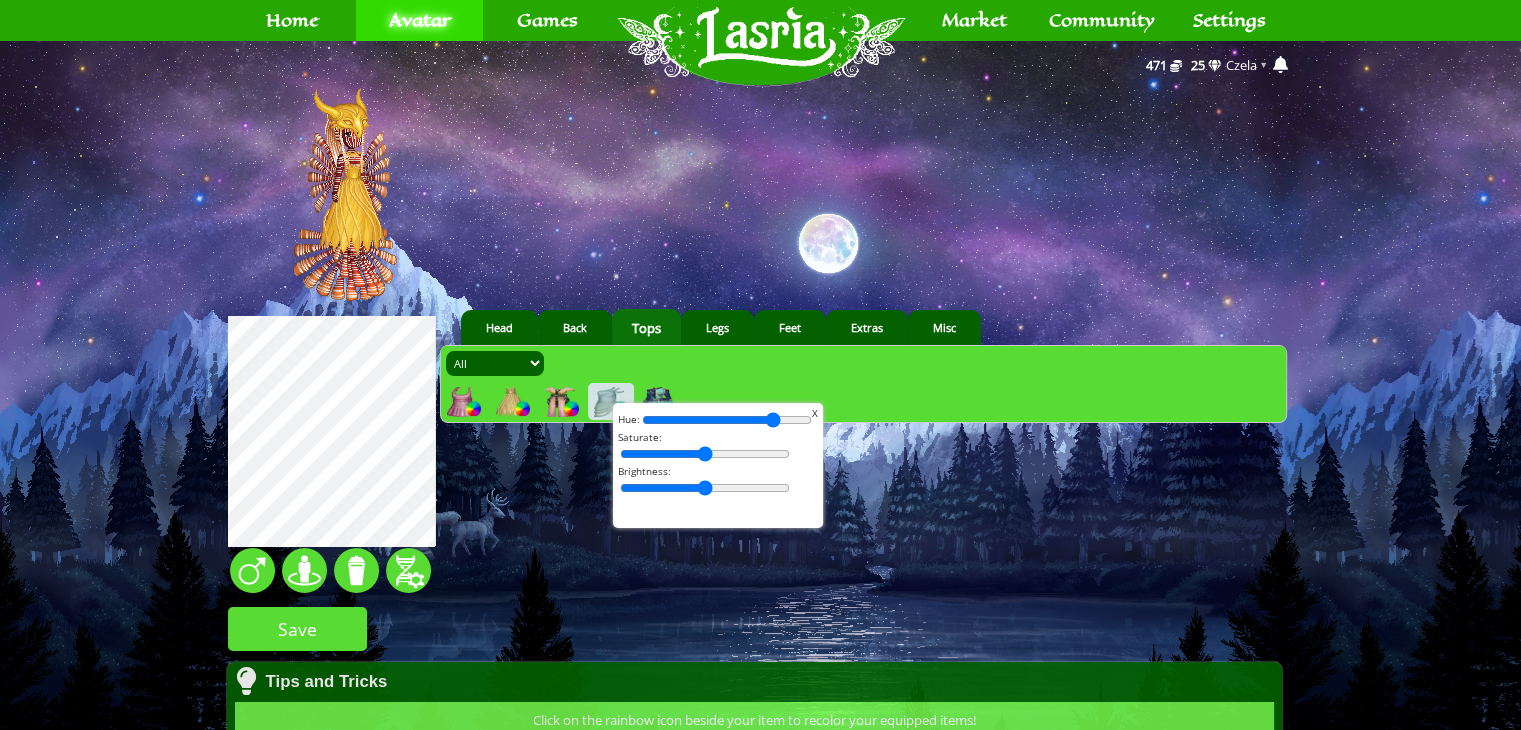drag, startPoint x: 756, startPoint y: 423, endPoint x: 768, endPoint y: 423, distance: 12 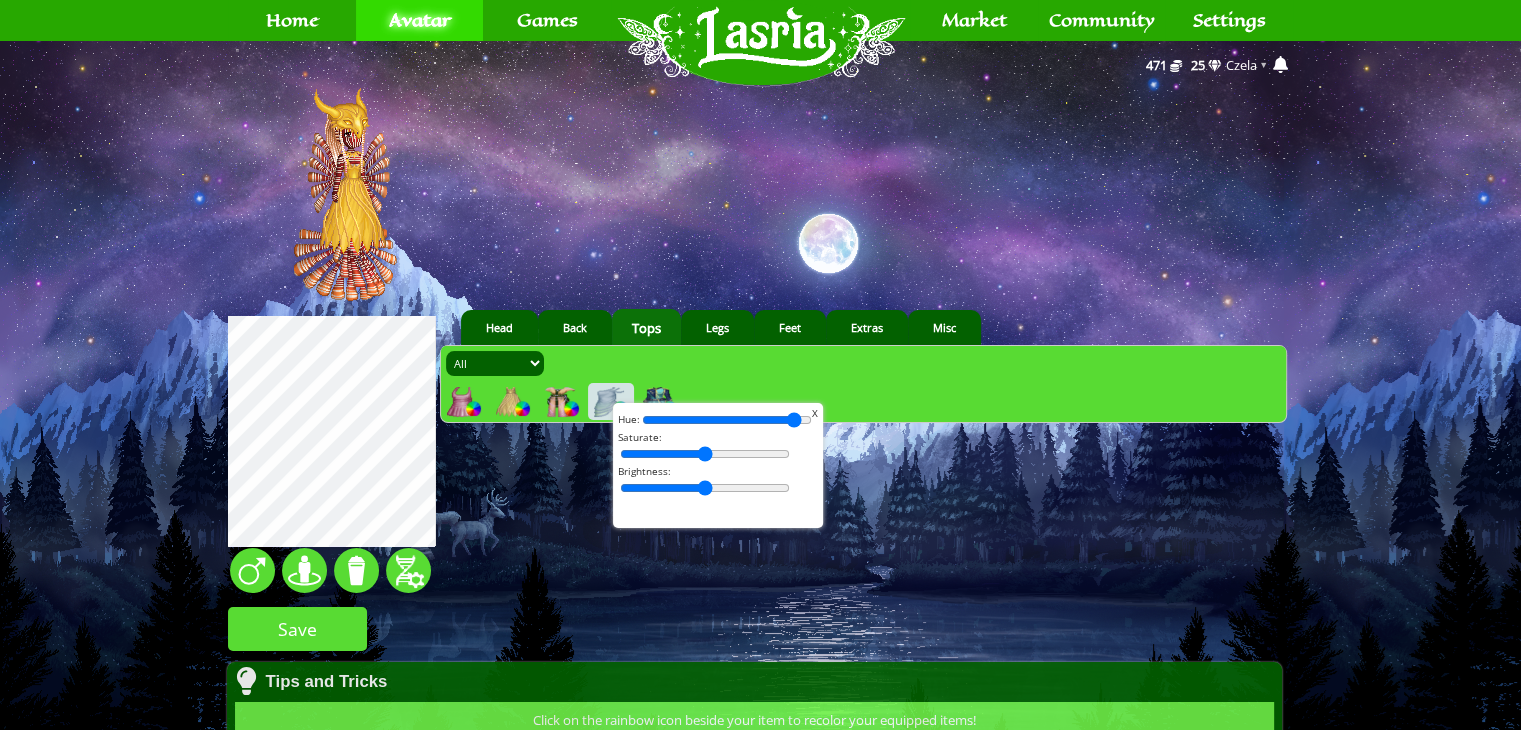 drag, startPoint x: 768, startPoint y: 423, endPoint x: 794, endPoint y: 420, distance: 26.172504 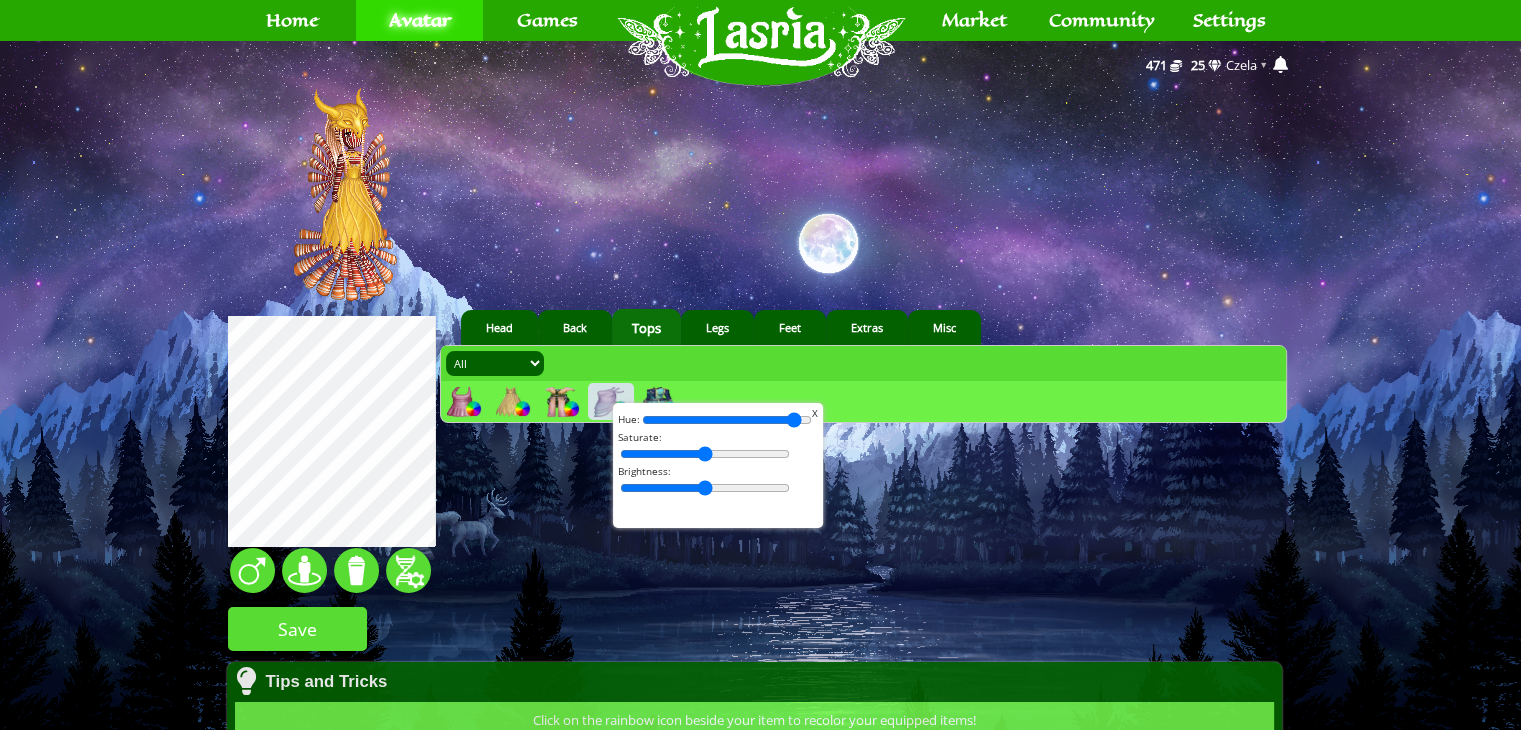 drag, startPoint x: 794, startPoint y: 420, endPoint x: 818, endPoint y: 423, distance: 24.186773 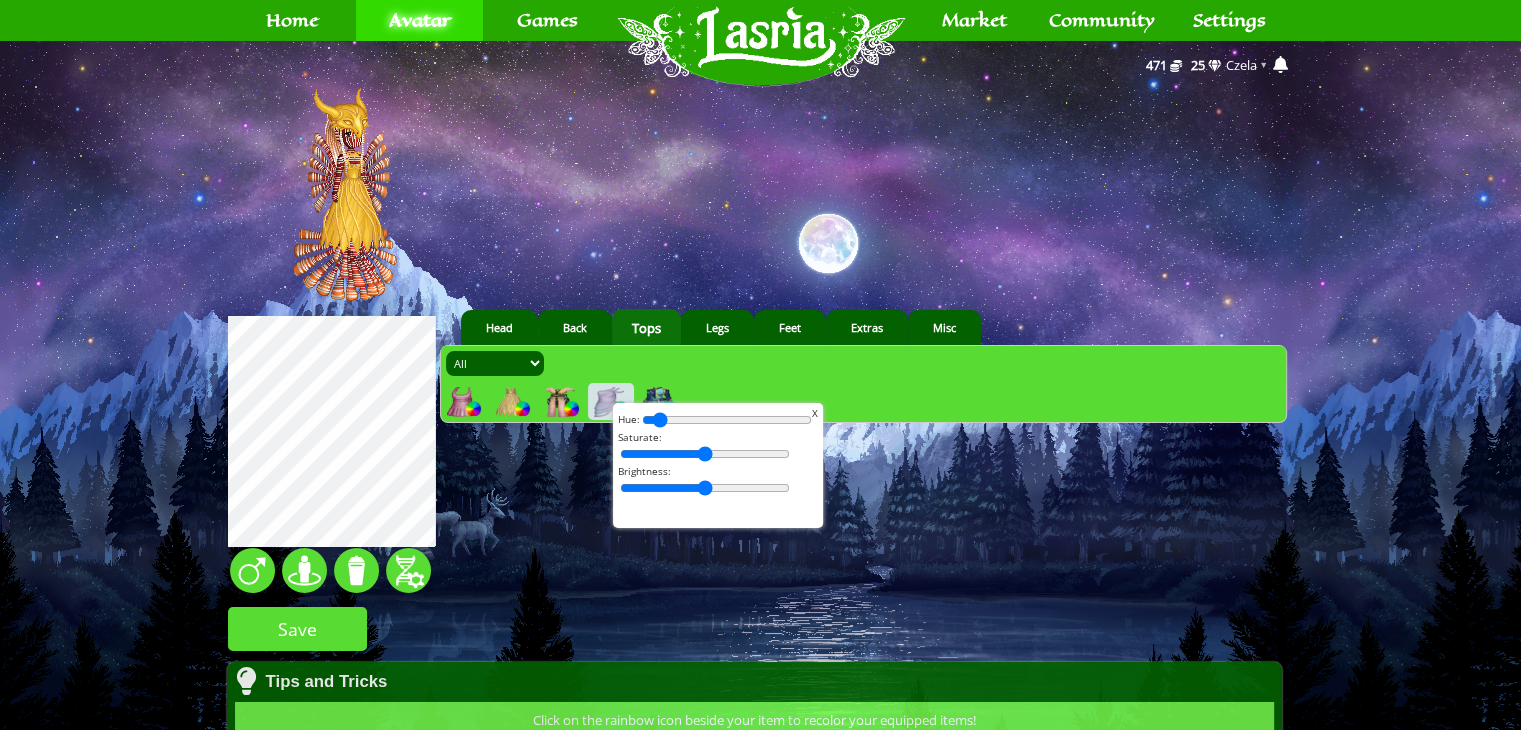 drag, startPoint x: 789, startPoint y: 417, endPoint x: 649, endPoint y: 422, distance: 140.08926 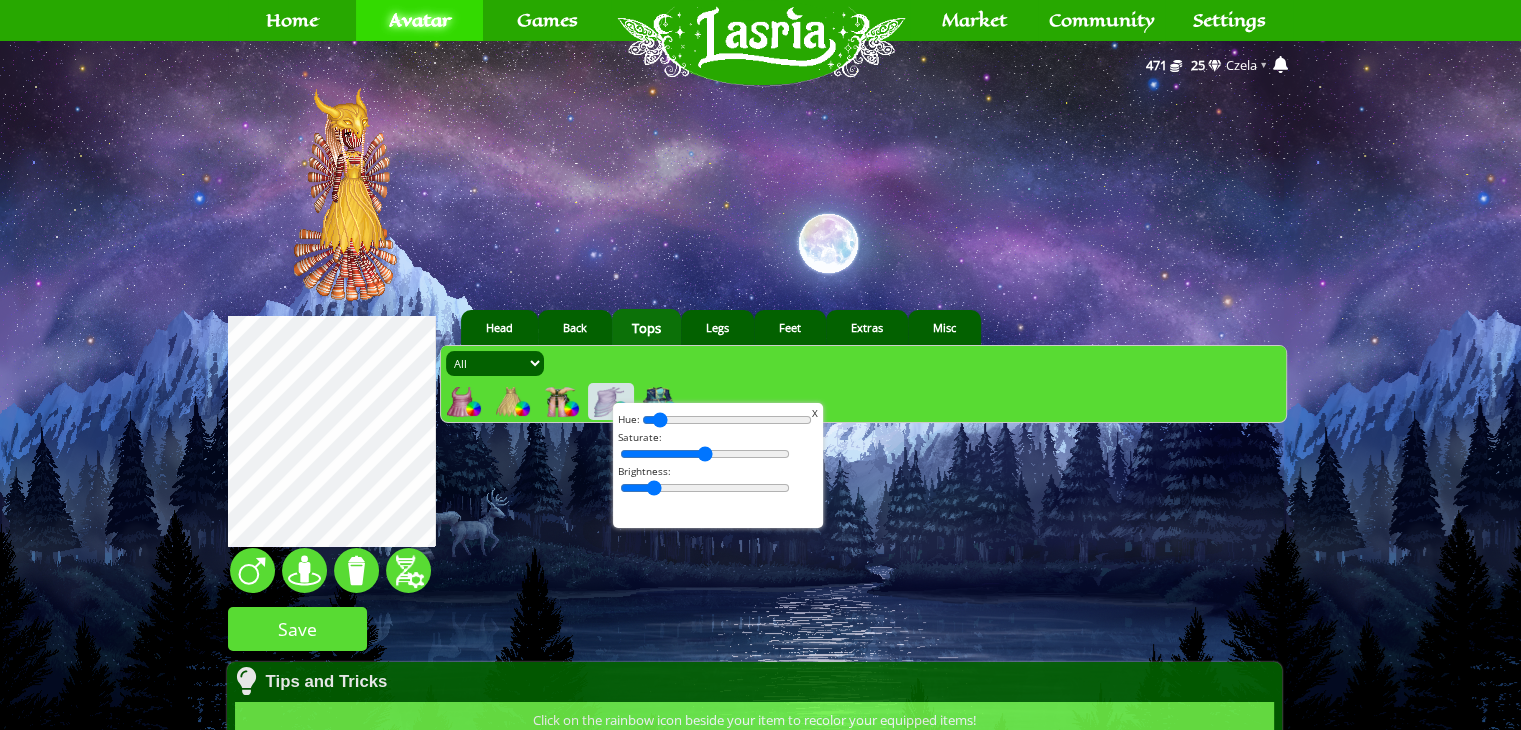drag, startPoint x: 701, startPoint y: 491, endPoint x: 647, endPoint y: 500, distance: 54.74486 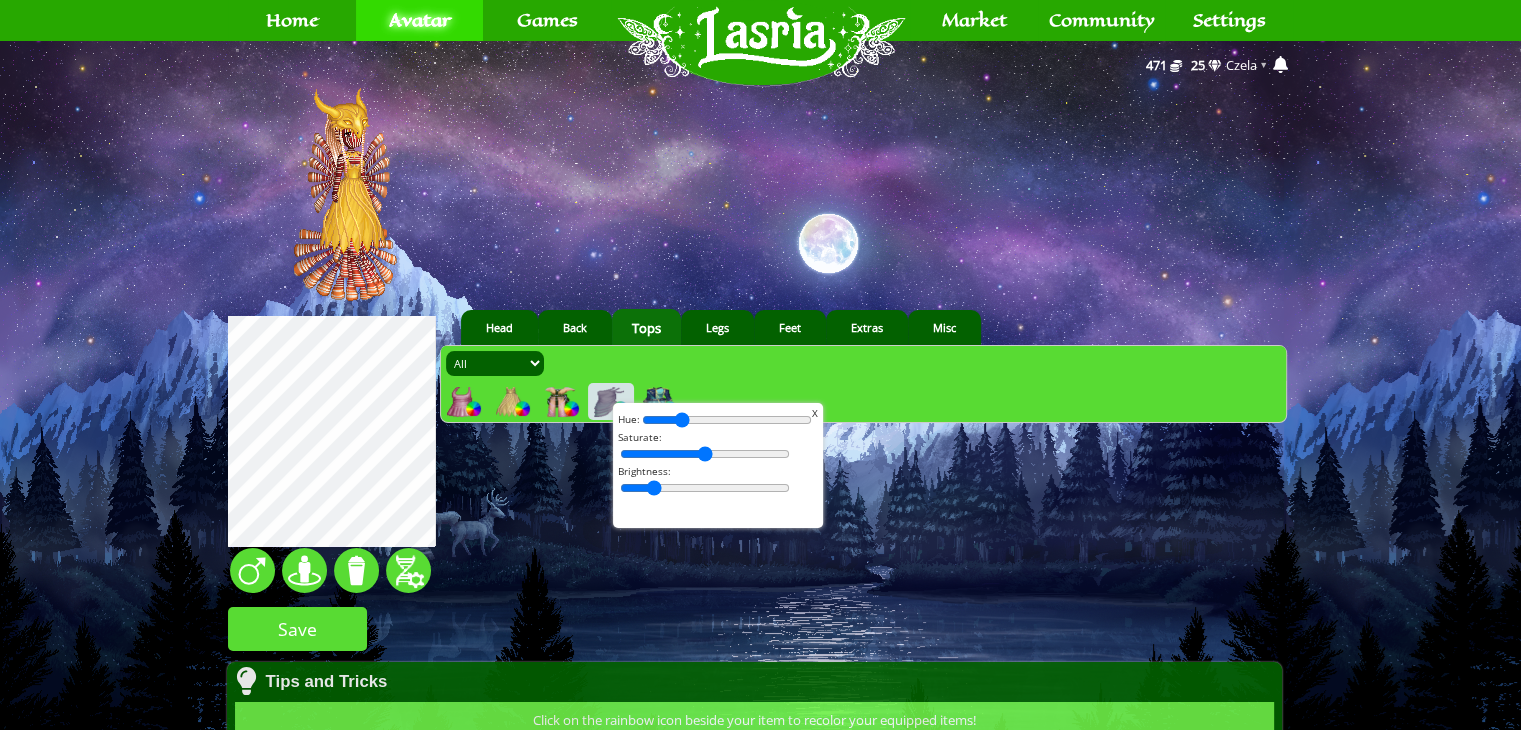 drag, startPoint x: 654, startPoint y: 423, endPoint x: 677, endPoint y: 415, distance: 24.351591 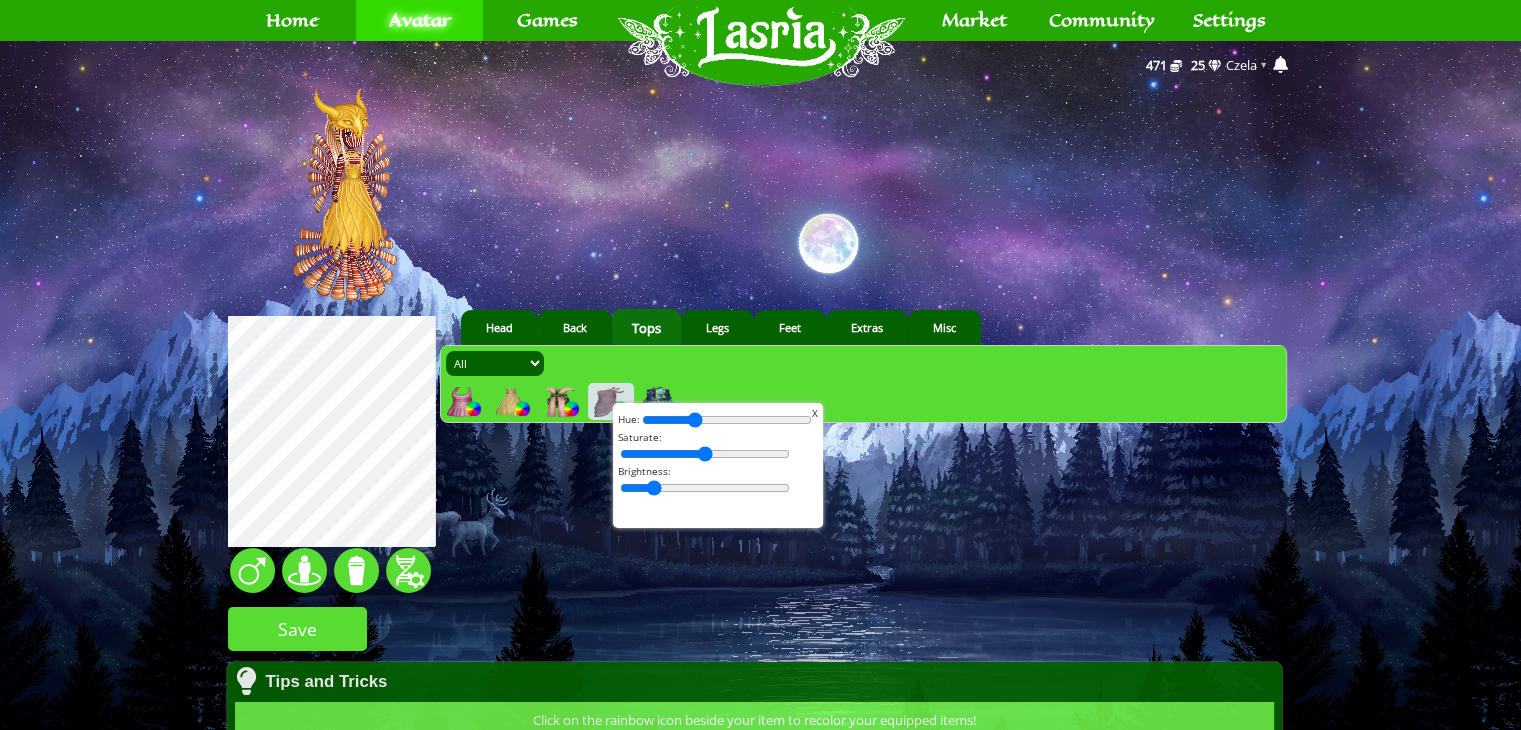 drag, startPoint x: 677, startPoint y: 415, endPoint x: 691, endPoint y: 415, distance: 14 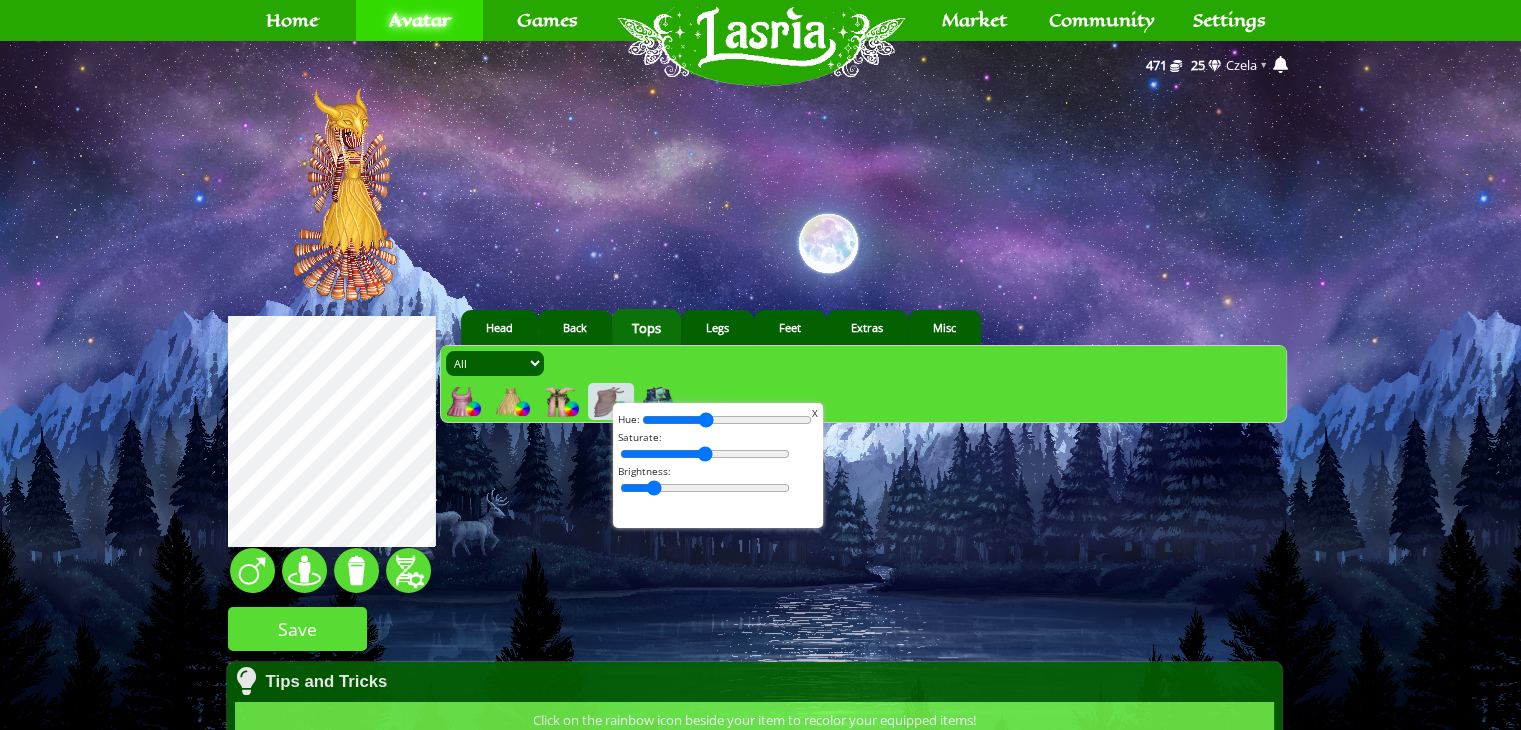 click at bounding box center (727, 420) 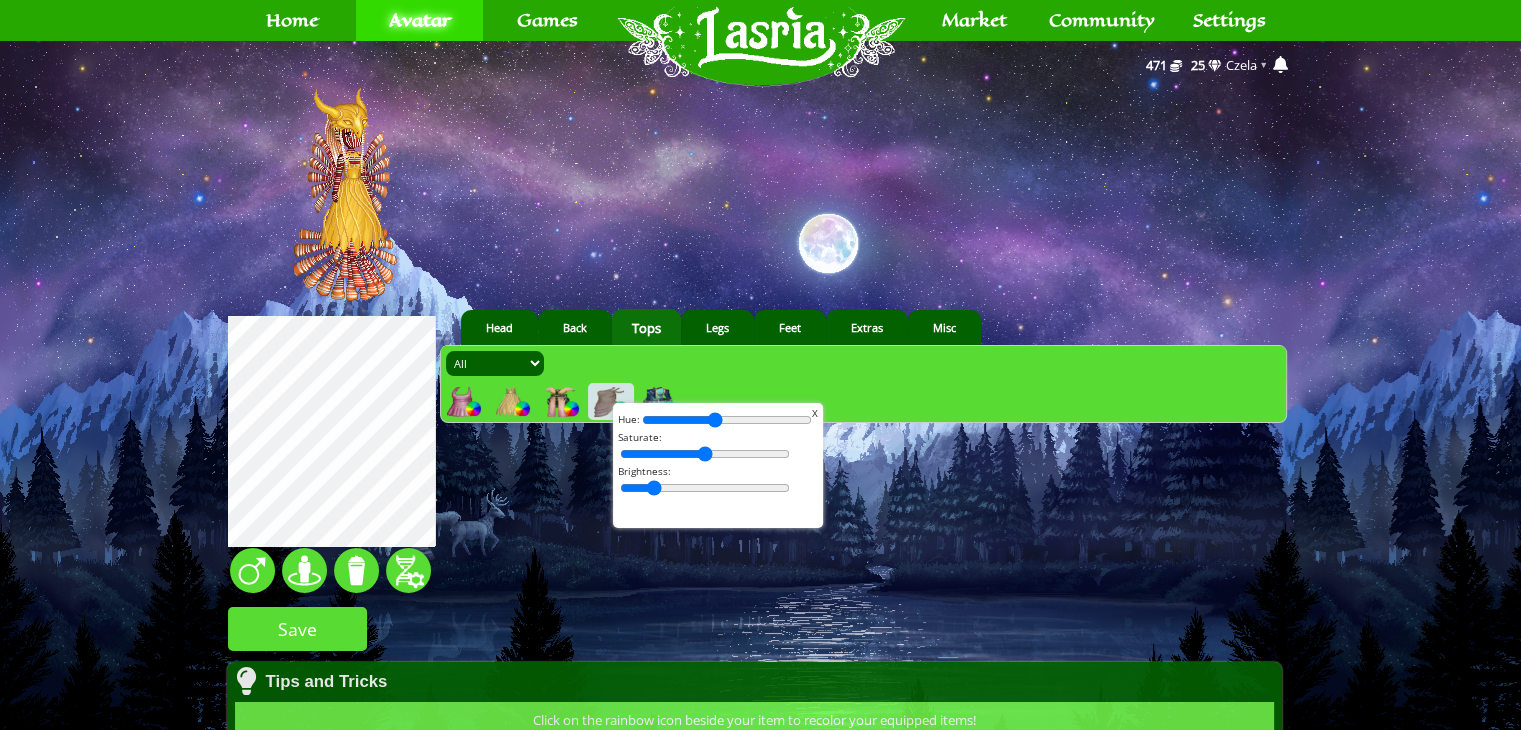 drag, startPoint x: 700, startPoint y: 416, endPoint x: 711, endPoint y: 416, distance: 11 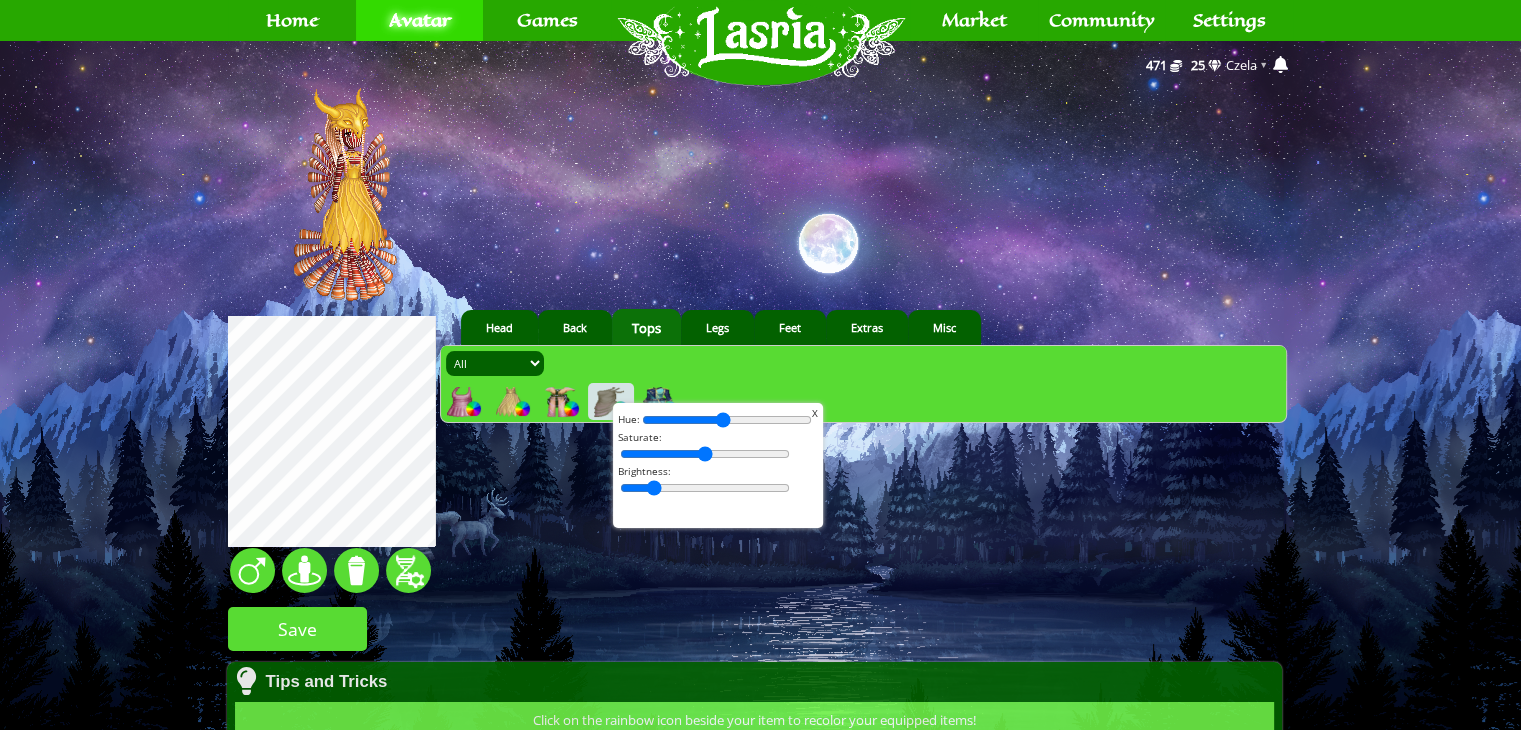 click at bounding box center [727, 420] 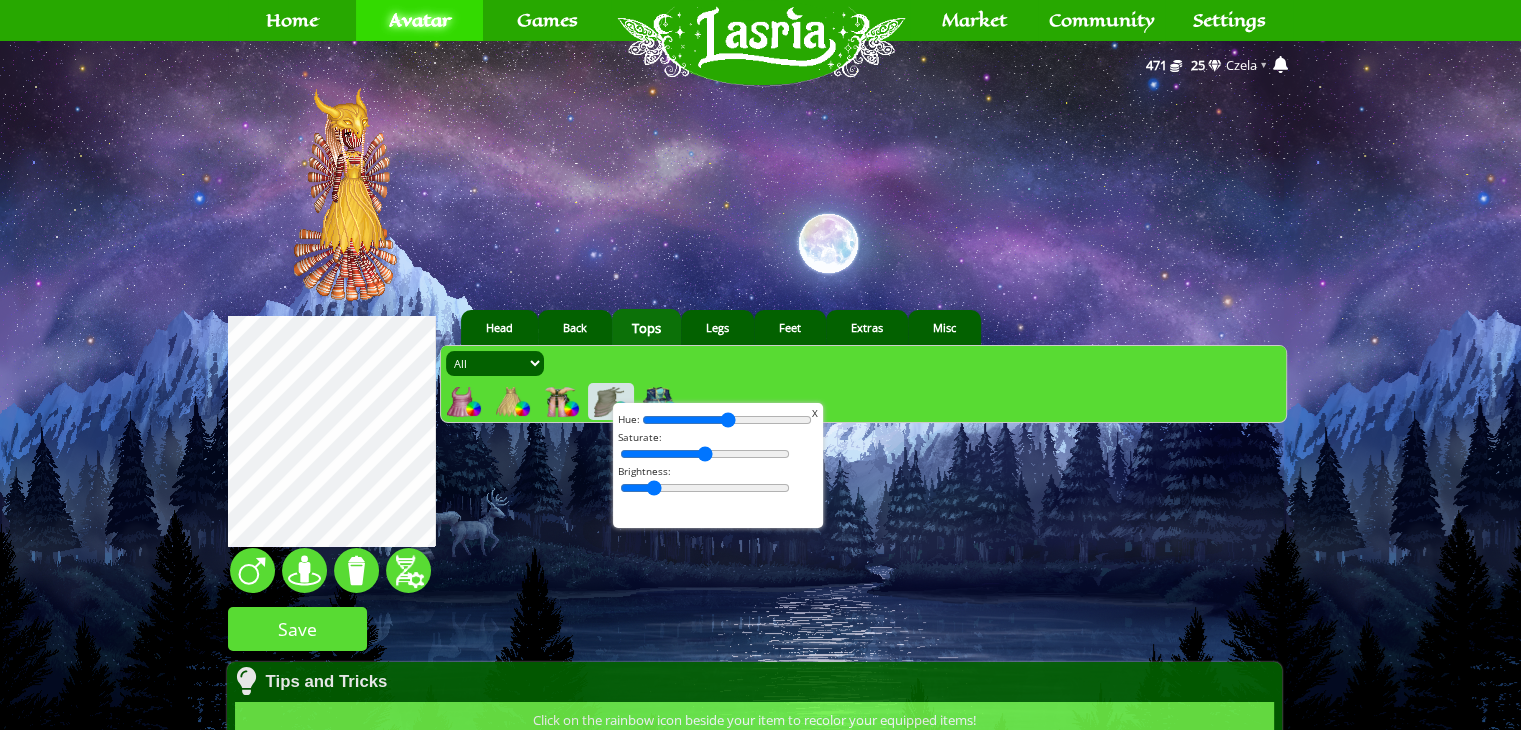 click at bounding box center (727, 420) 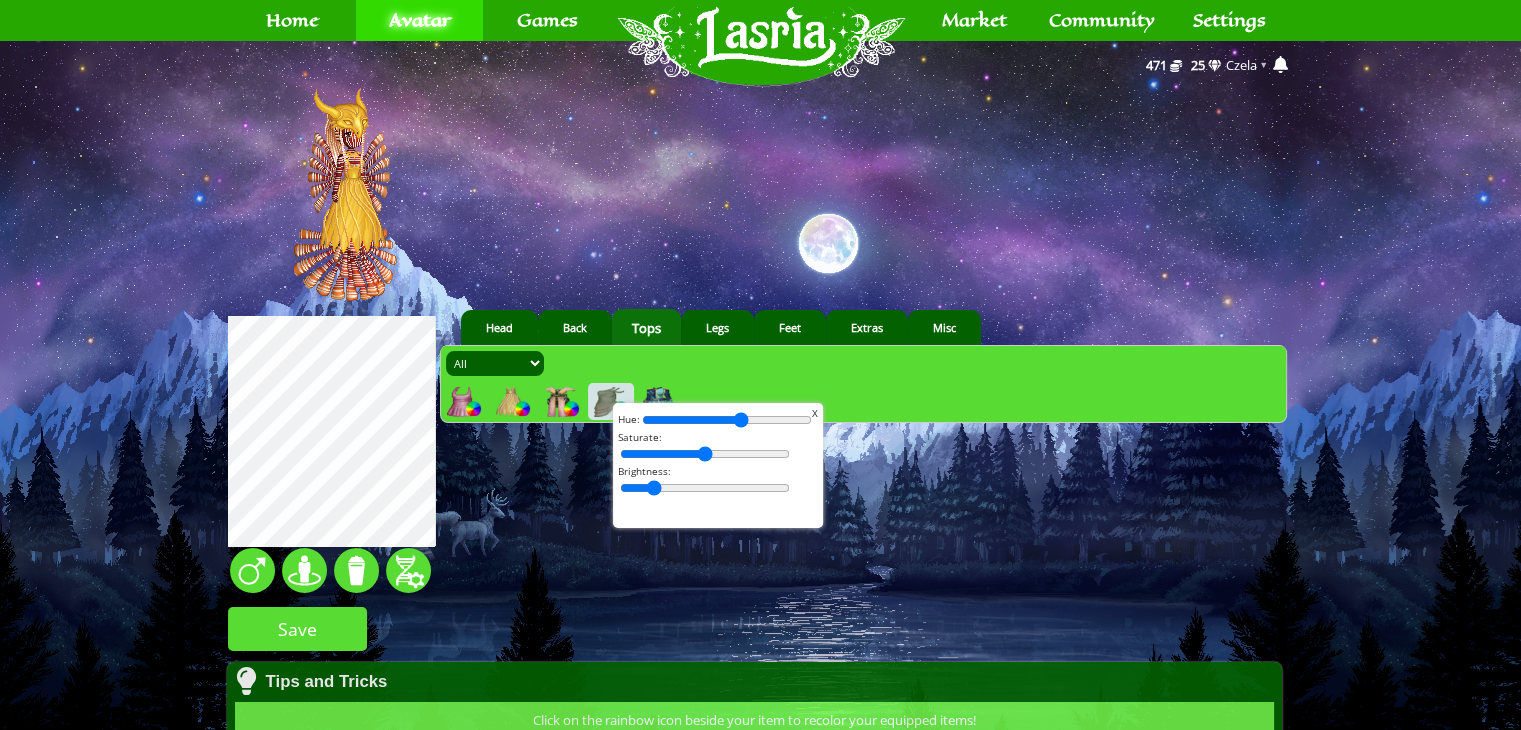 drag, startPoint x: 724, startPoint y: 417, endPoint x: 736, endPoint y: 421, distance: 12.649111 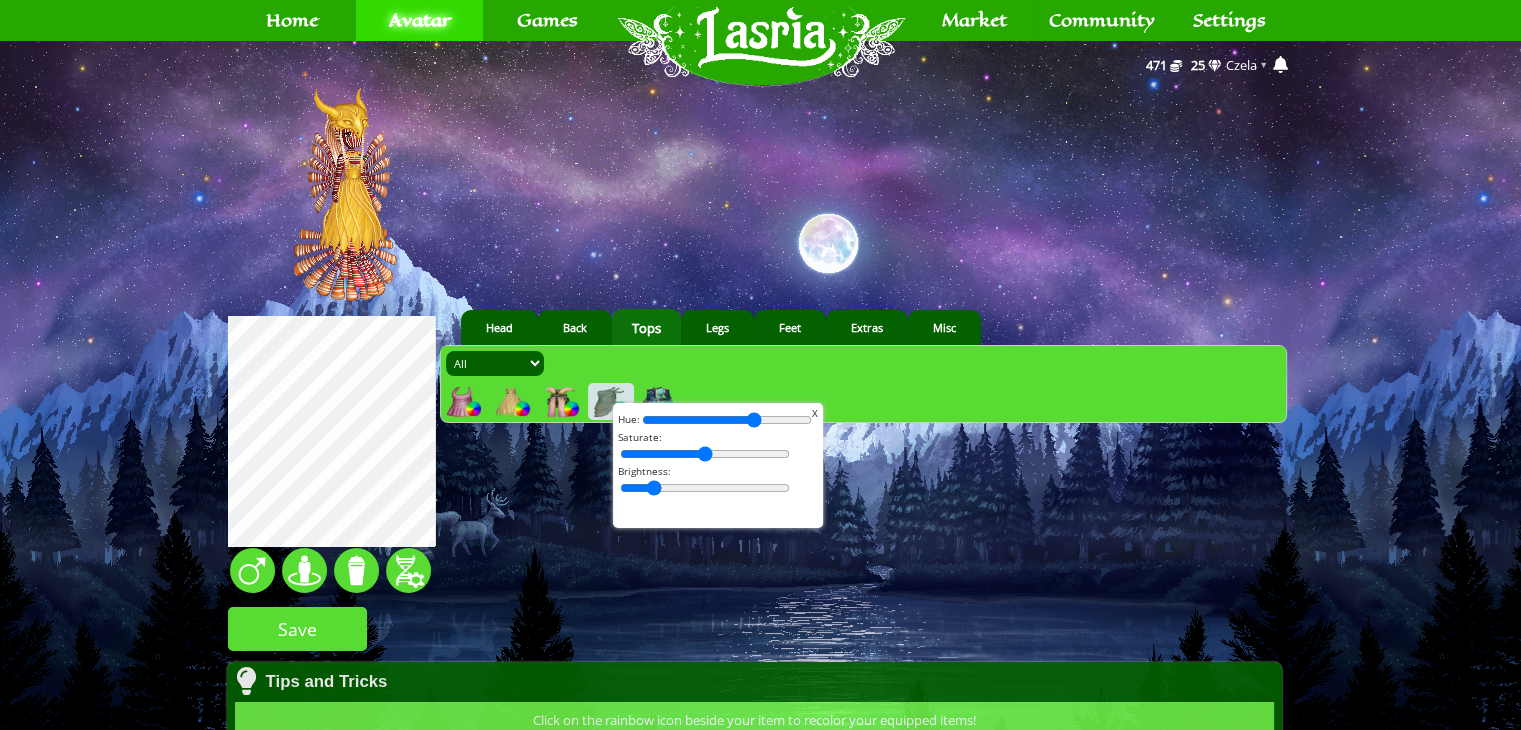 drag, startPoint x: 736, startPoint y: 421, endPoint x: 749, endPoint y: 422, distance: 13.038404 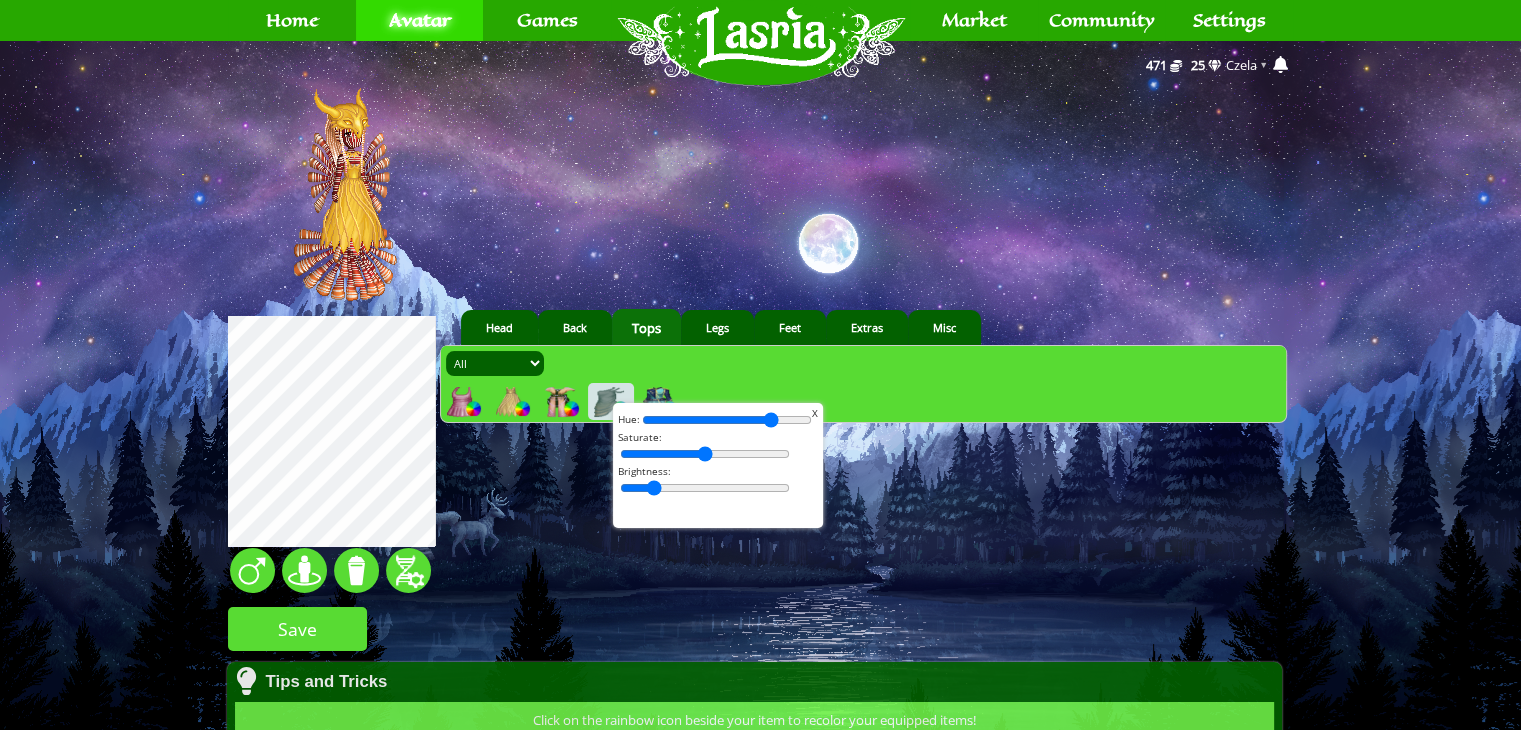 drag, startPoint x: 749, startPoint y: 422, endPoint x: 766, endPoint y: 425, distance: 17.262676 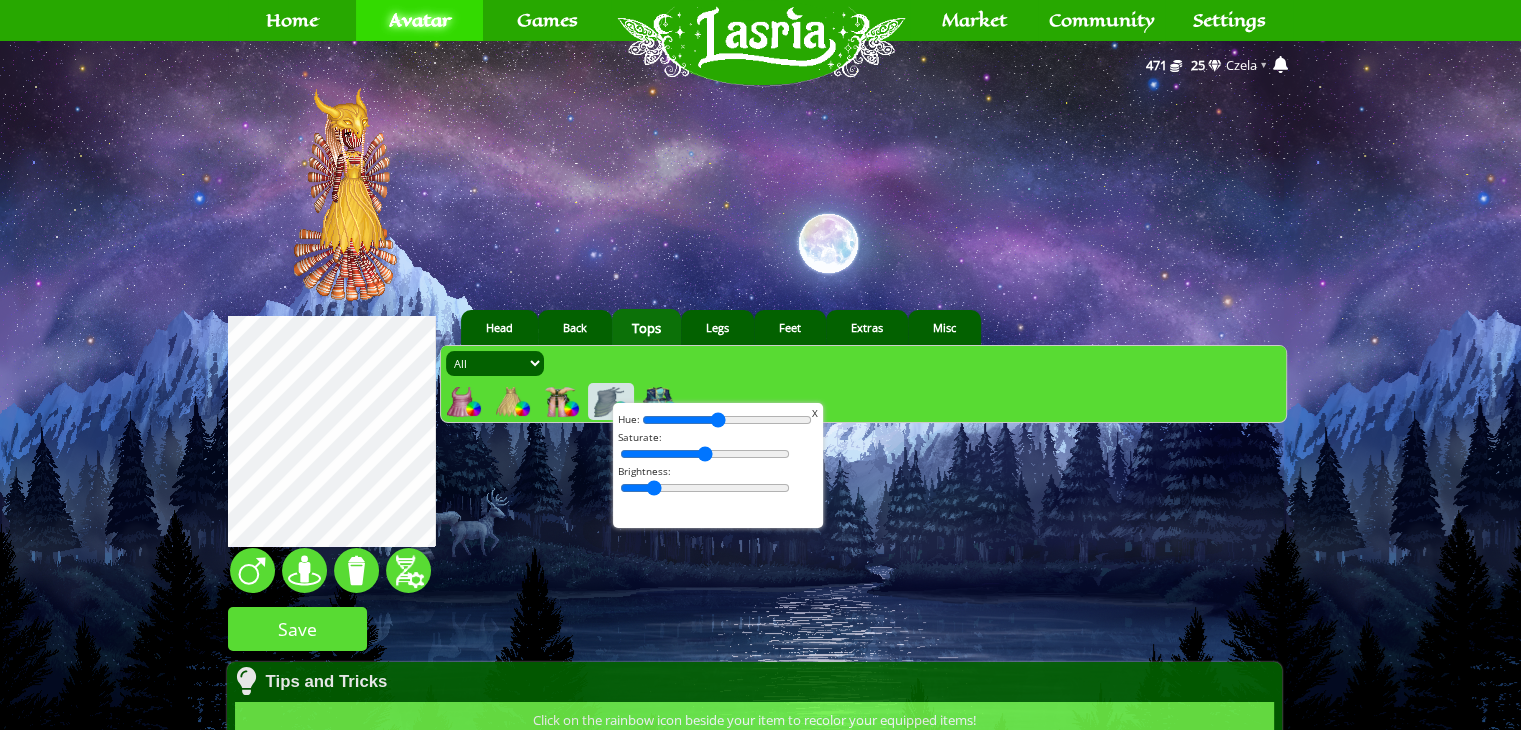 drag, startPoint x: 766, startPoint y: 425, endPoint x: 712, endPoint y: 426, distance: 54.00926 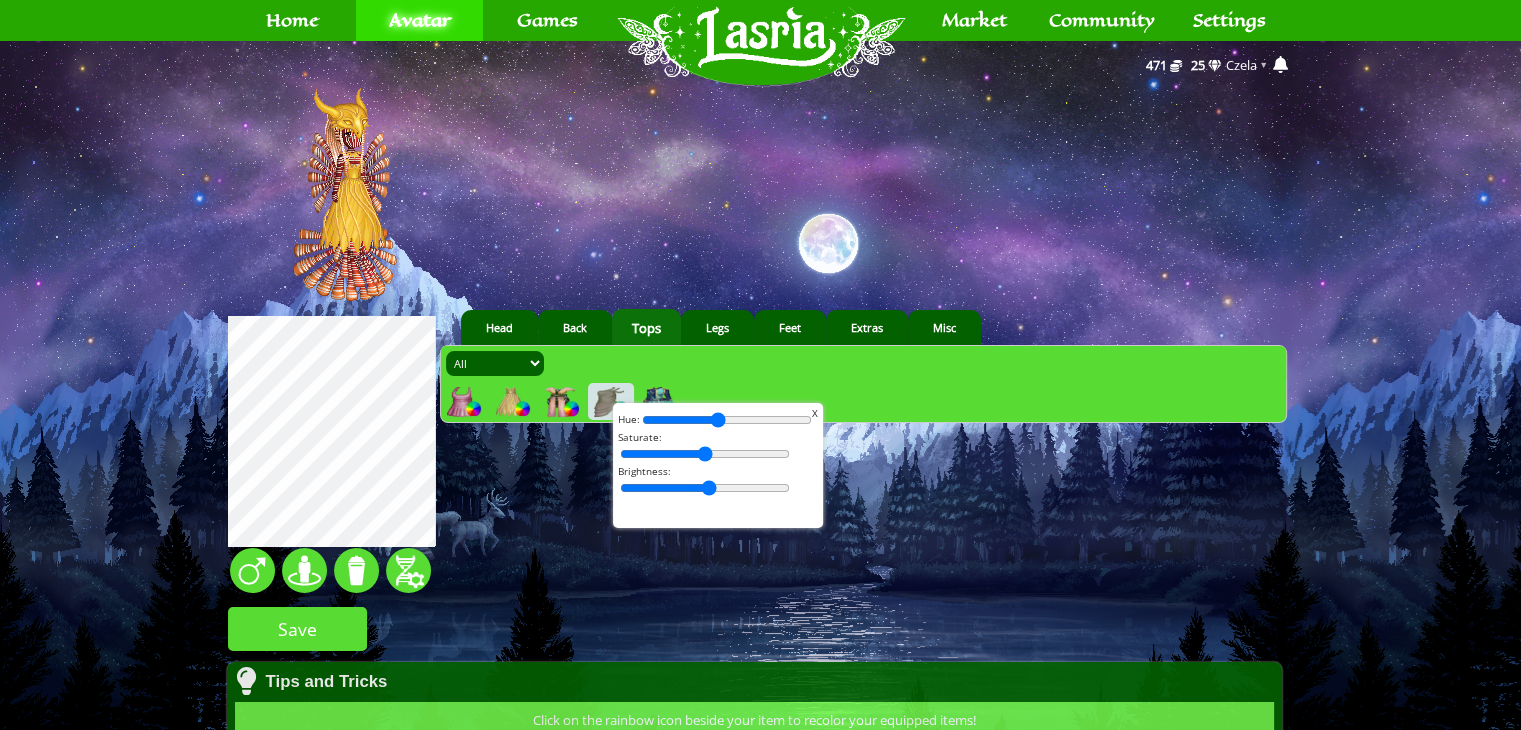drag, startPoint x: 644, startPoint y: 487, endPoint x: 702, endPoint y: 492, distance: 58.21512 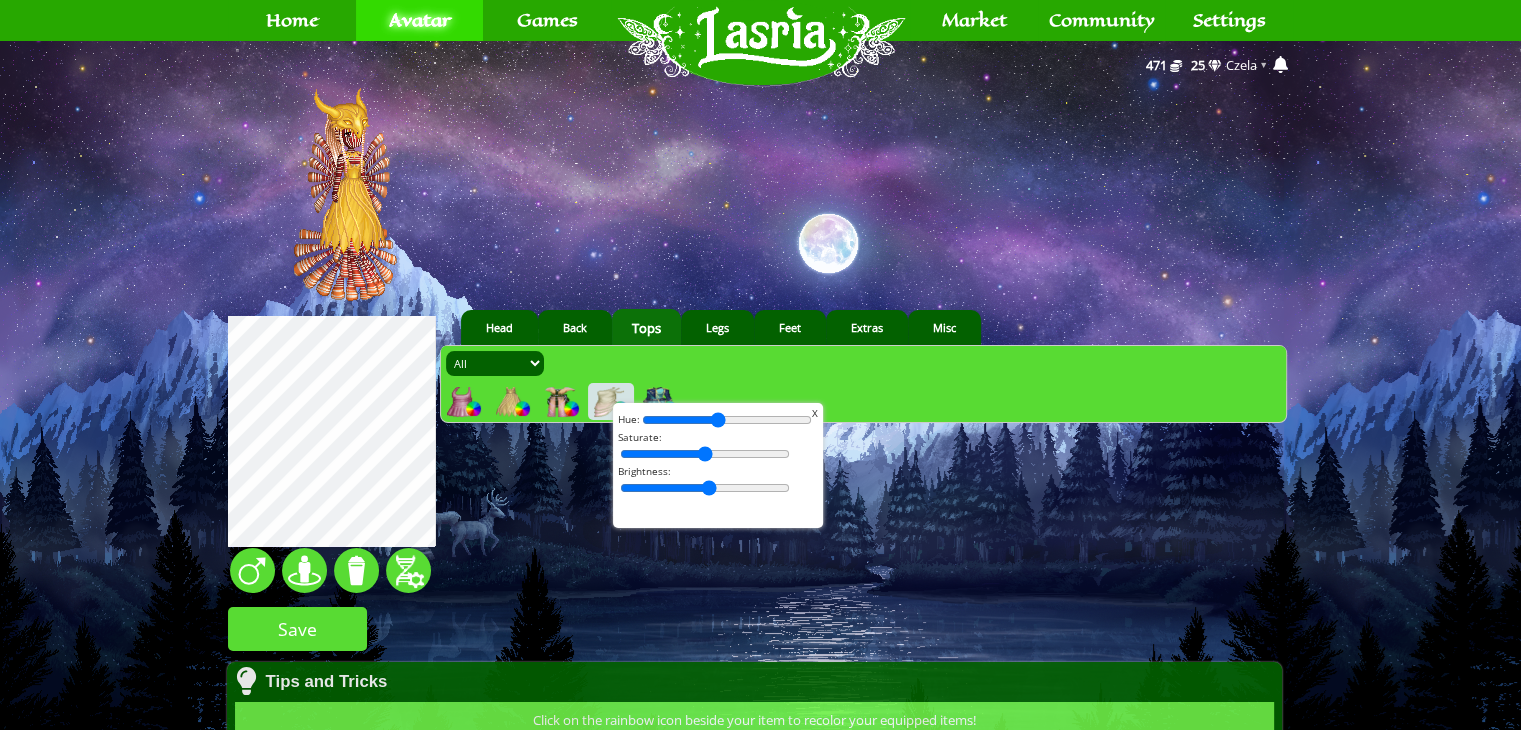 click at bounding box center (727, 420) 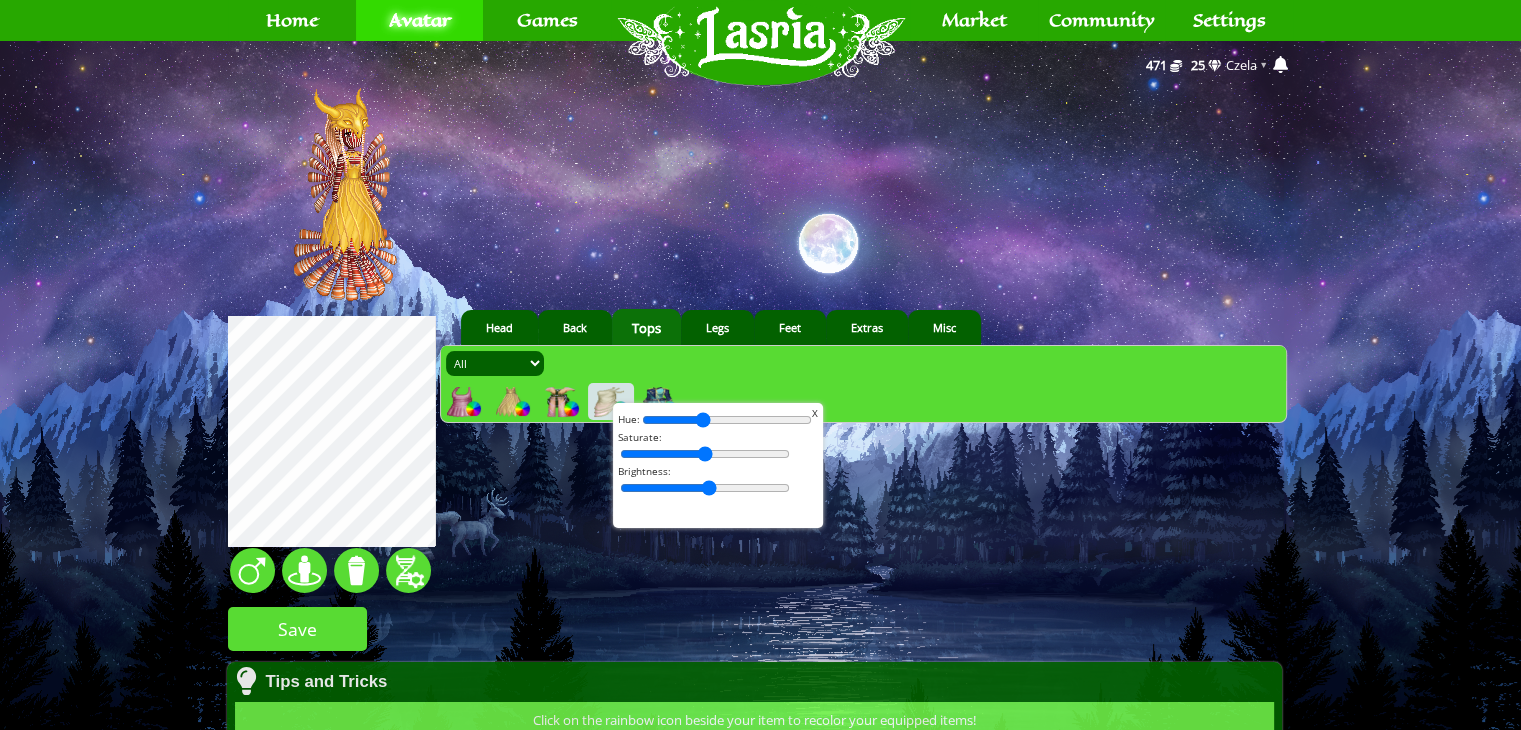 click at bounding box center [727, 420] 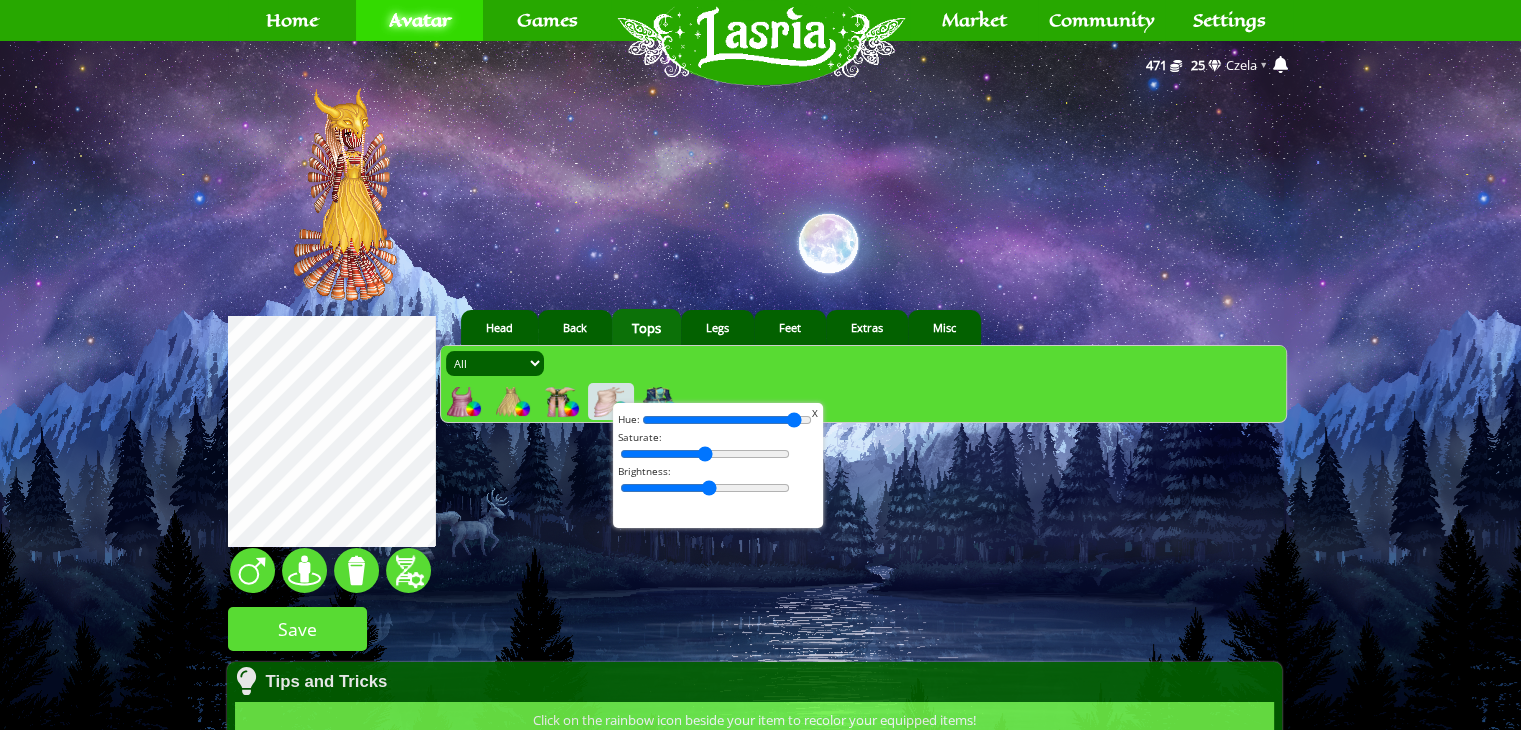 type on "100" 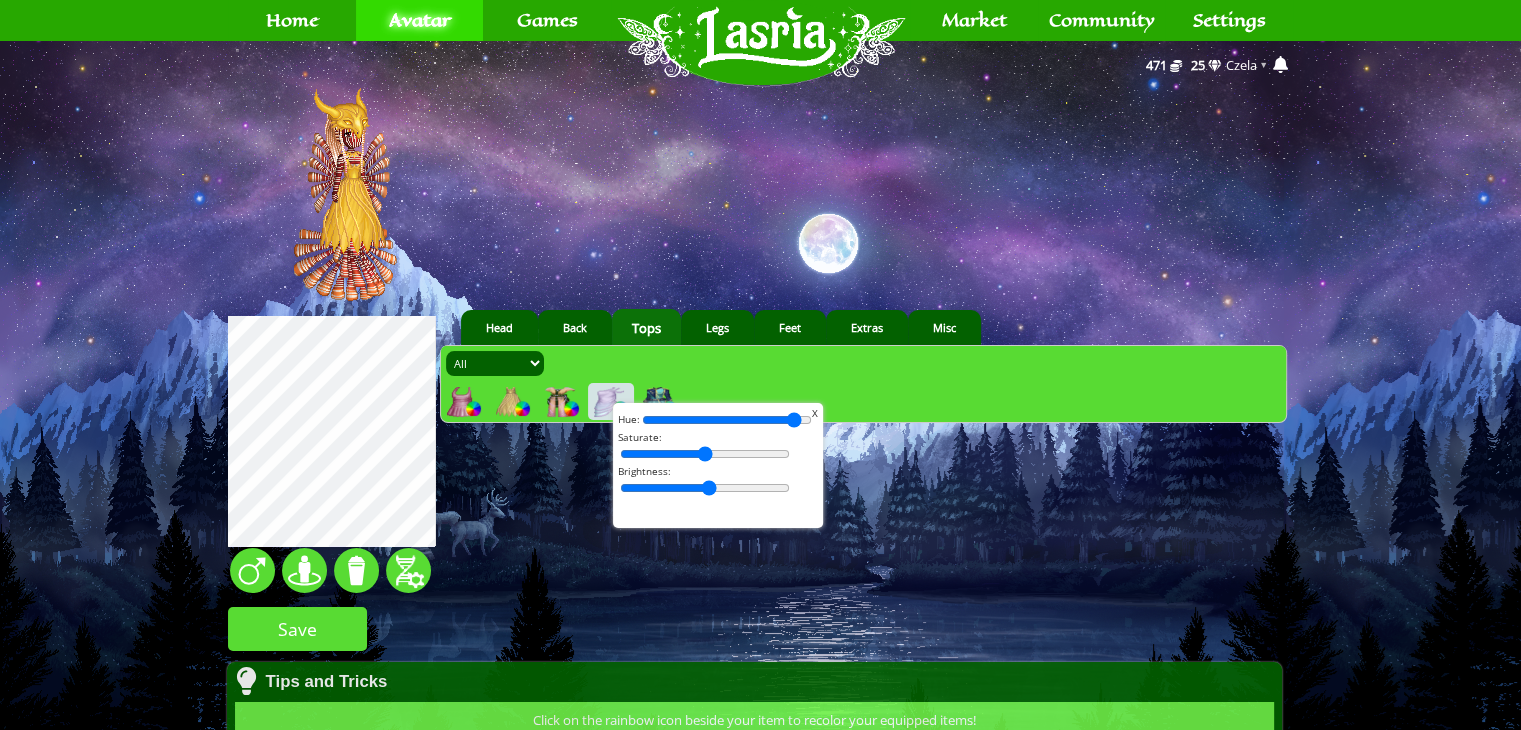 click on "X" at bounding box center [815, 413] 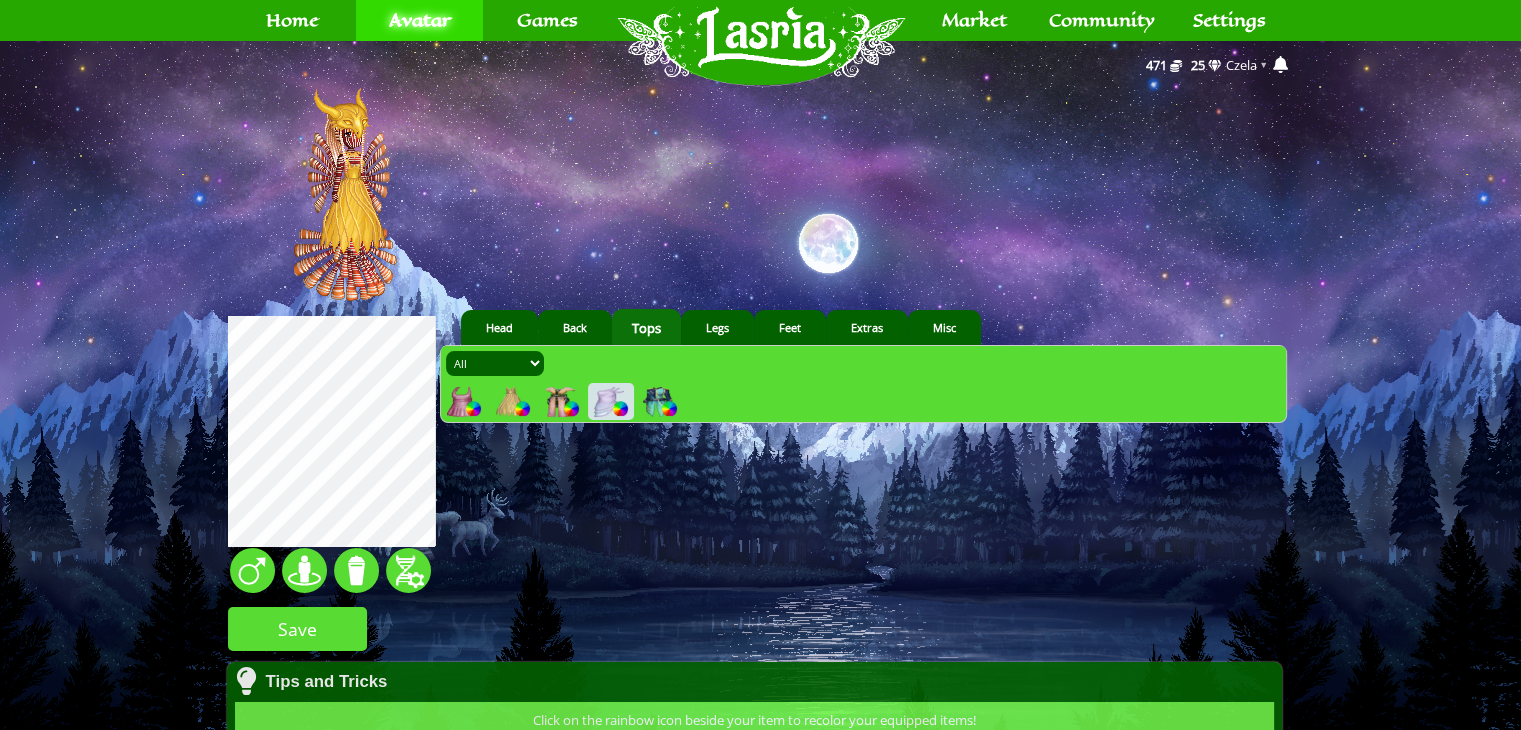 click at bounding box center (609, 402) 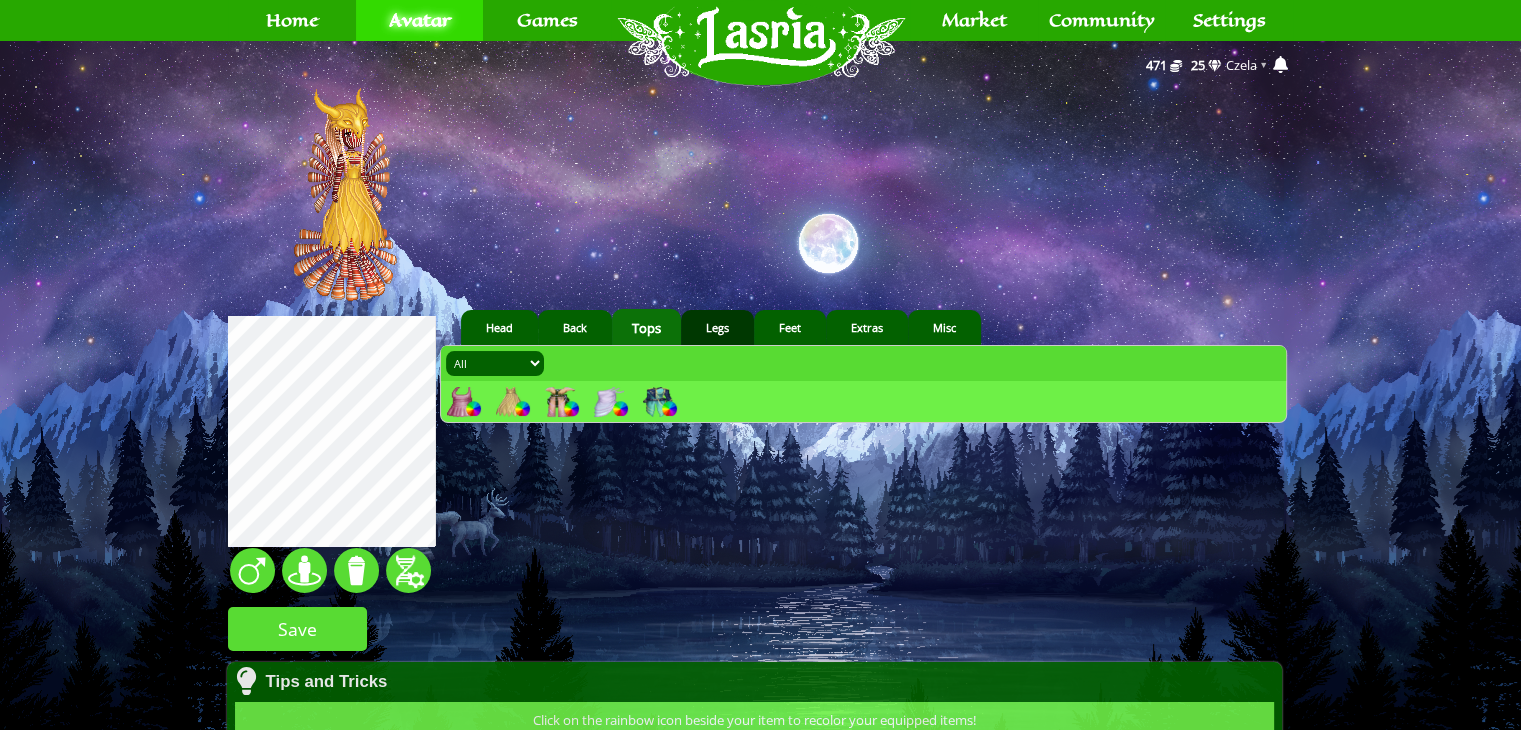 click on "Legs" at bounding box center [717, 327] 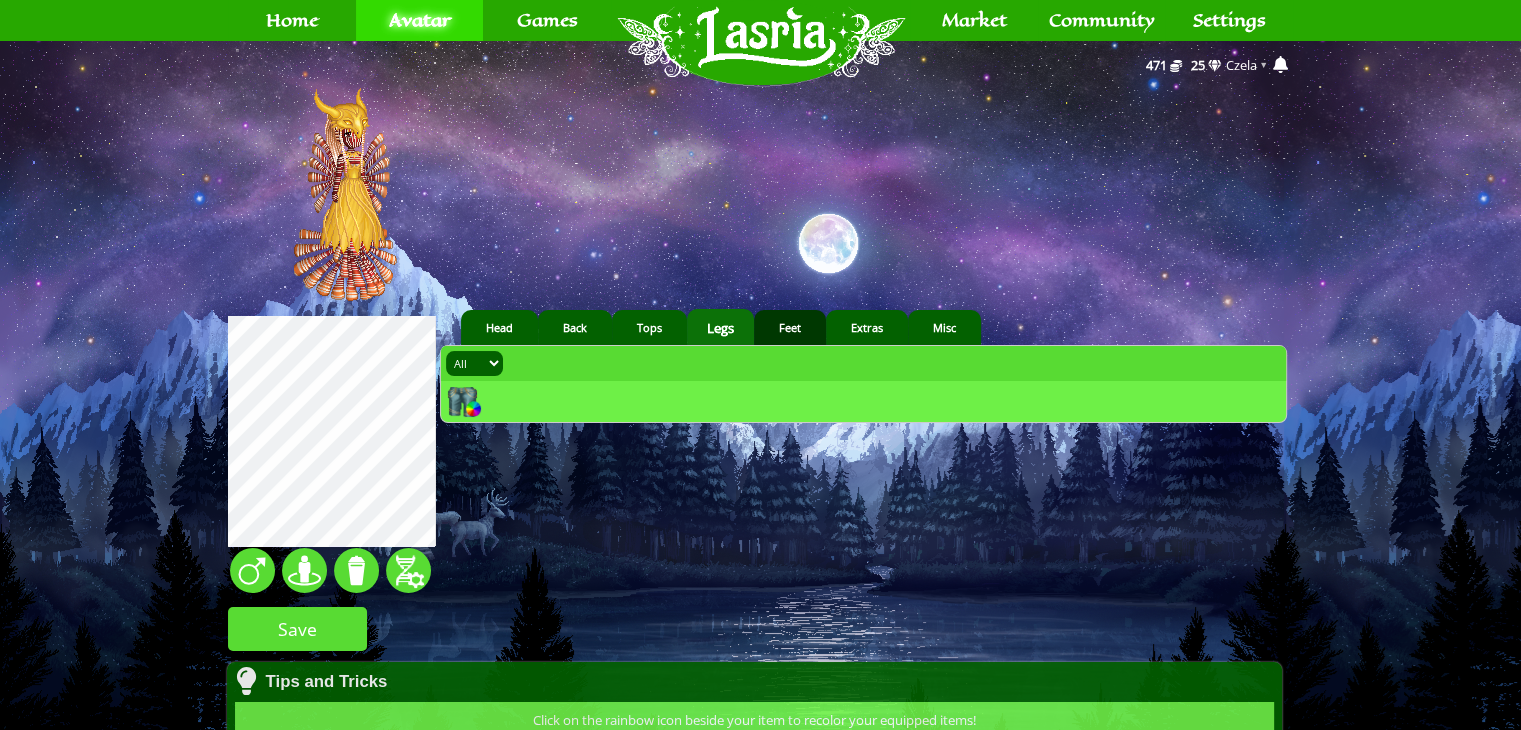 click on "Feet" at bounding box center (790, 327) 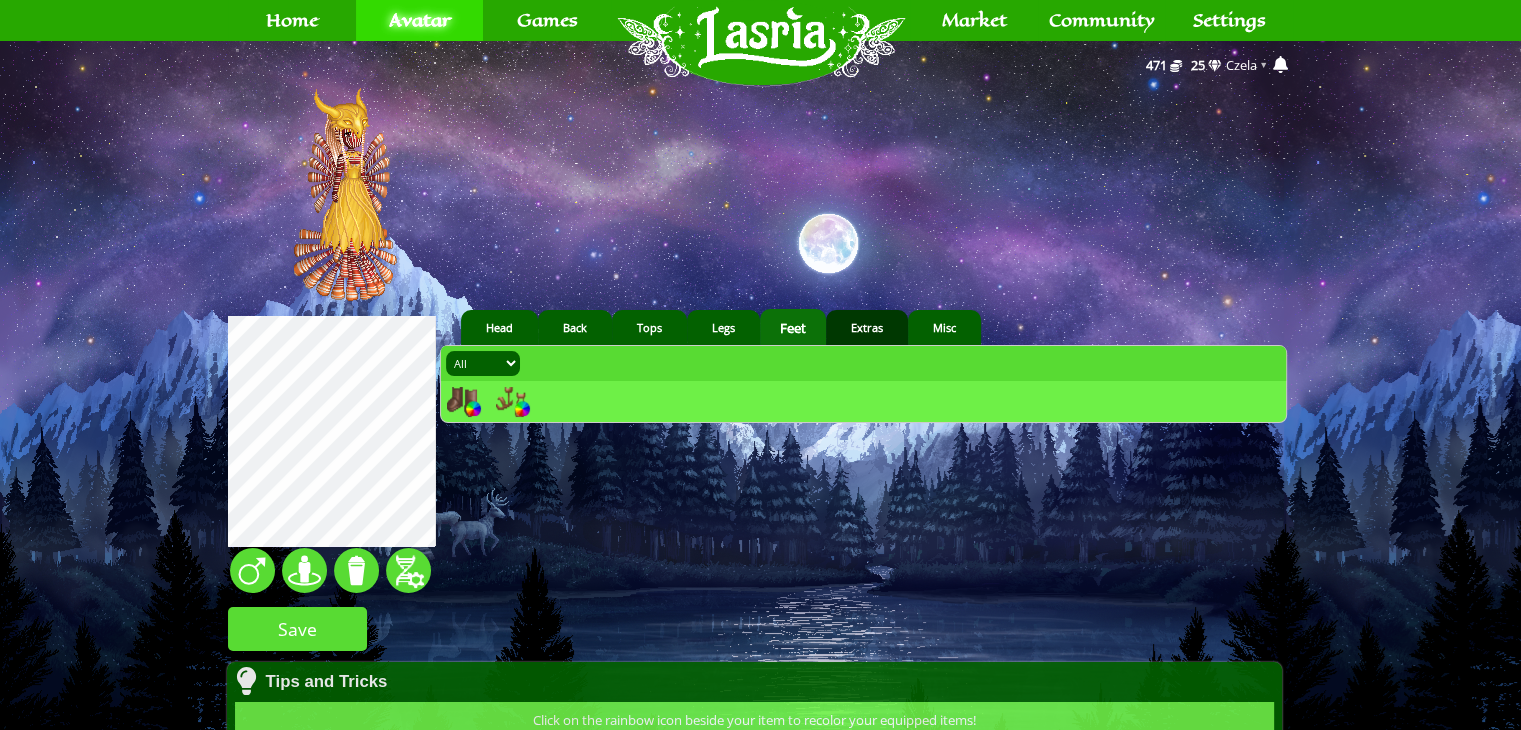 click on "Extras" at bounding box center [867, 327] 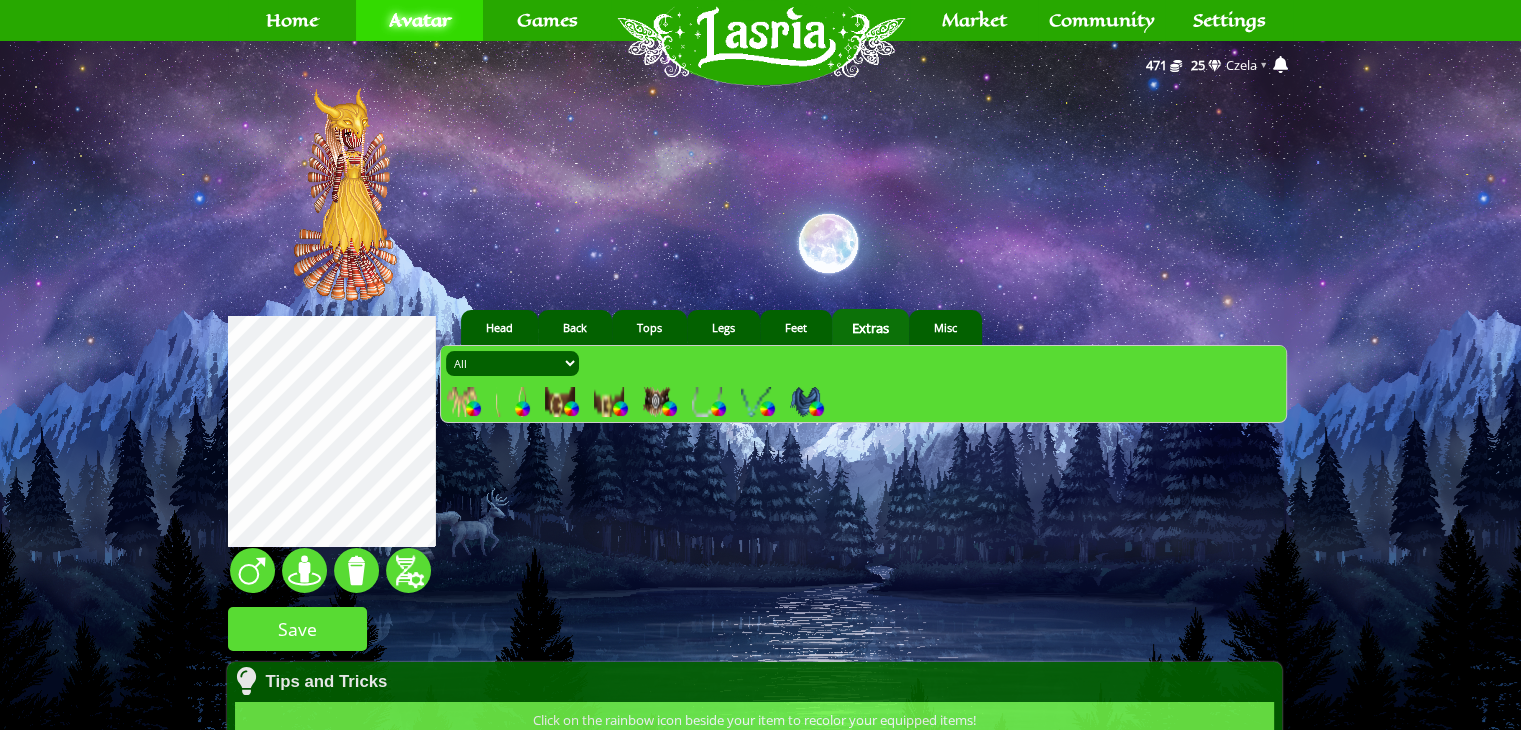 click at bounding box center [462, 402] 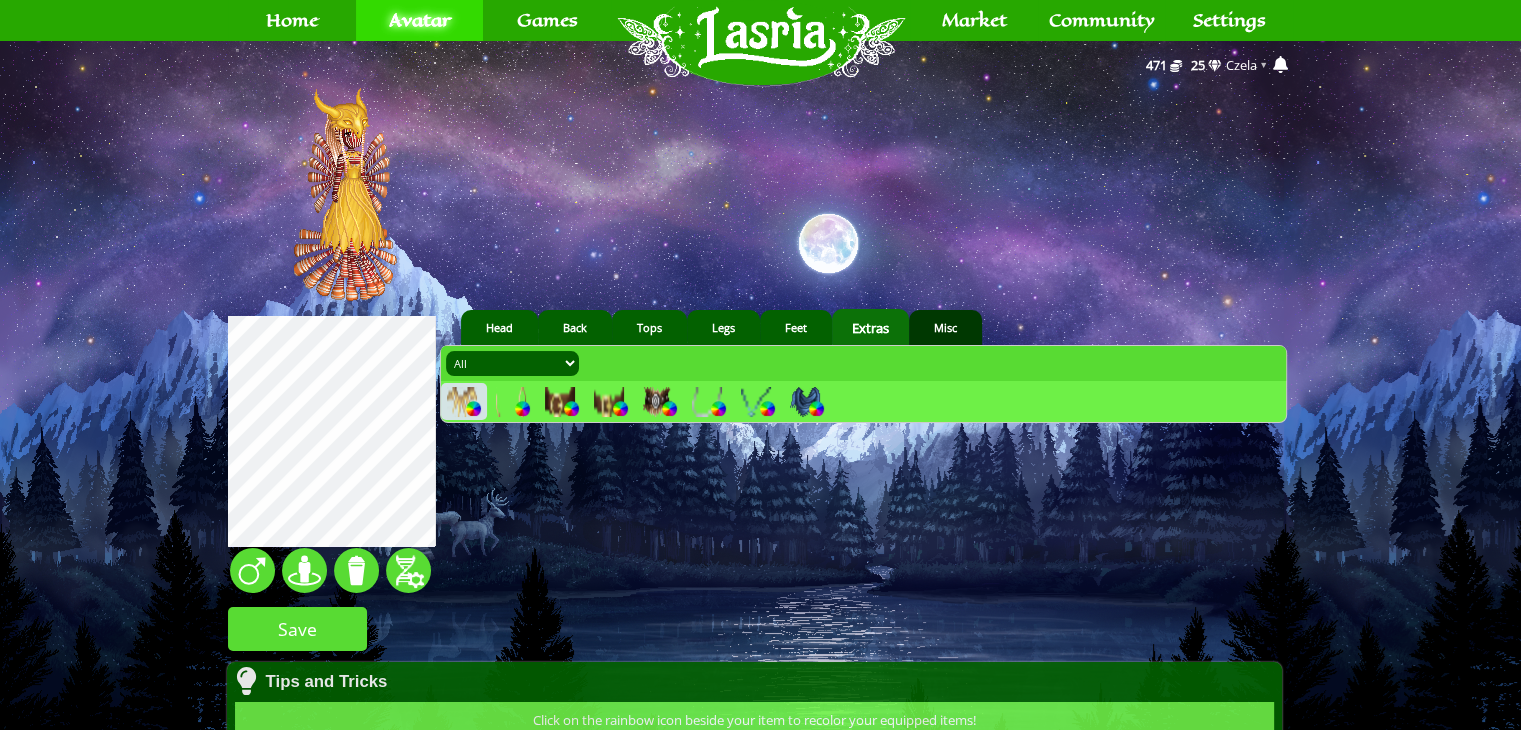 click on "Misc" at bounding box center (945, 327) 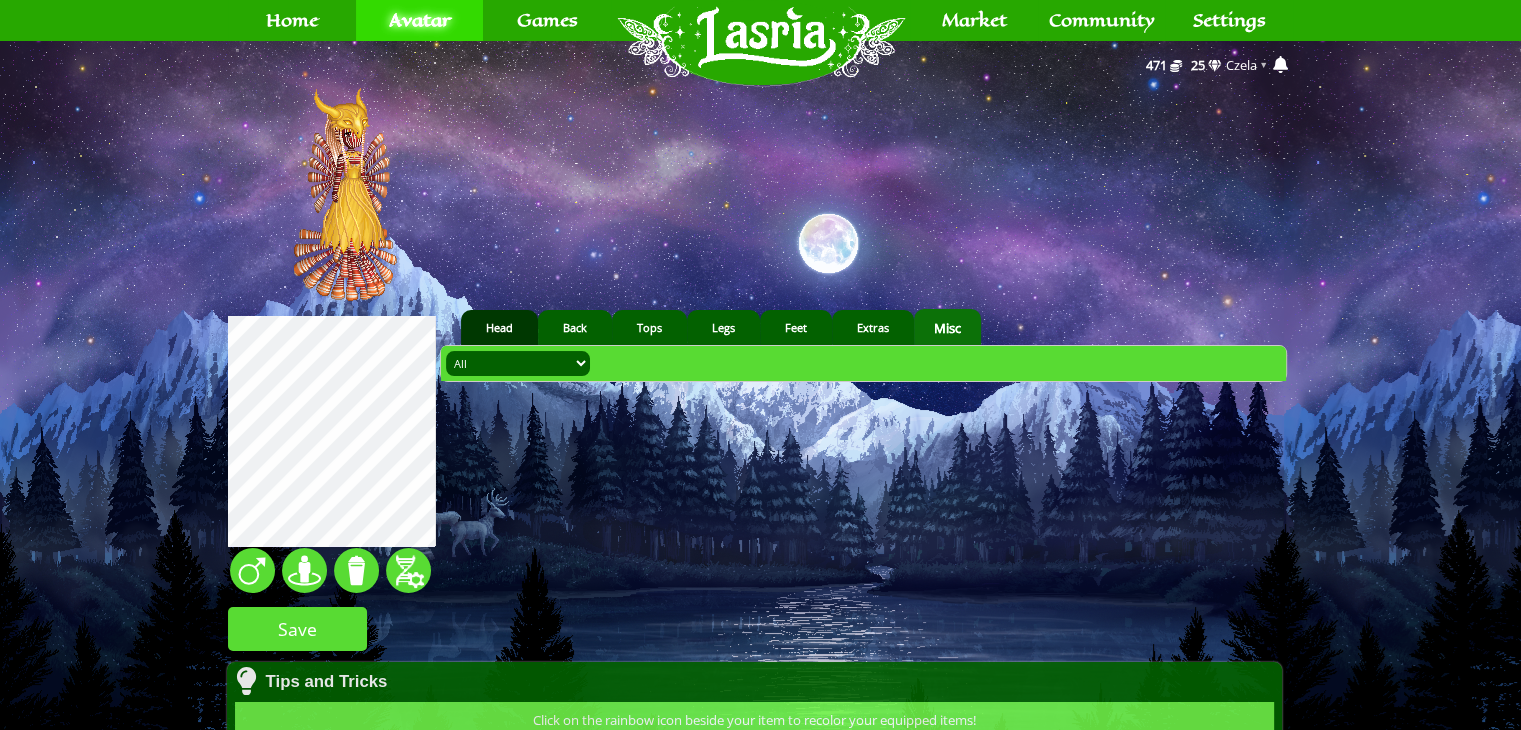 click on "Head" at bounding box center (499, 327) 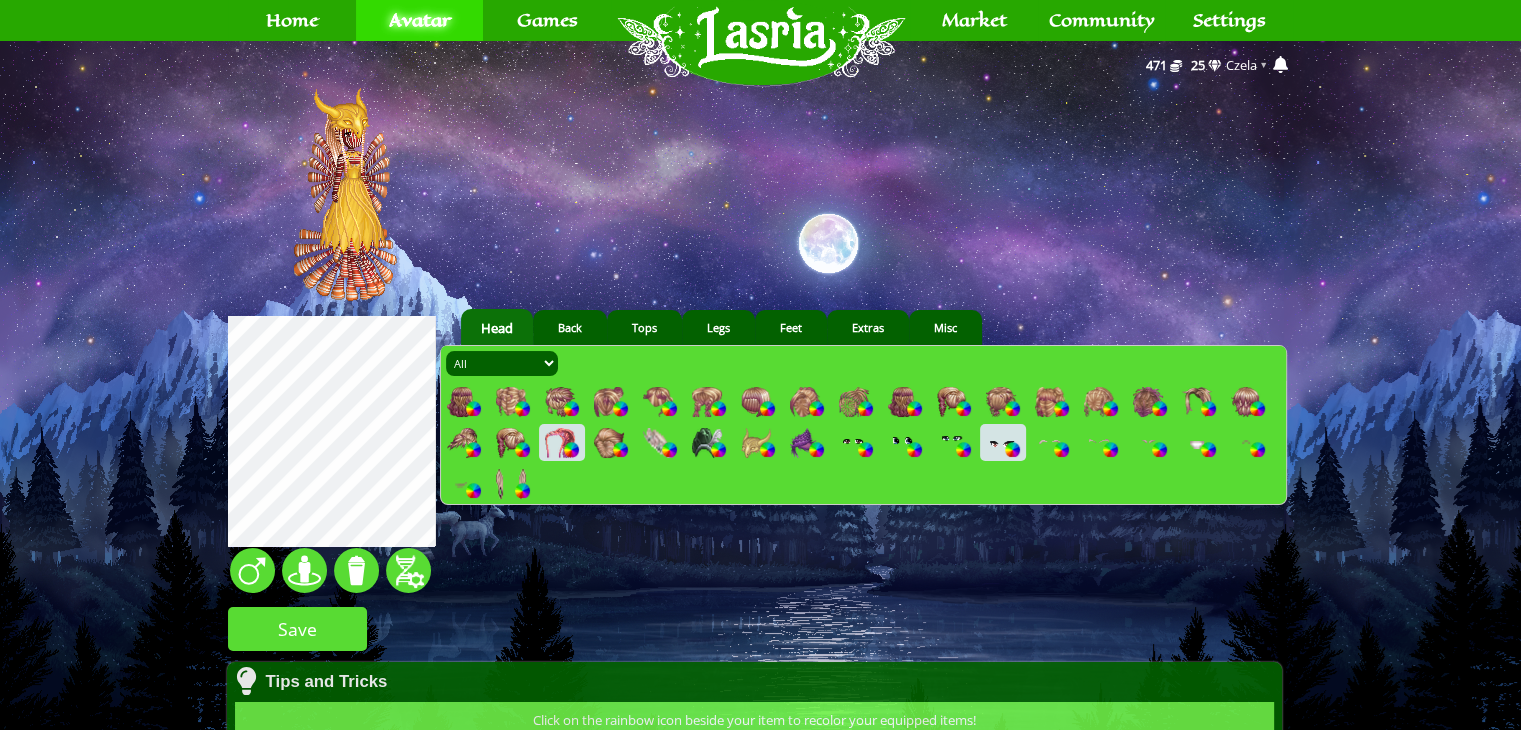 click at bounding box center [756, 443] 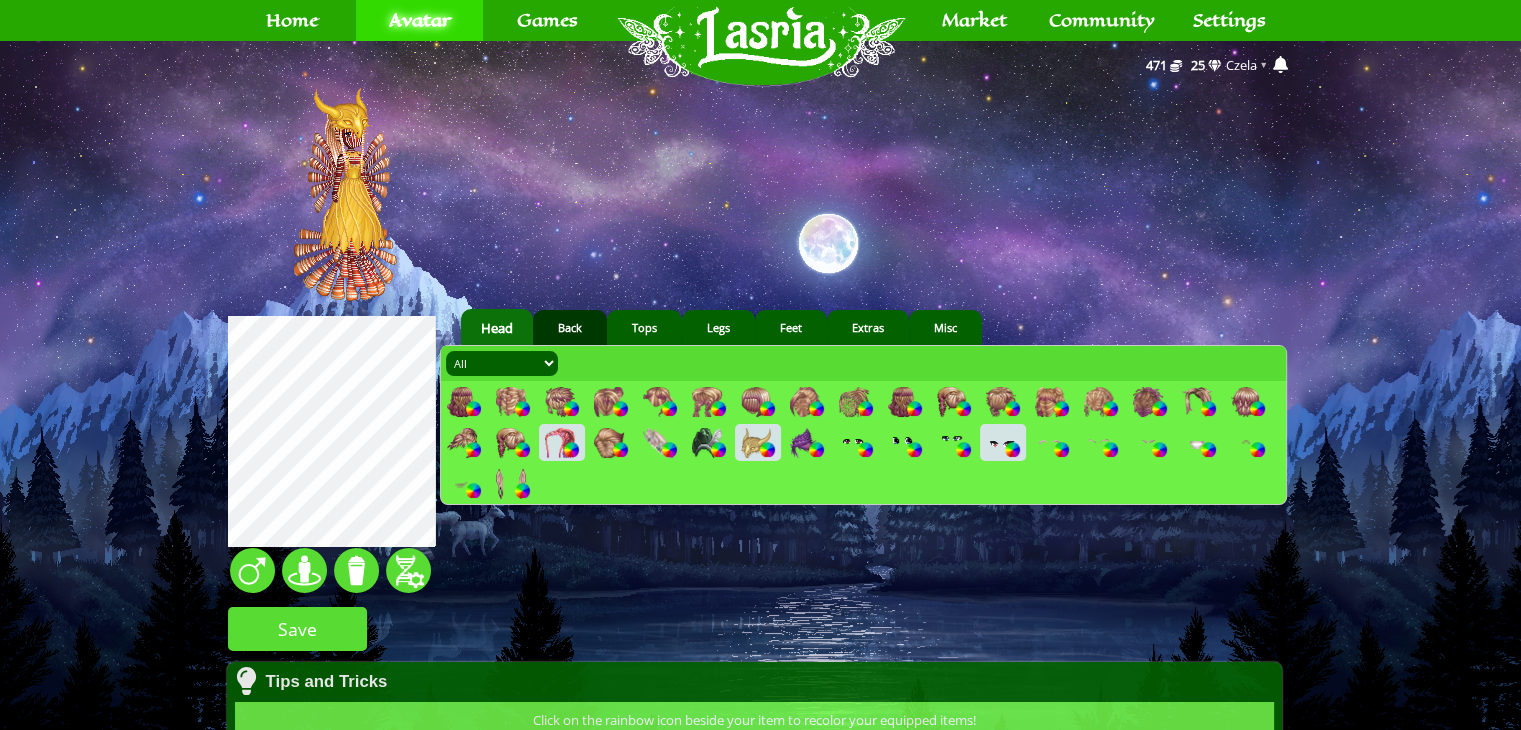 click on "Back" at bounding box center (570, 327) 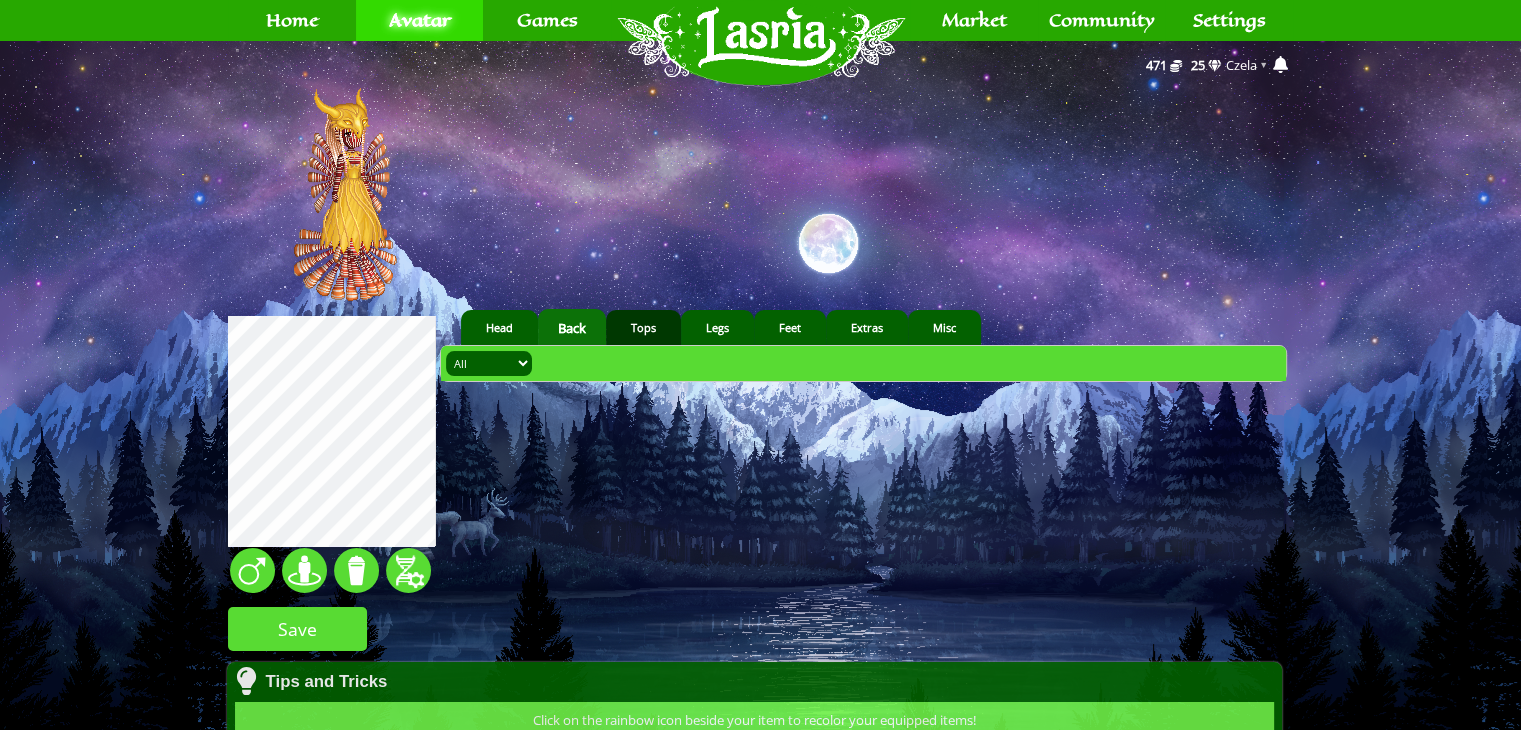 click on "Tops" at bounding box center [643, 327] 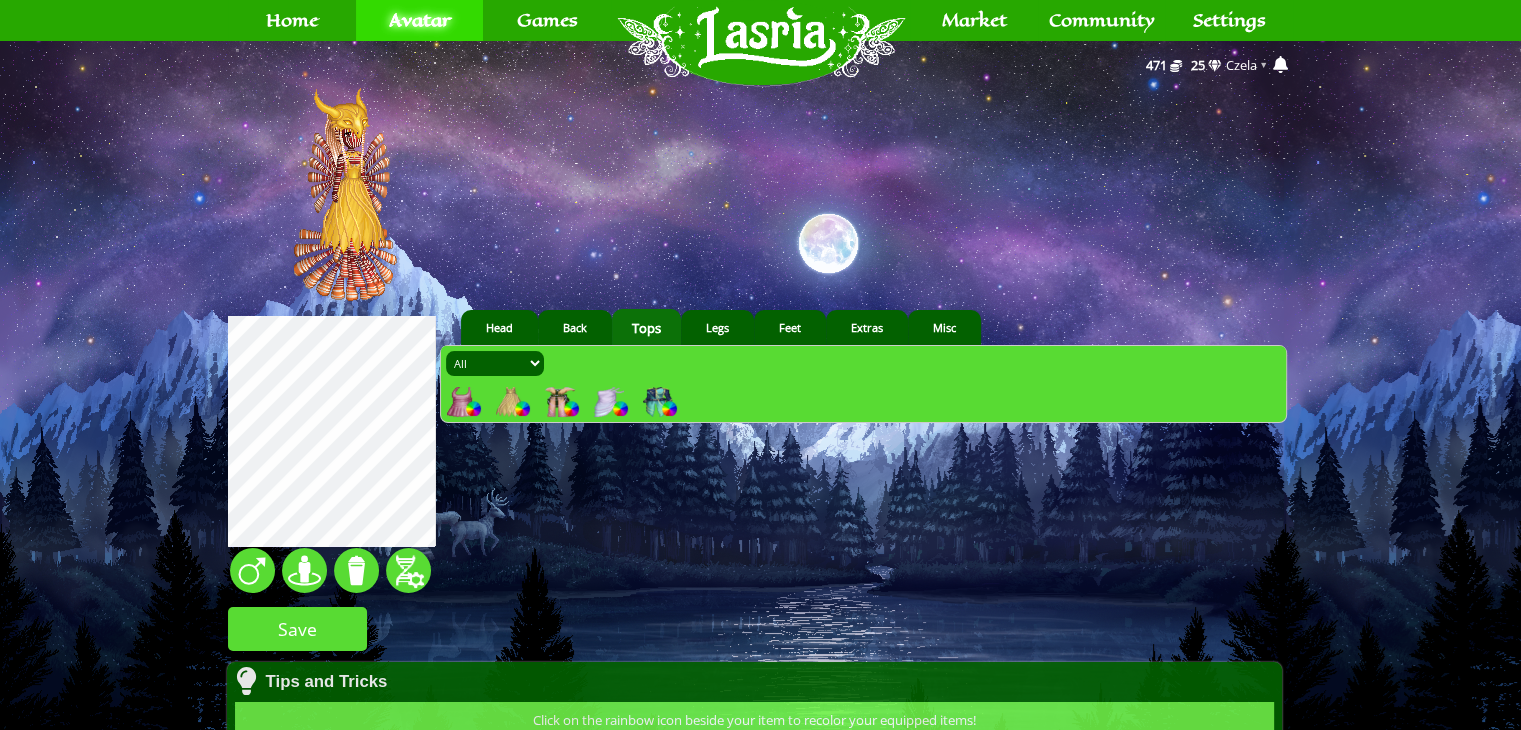 click at bounding box center (511, 402) 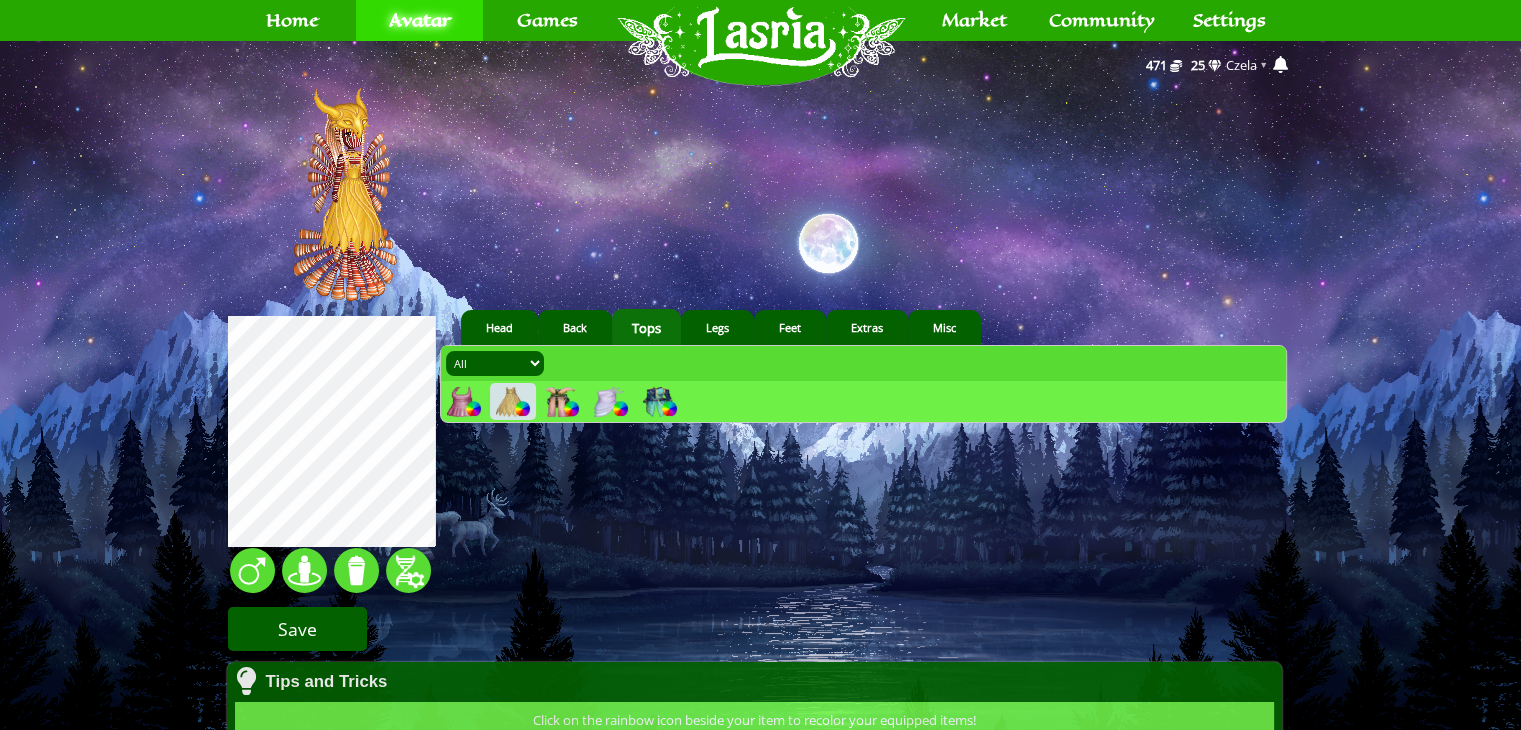 click on "Save" at bounding box center [297, 629] 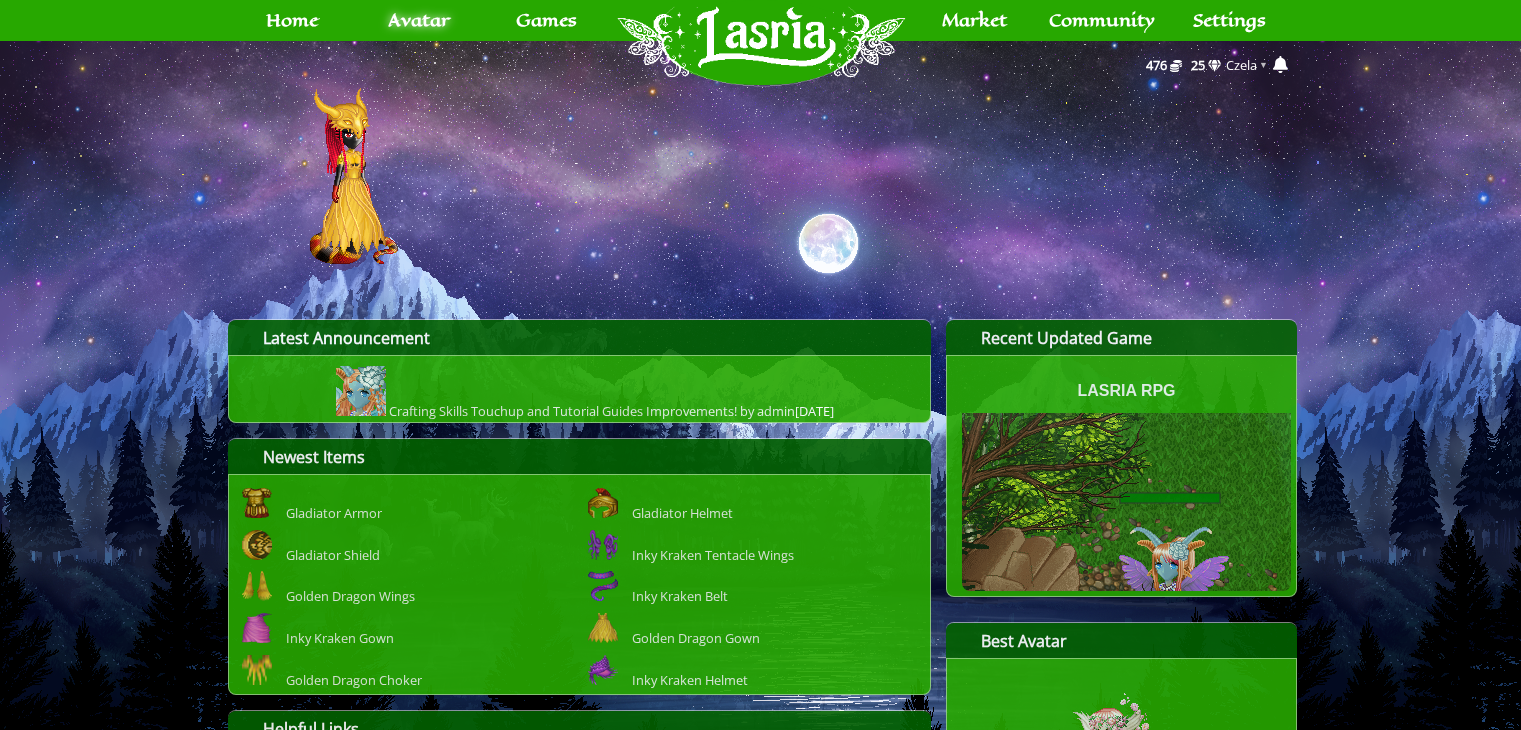 scroll, scrollTop: 0, scrollLeft: 0, axis: both 